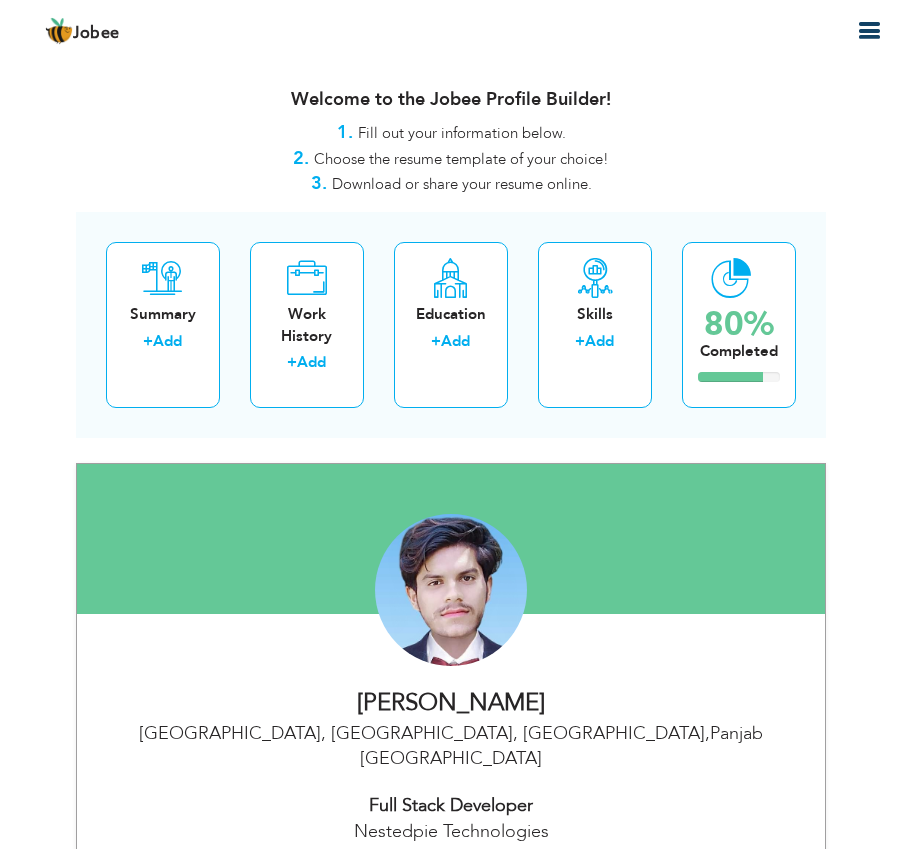 scroll, scrollTop: 0, scrollLeft: 0, axis: both 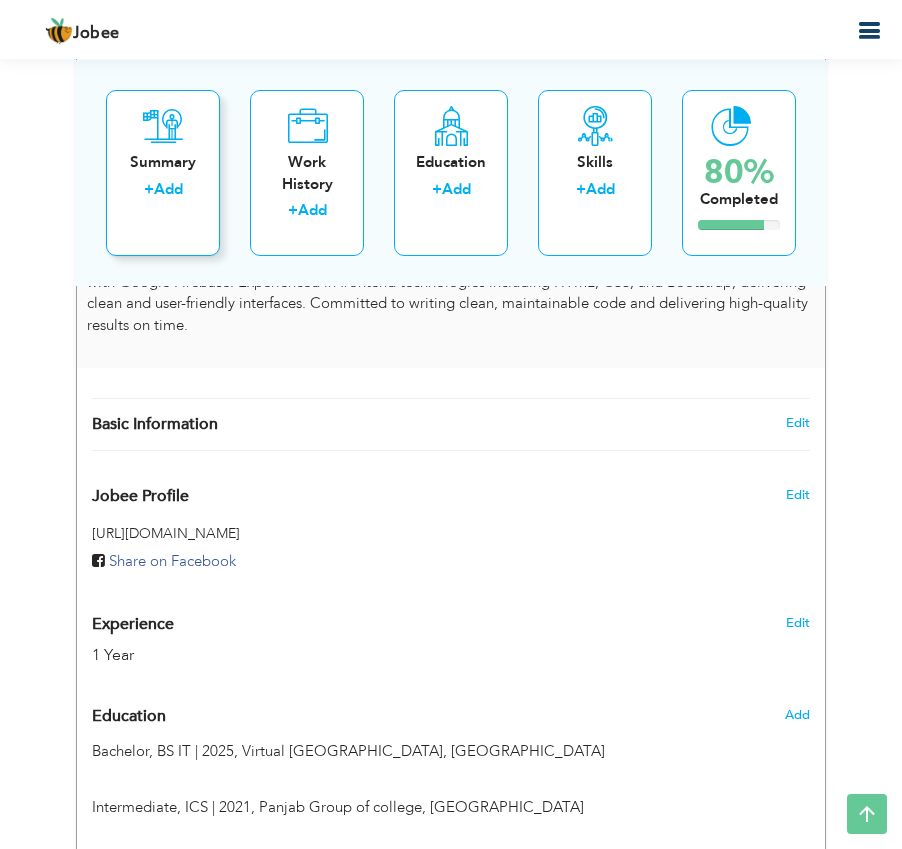 click on "Add" at bounding box center [168, 189] 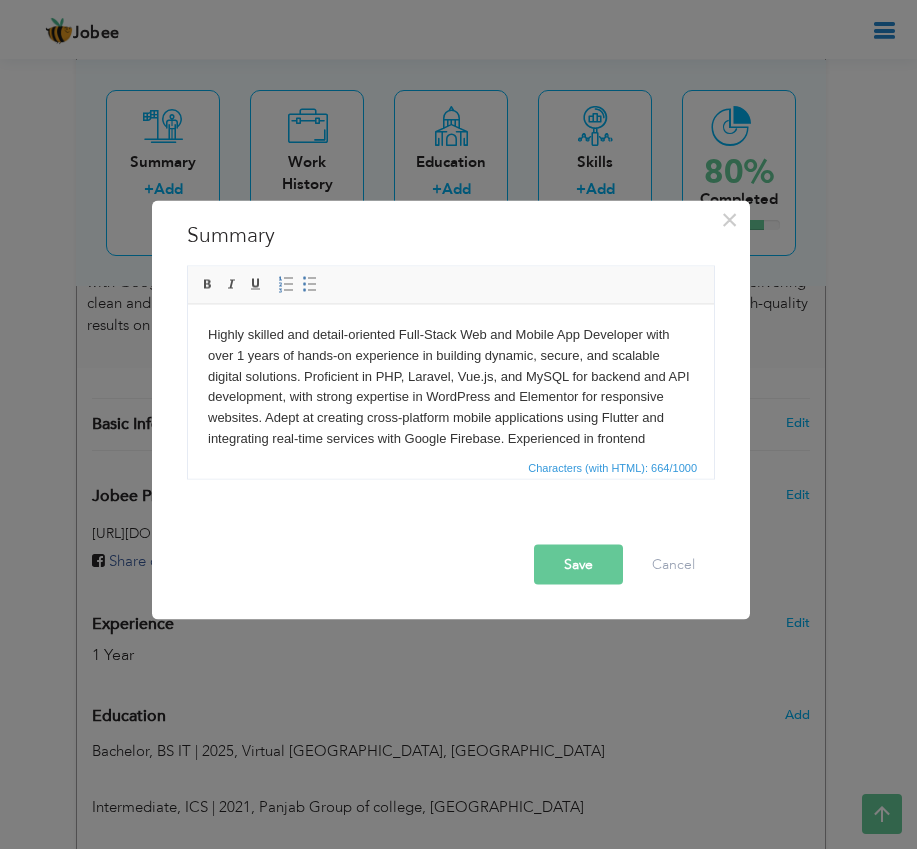 click on "Save" at bounding box center [578, 564] 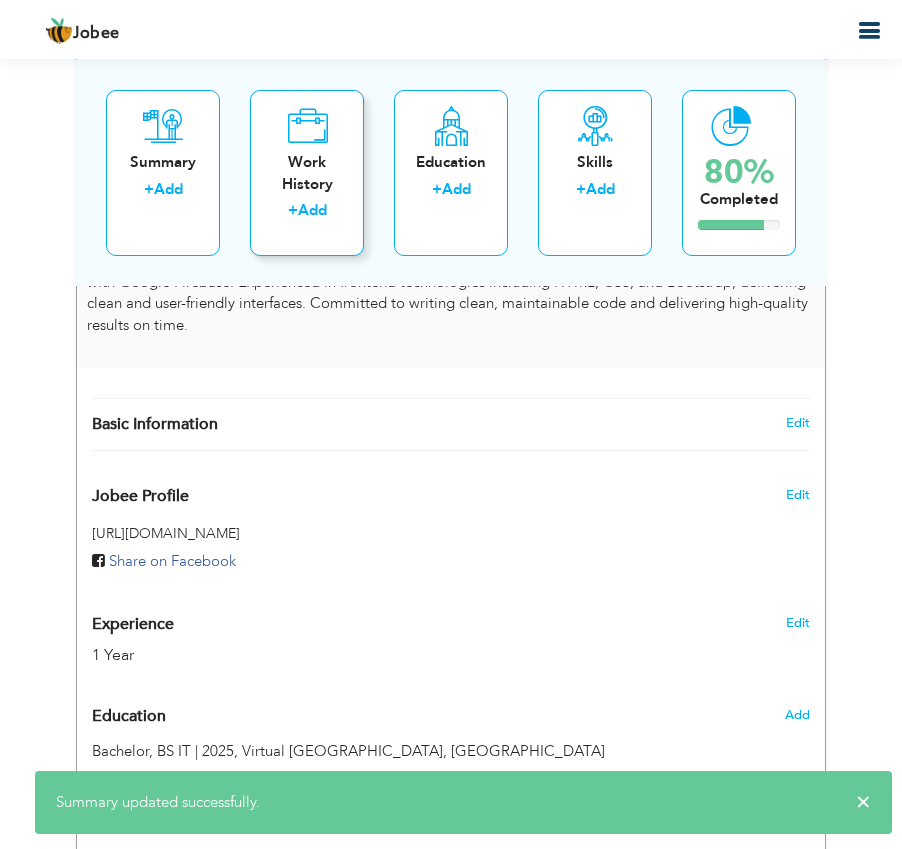 click on "Add" at bounding box center (312, 210) 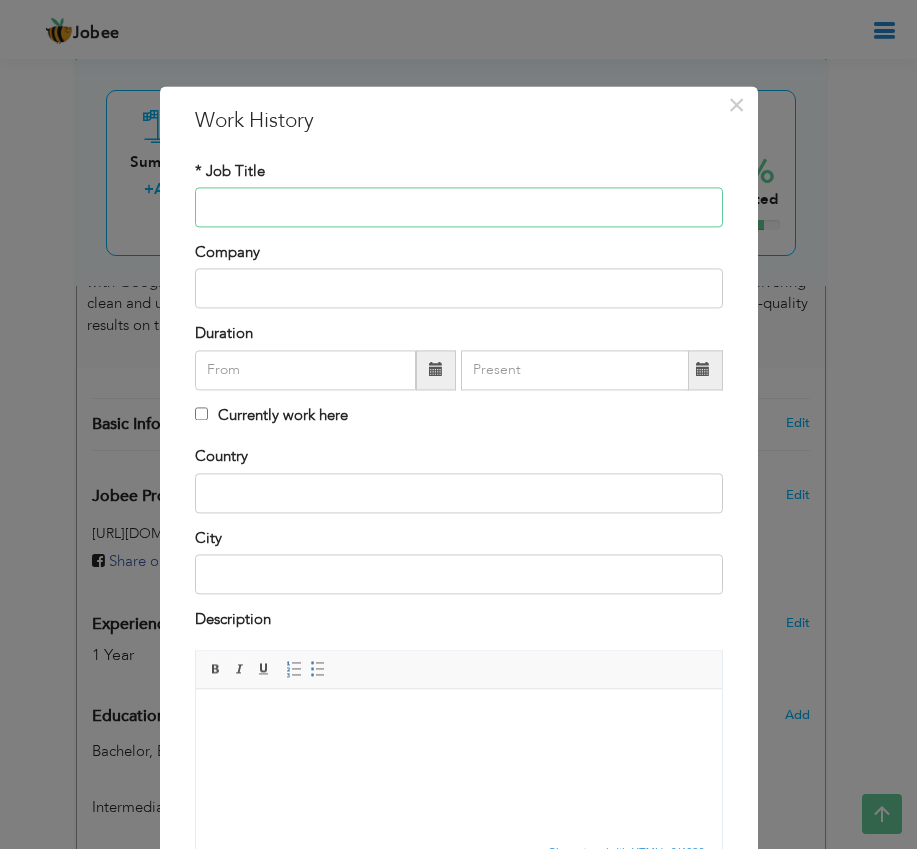 click at bounding box center [459, 207] 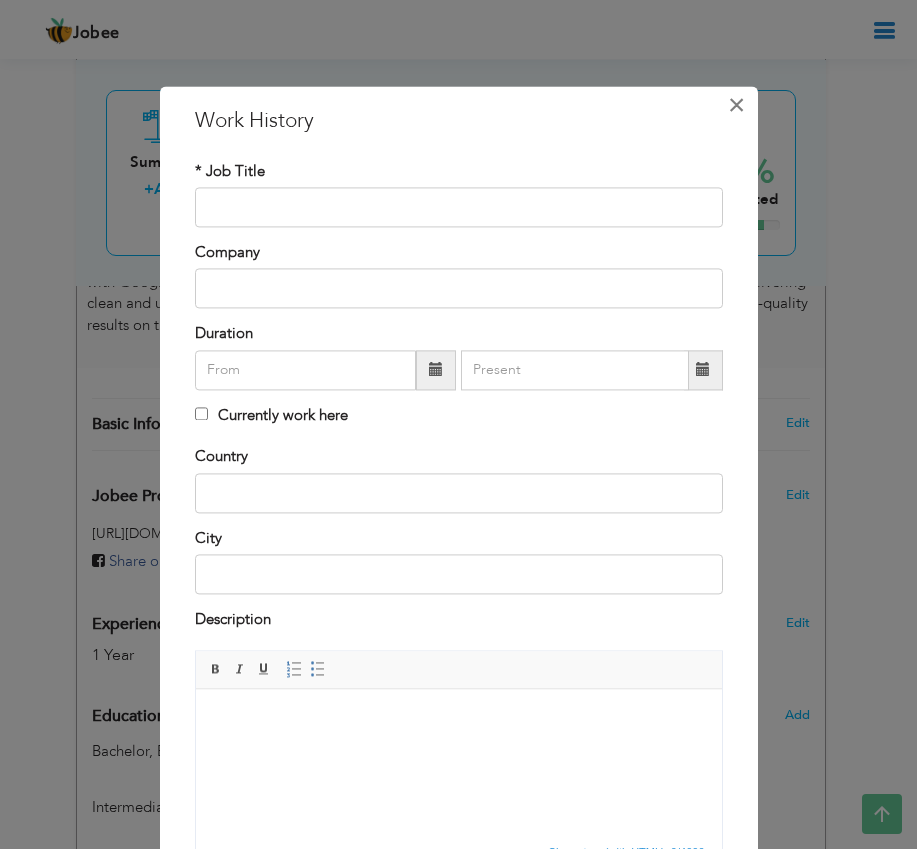 click on "×" at bounding box center [736, 105] 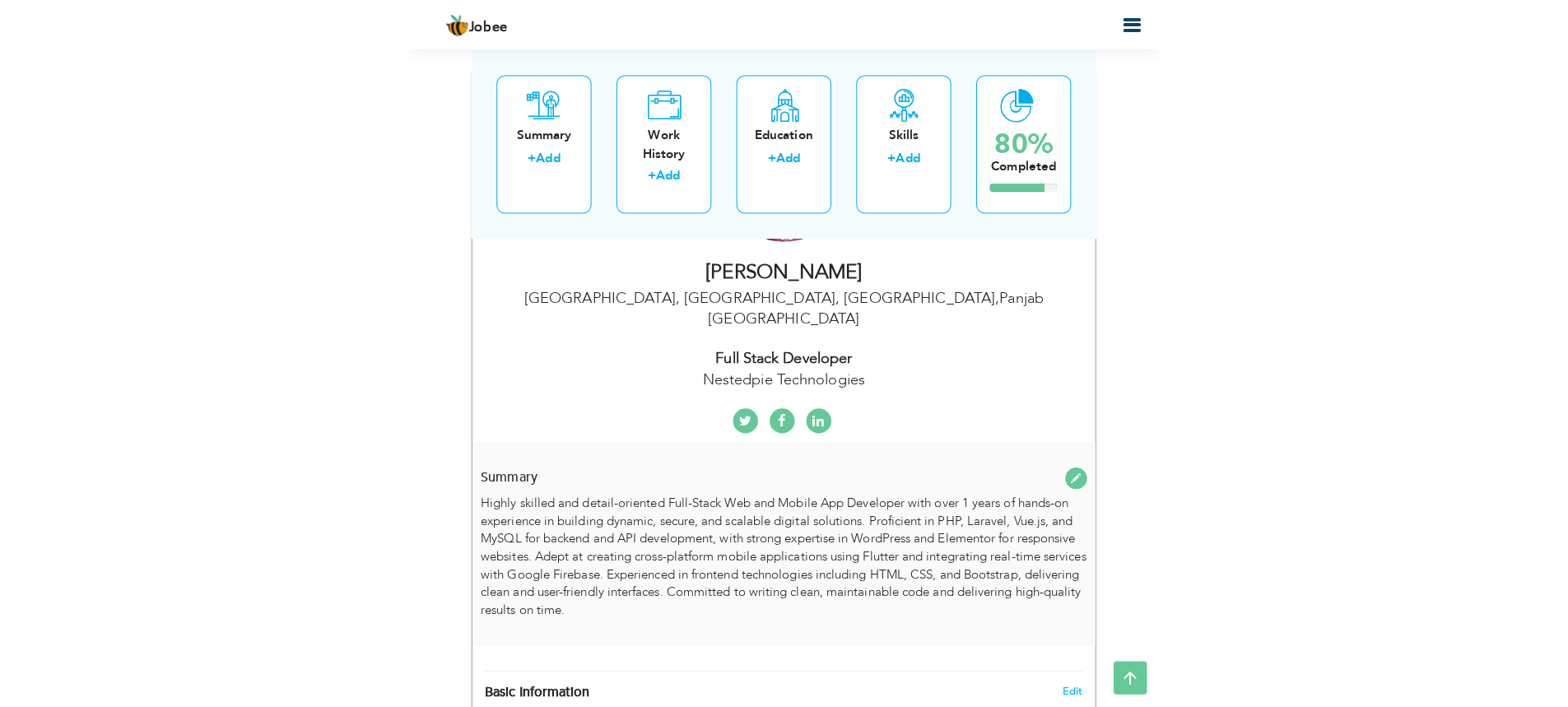 scroll, scrollTop: 316, scrollLeft: 0, axis: vertical 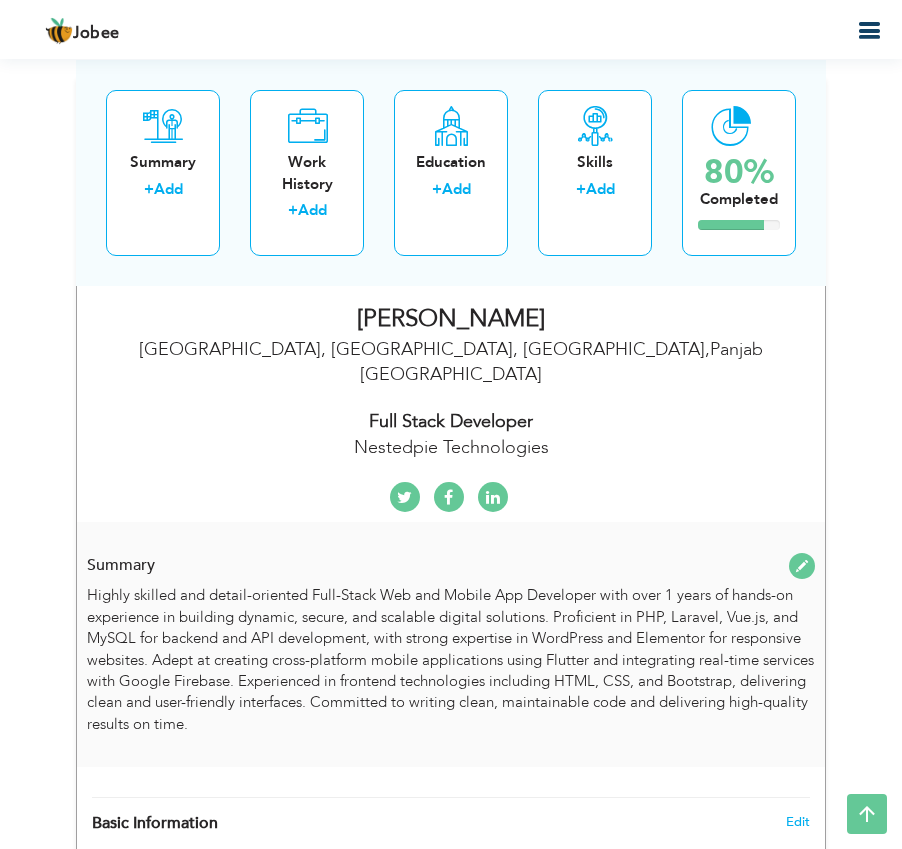 click at bounding box center (869, 31) 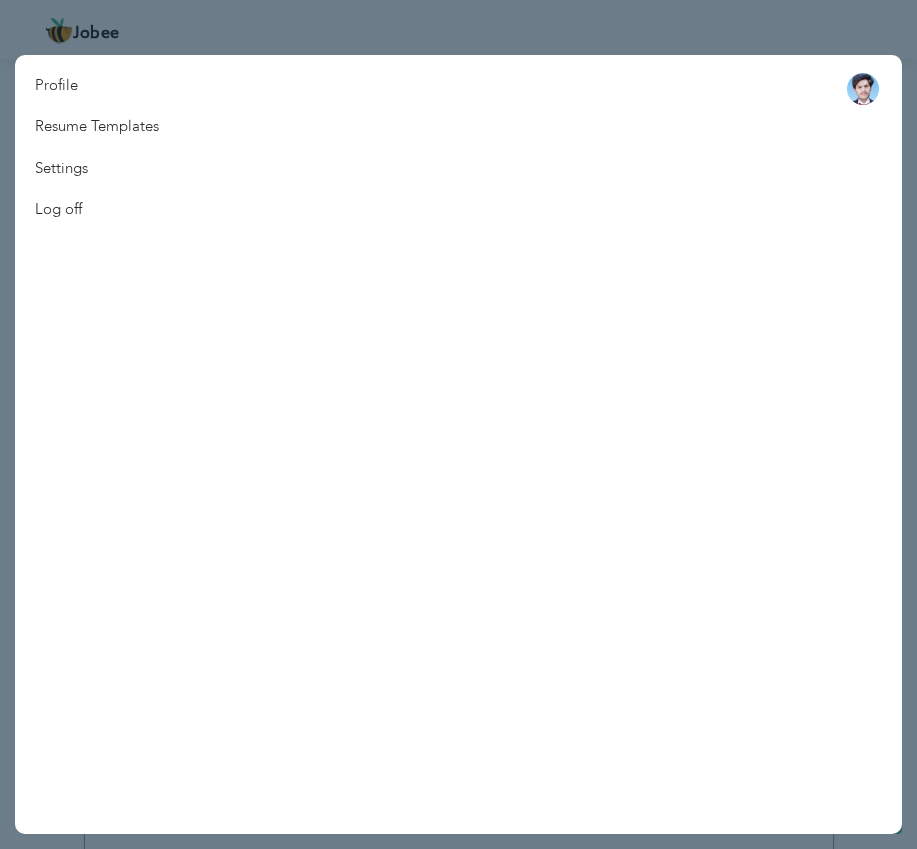 click at bounding box center (458, 424) 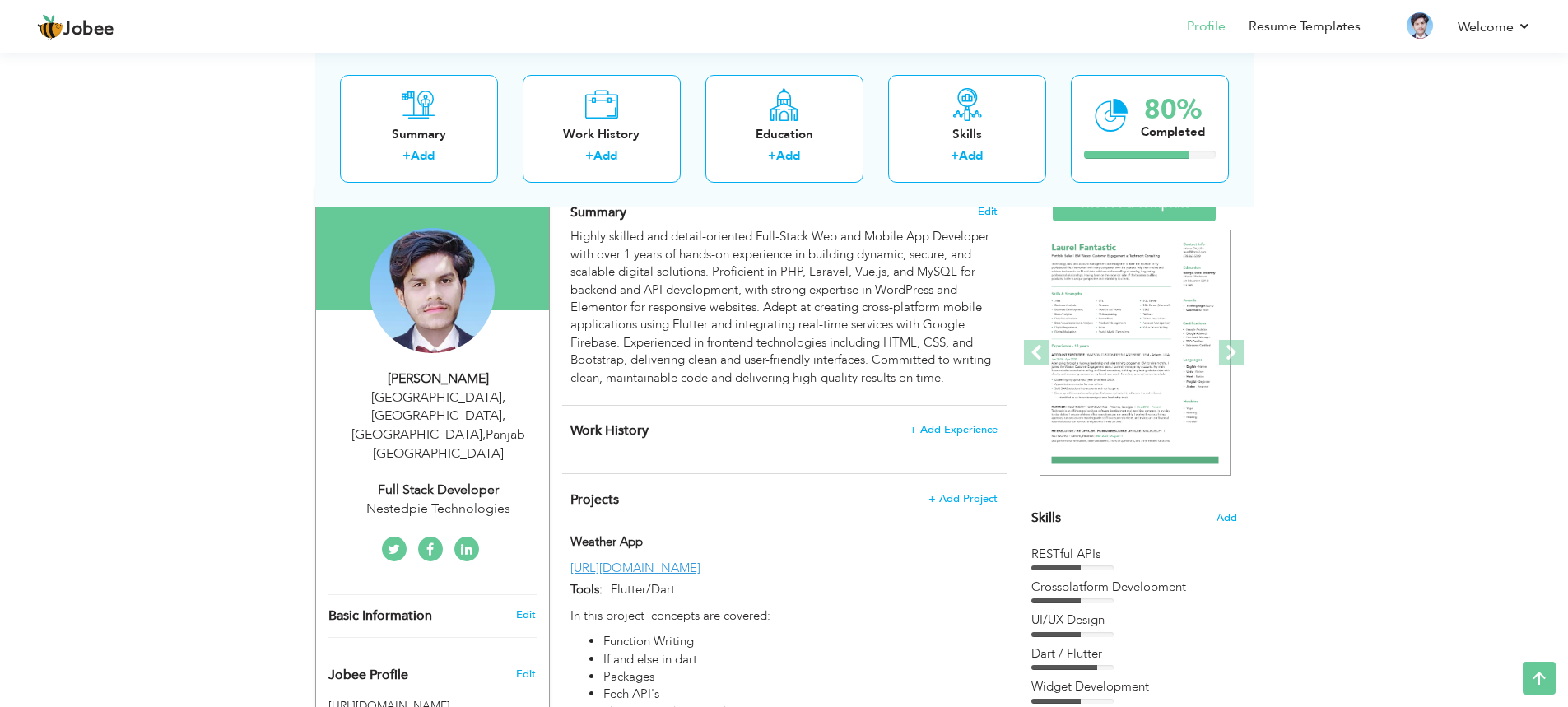 scroll, scrollTop: 90, scrollLeft: 0, axis: vertical 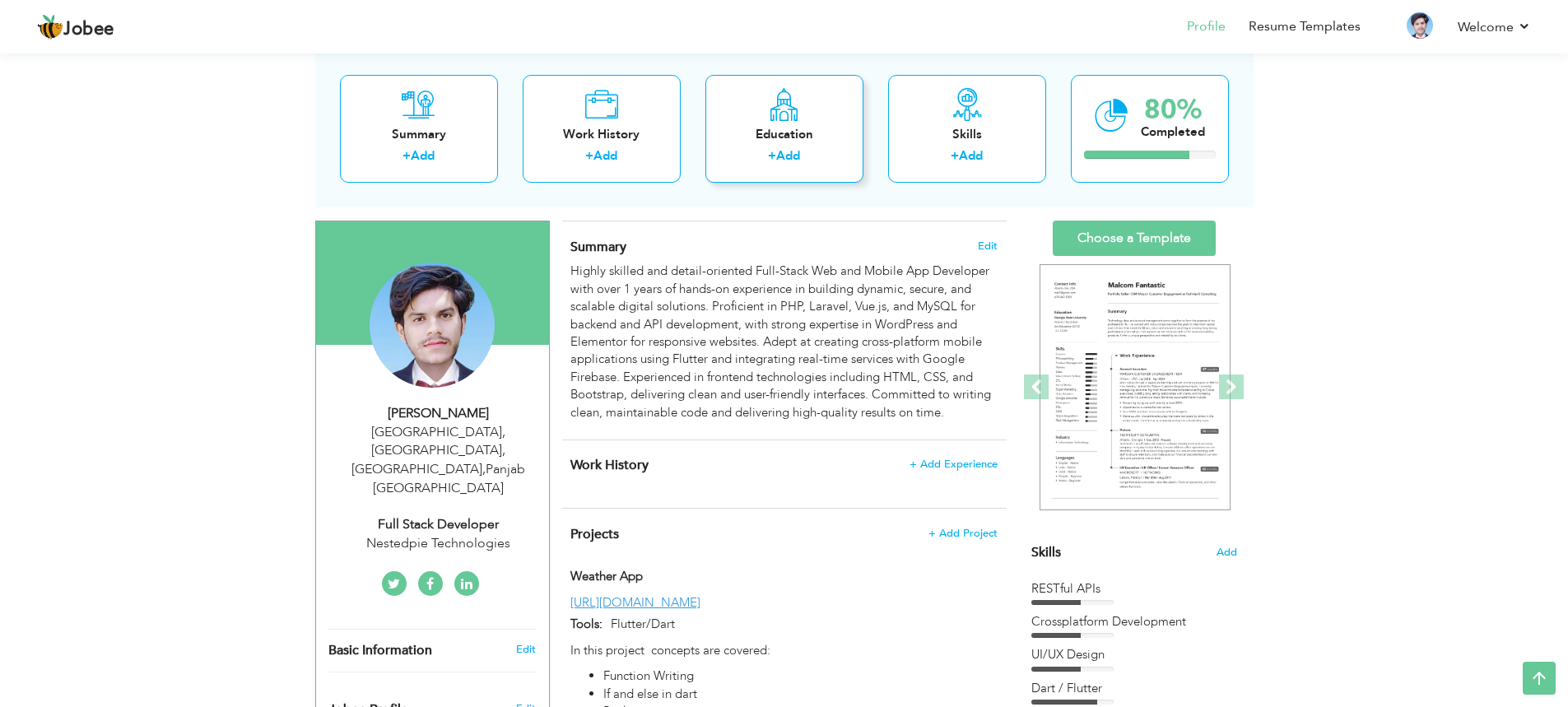 click on "+" at bounding box center [772, 156] 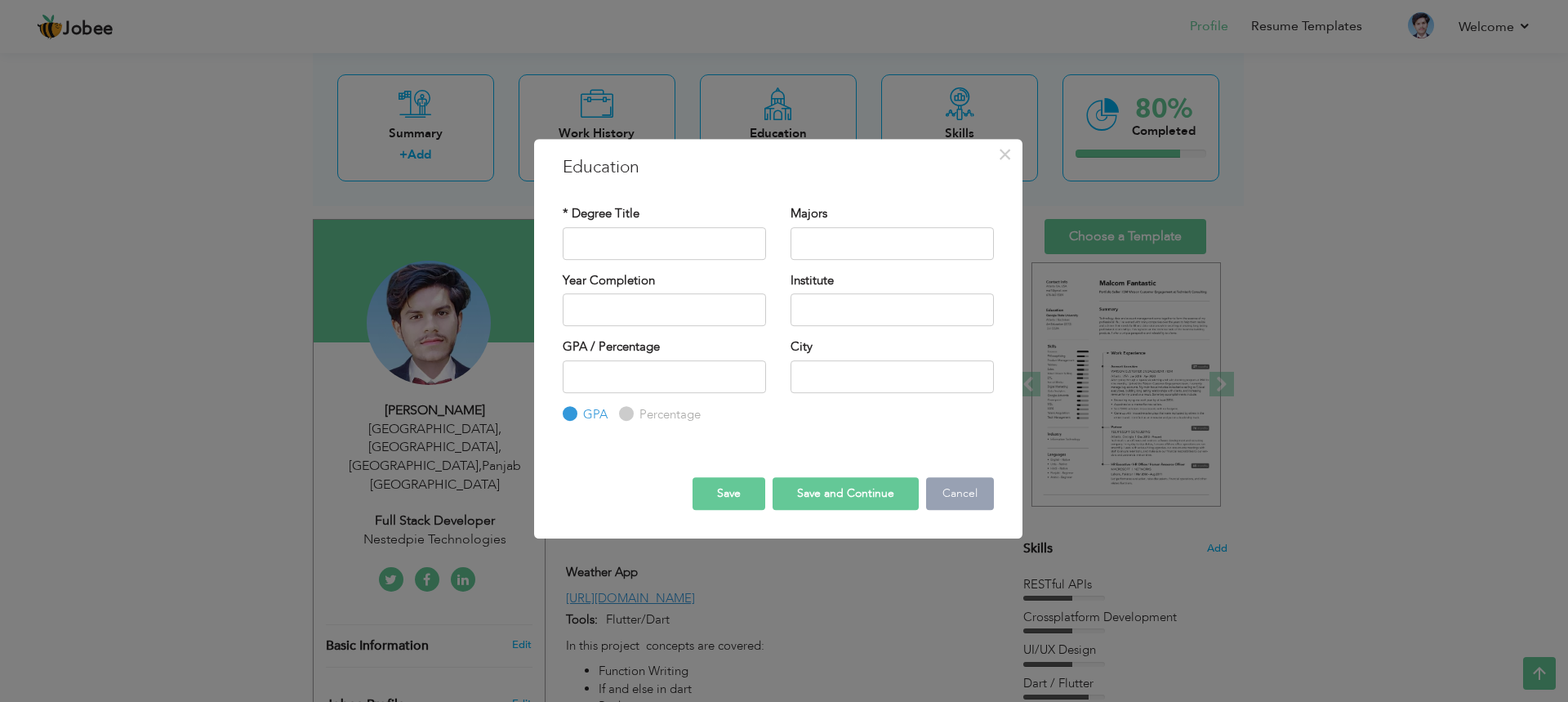 click on "Cancel" at bounding box center (960, 494) 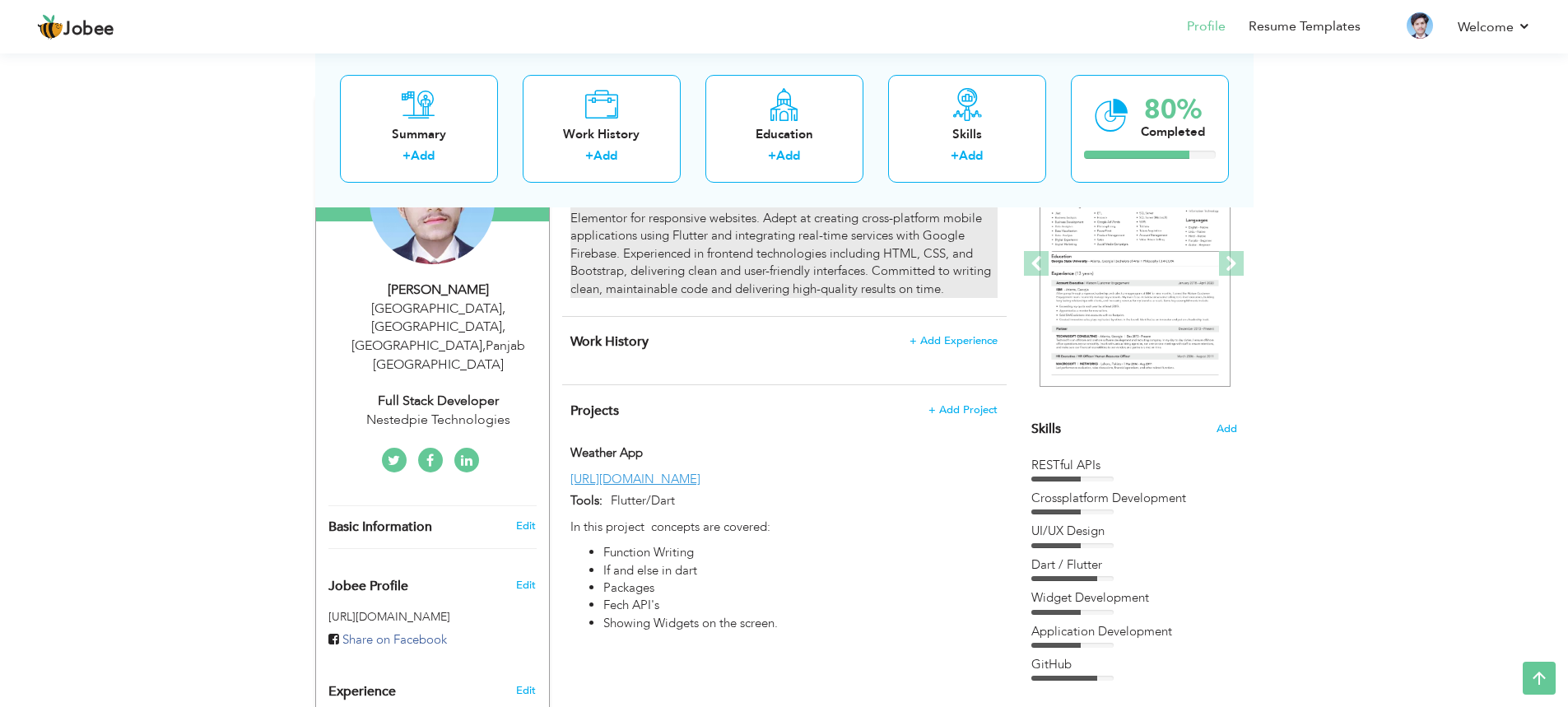 scroll, scrollTop: 212, scrollLeft: 0, axis: vertical 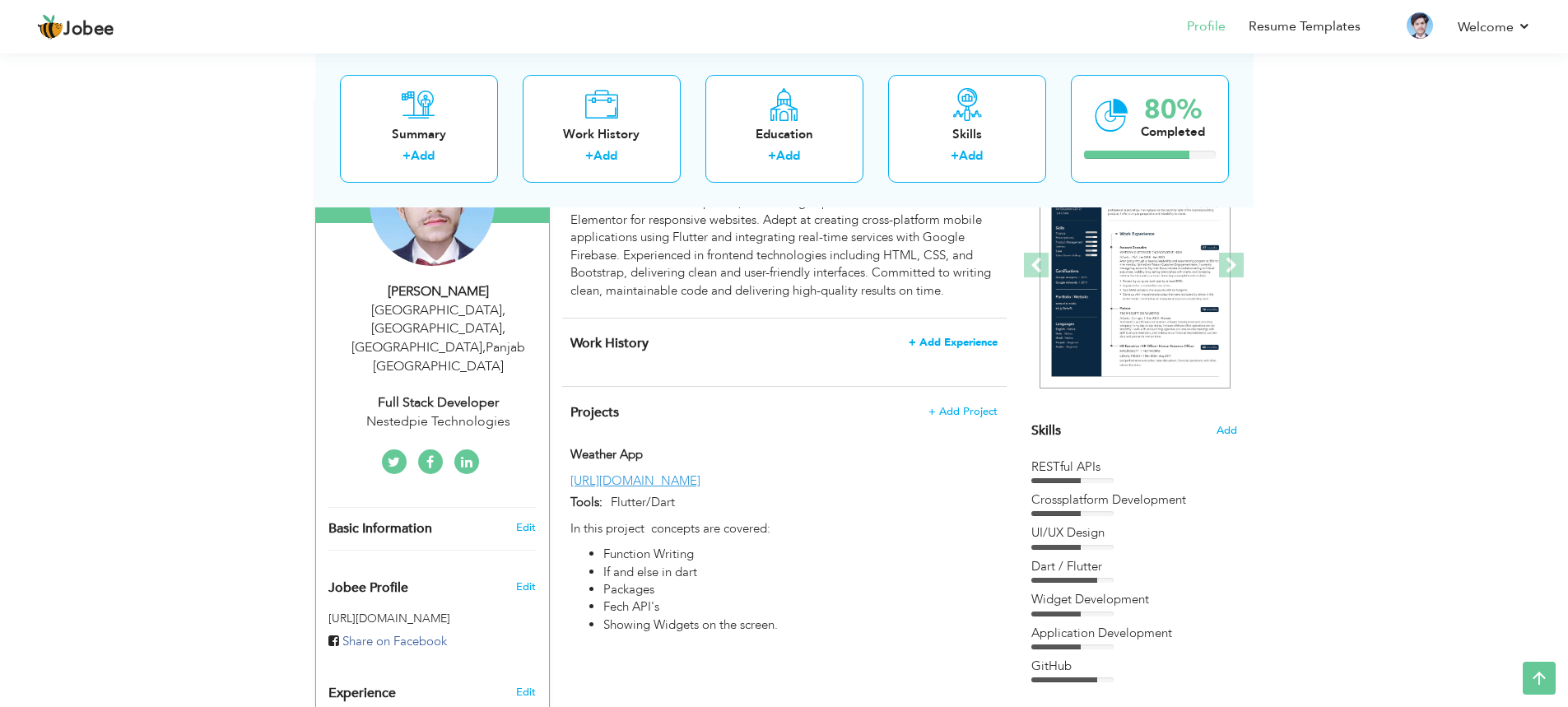 click on "+ Add Experience" at bounding box center [953, 342] 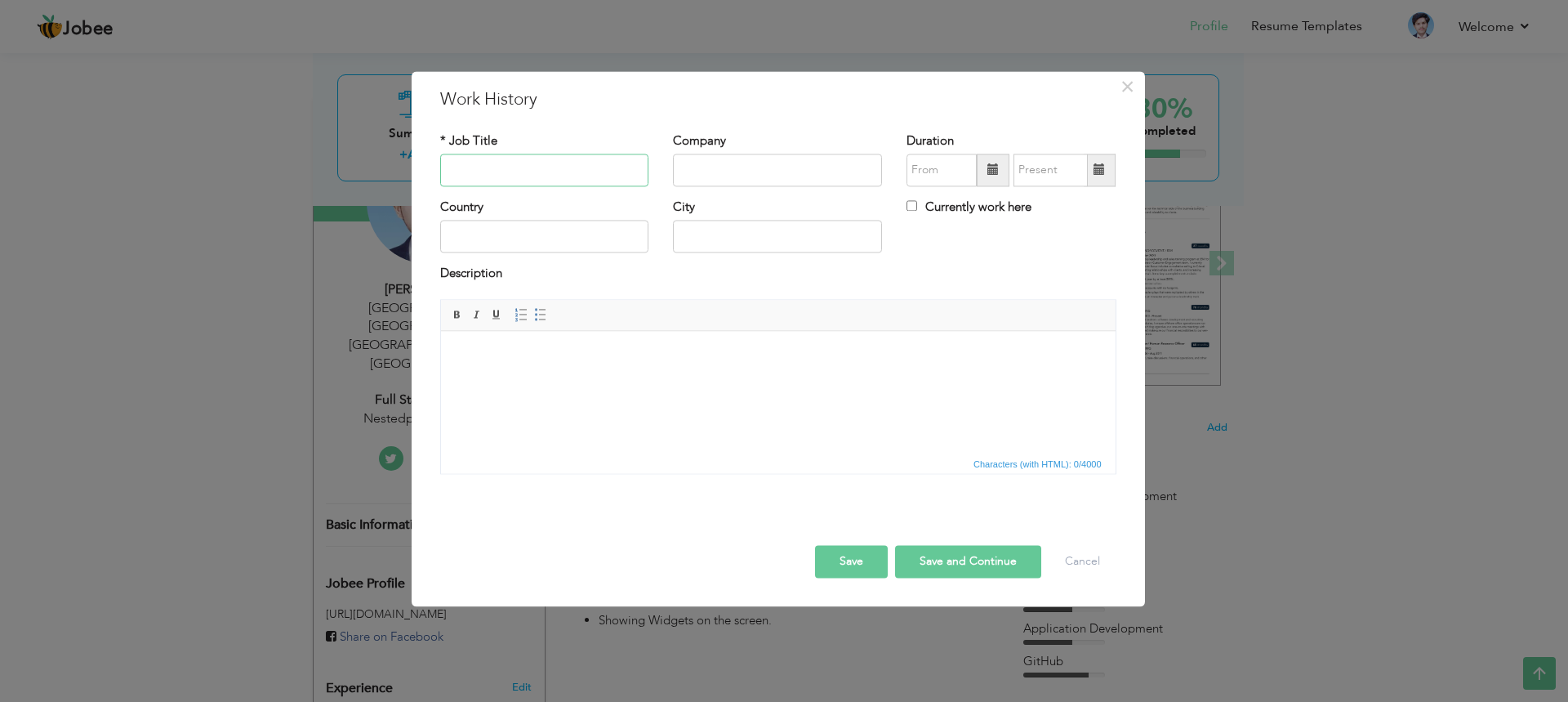 click at bounding box center [545, 170] 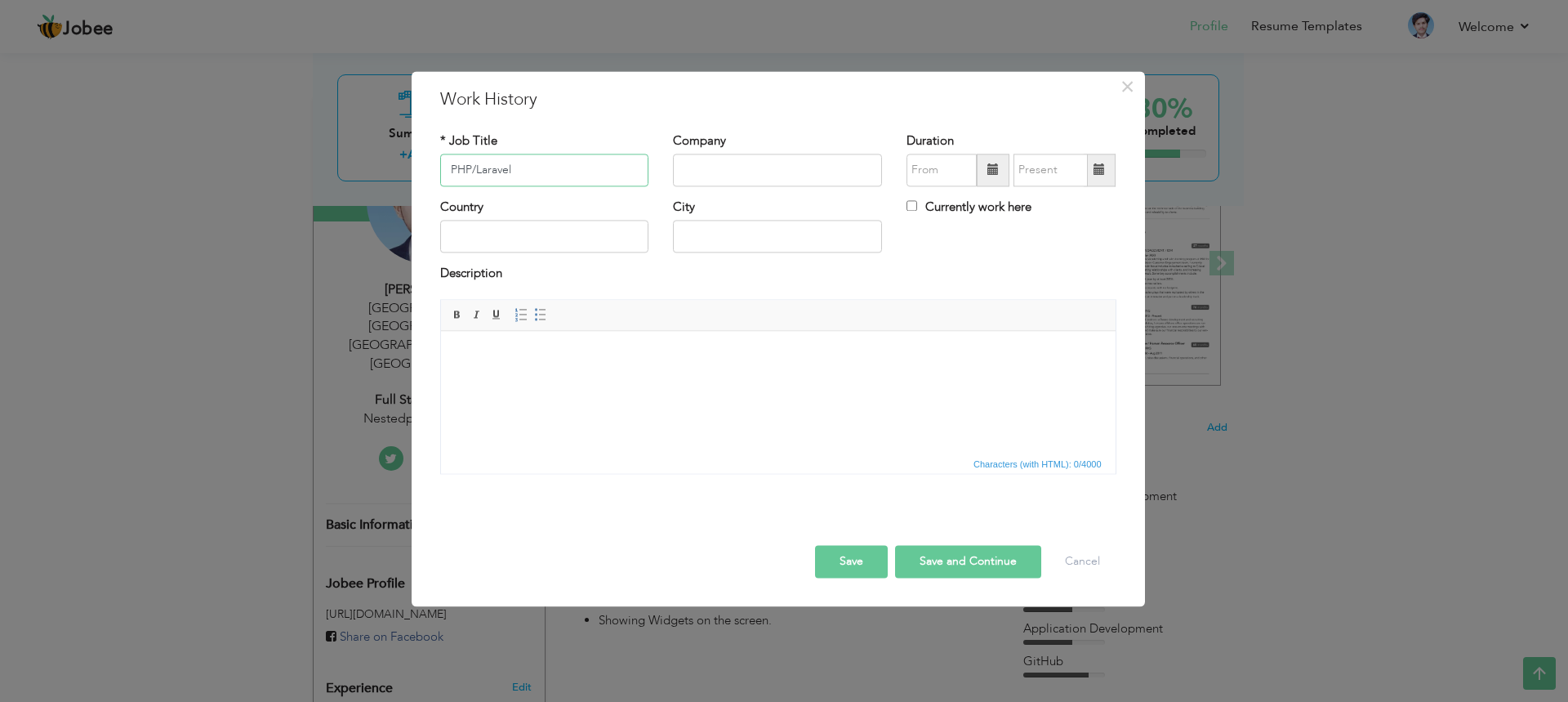 type on "PHP/Laravel" 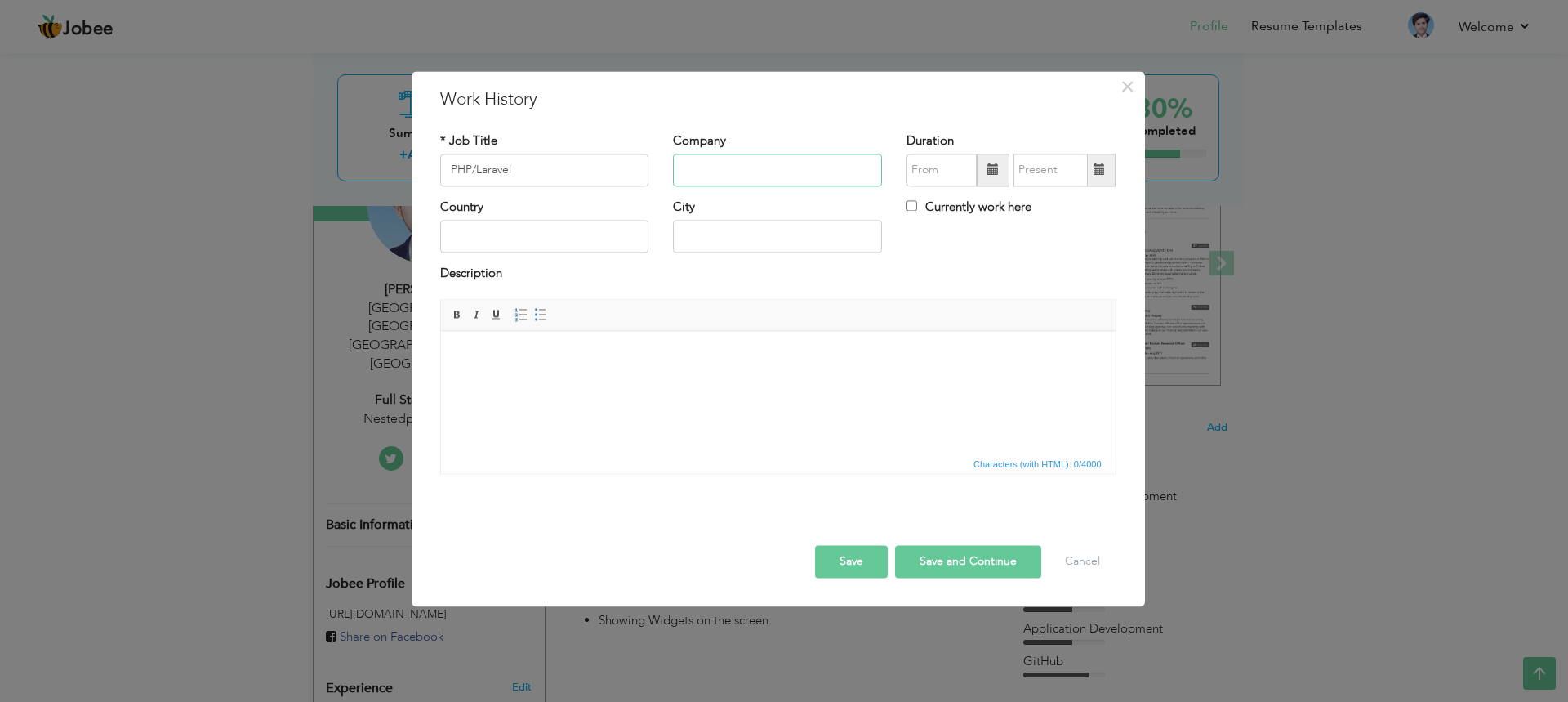 click at bounding box center (777, 170) 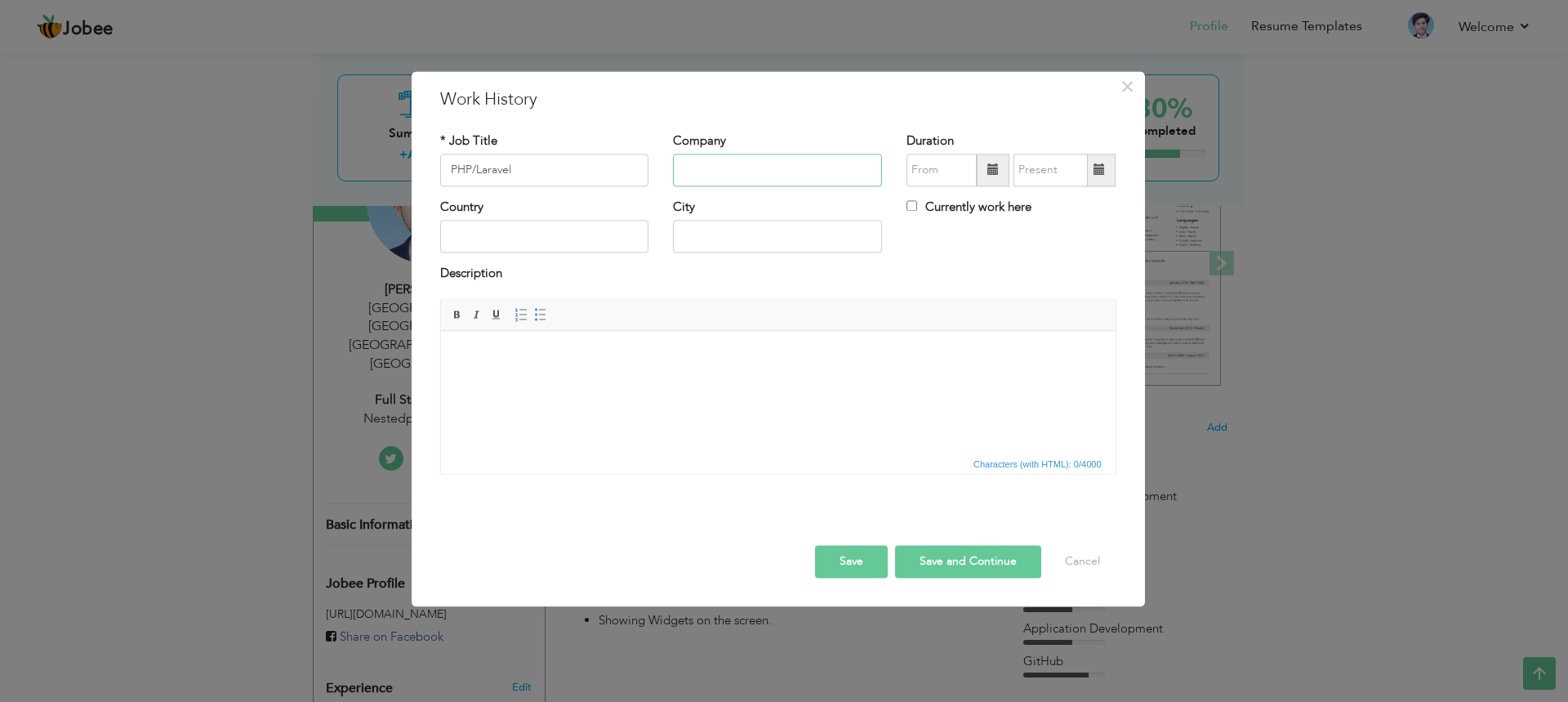 type on "Nestedpie Technologies" 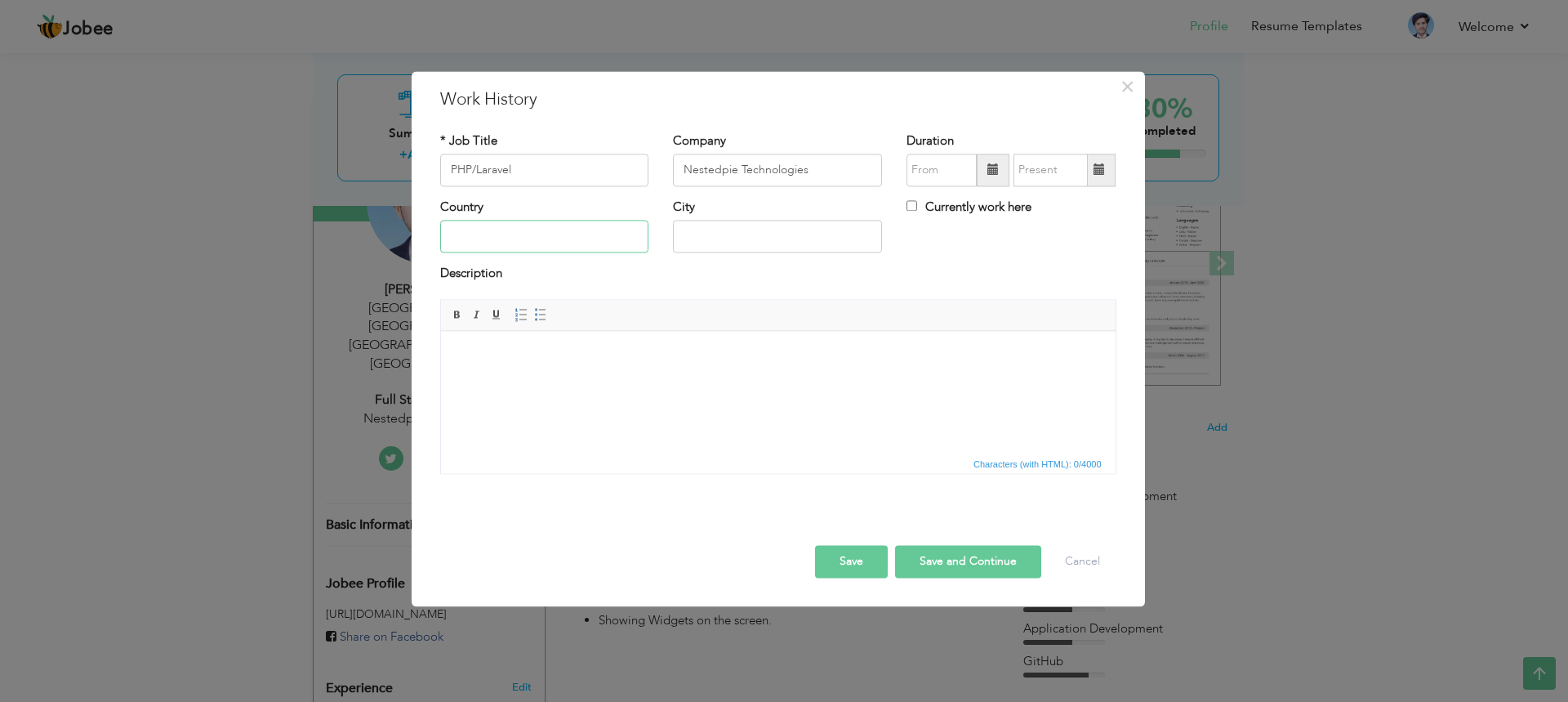 type on "[GEOGRAPHIC_DATA]" 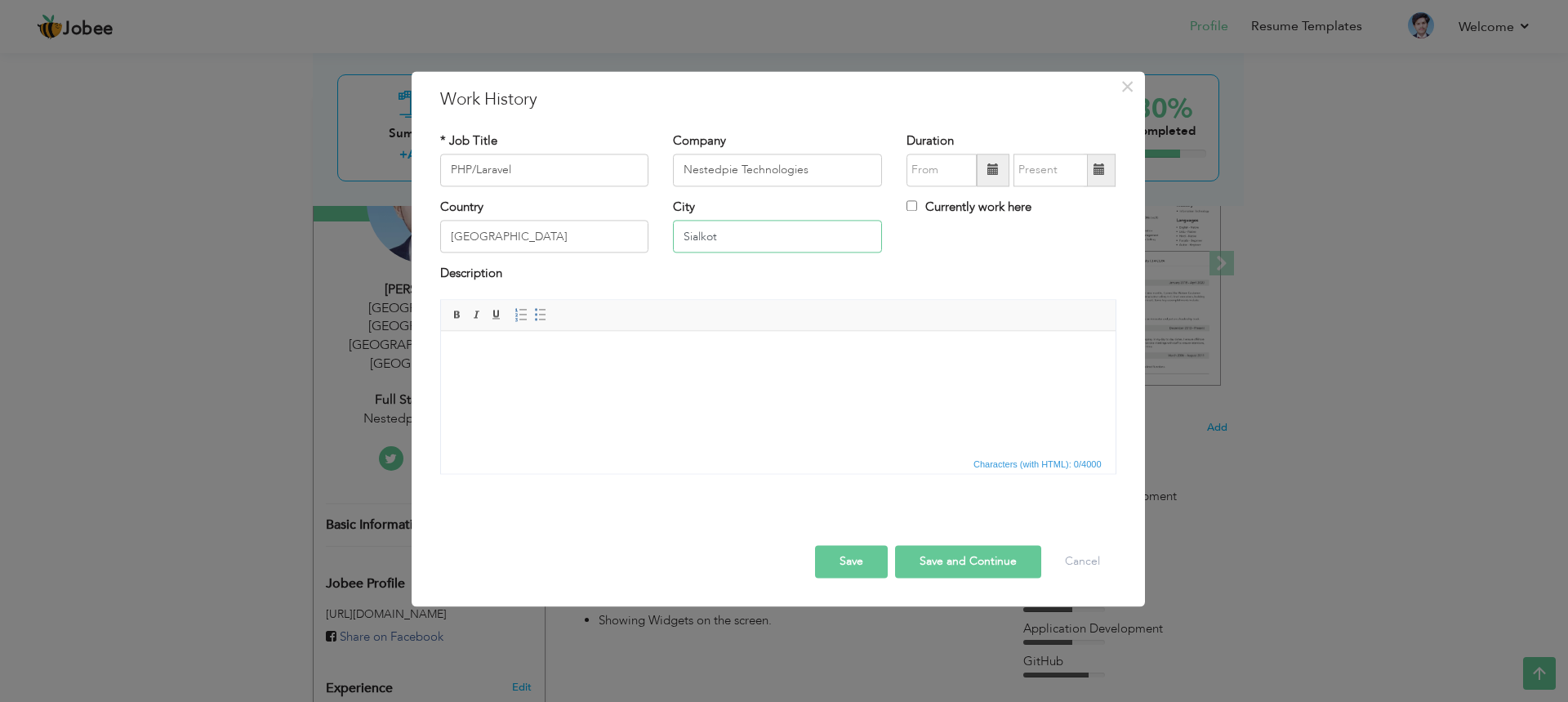 click on "Sialkot" at bounding box center (777, 237) 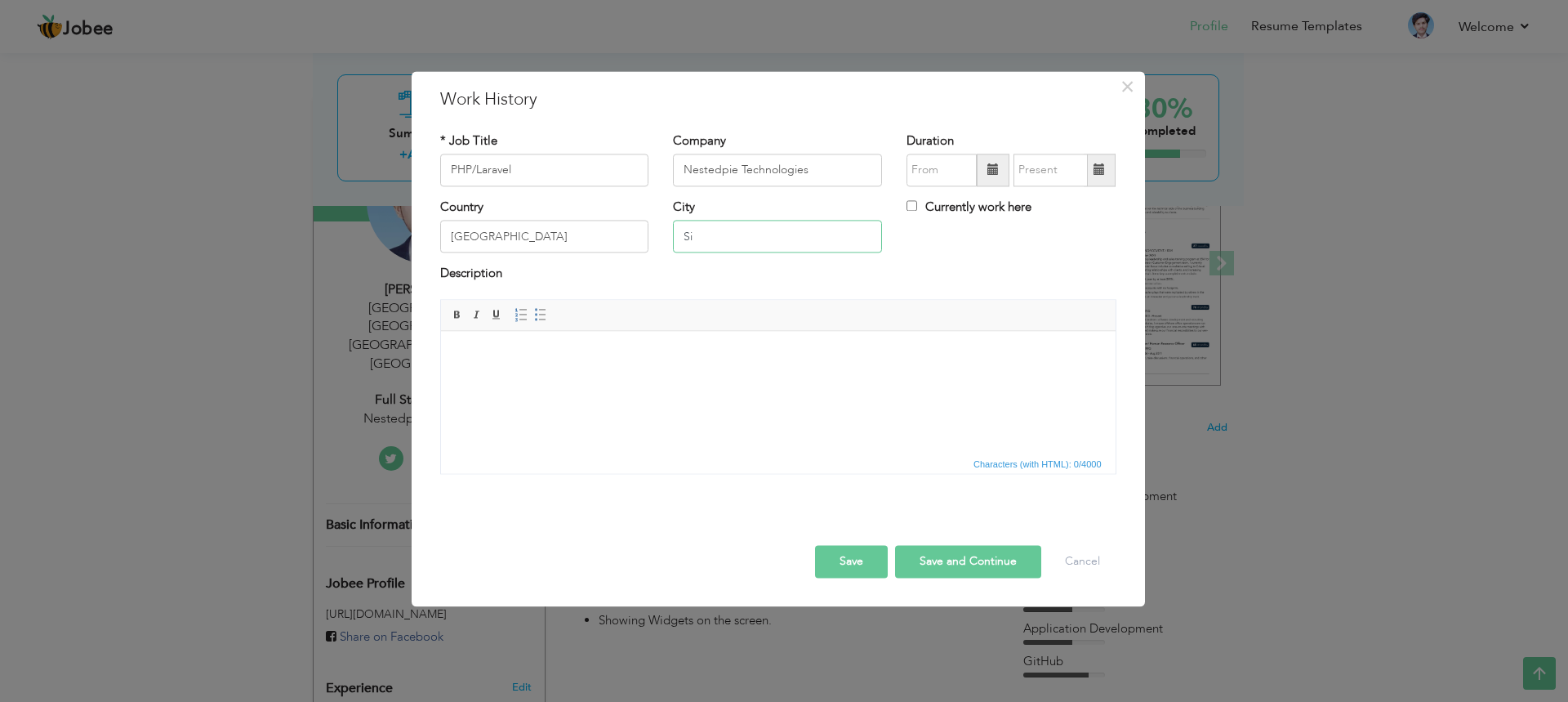 type on "S" 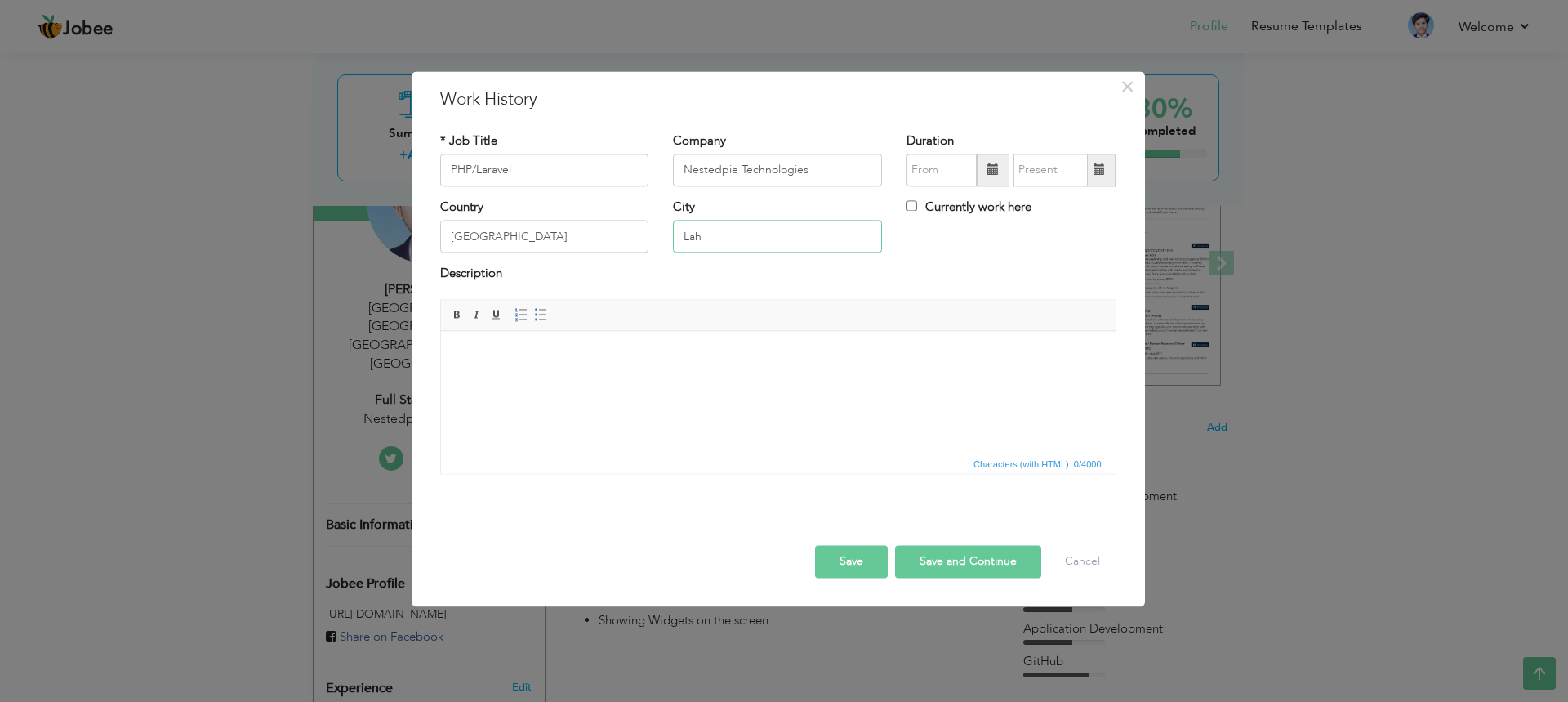 type on "[GEOGRAPHIC_DATA], [GEOGRAPHIC_DATA], [GEOGRAPHIC_DATA]" 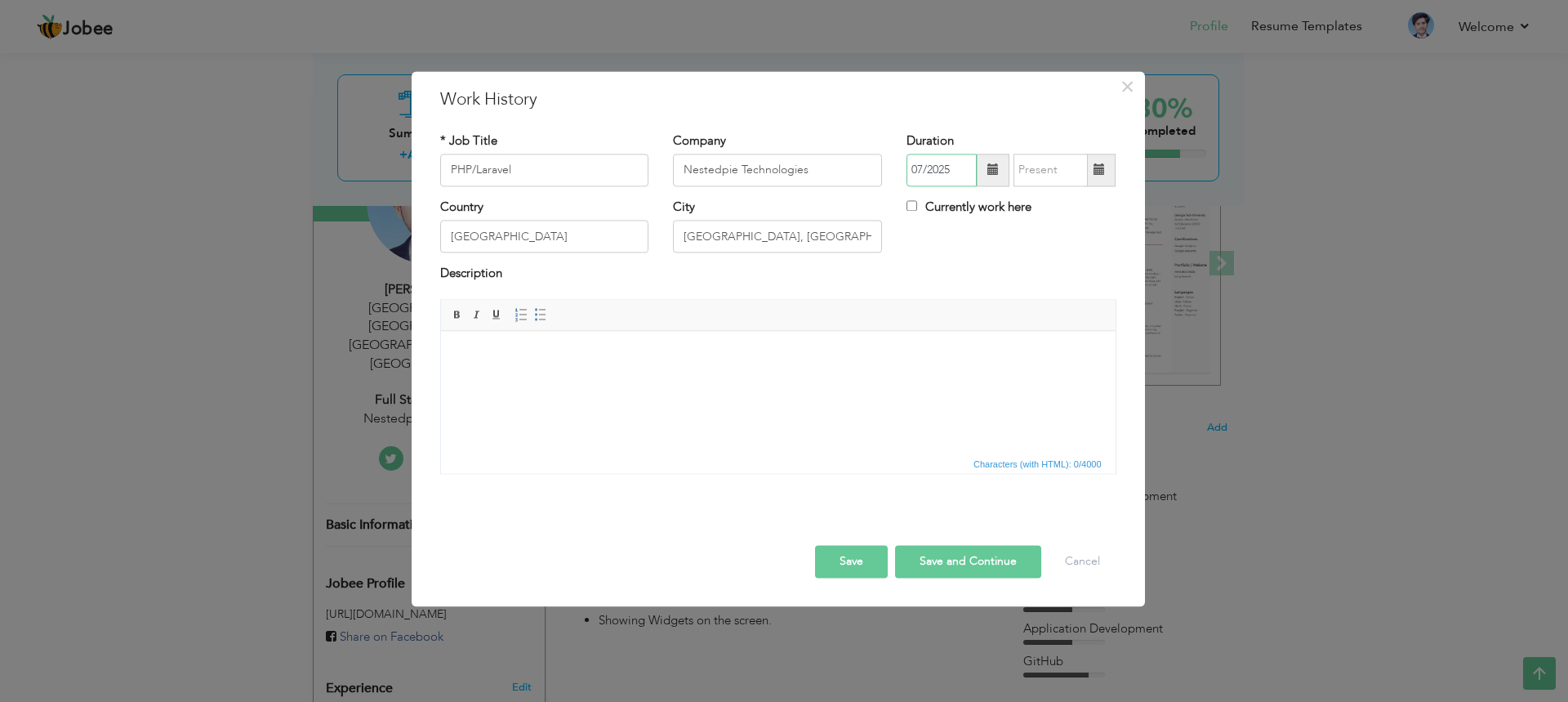 click on "07/2025" at bounding box center [942, 170] 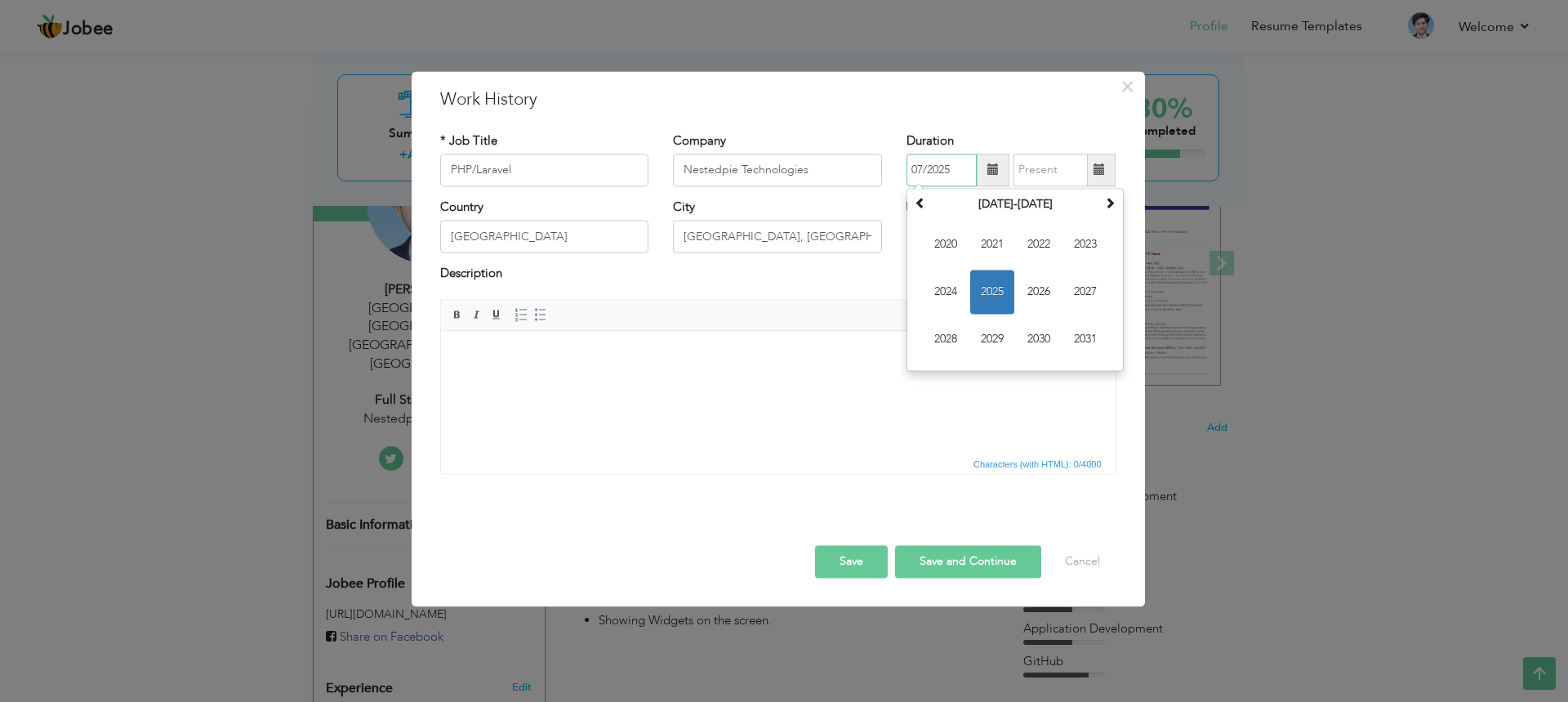 click on "07/2025" at bounding box center [942, 170] 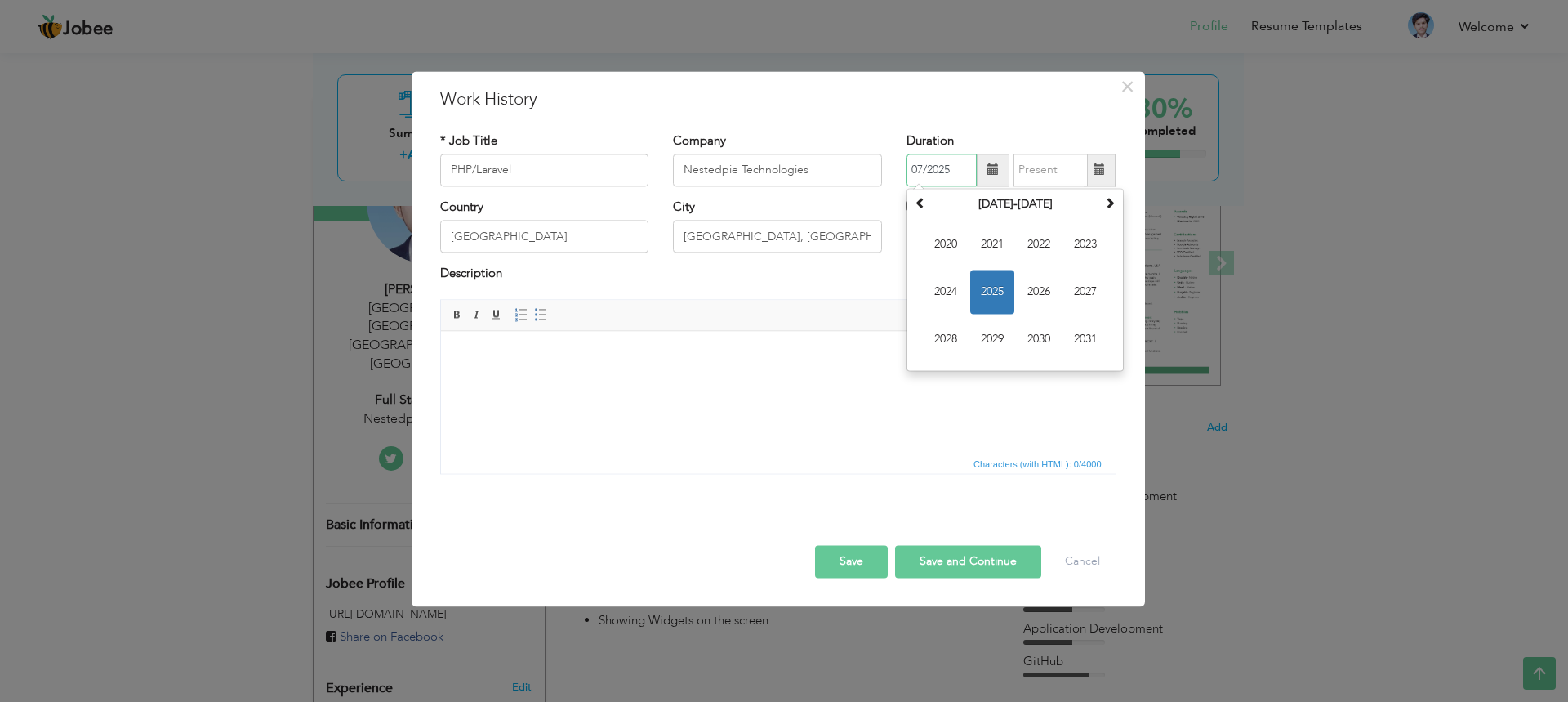 click on "07/2025" at bounding box center (942, 170) 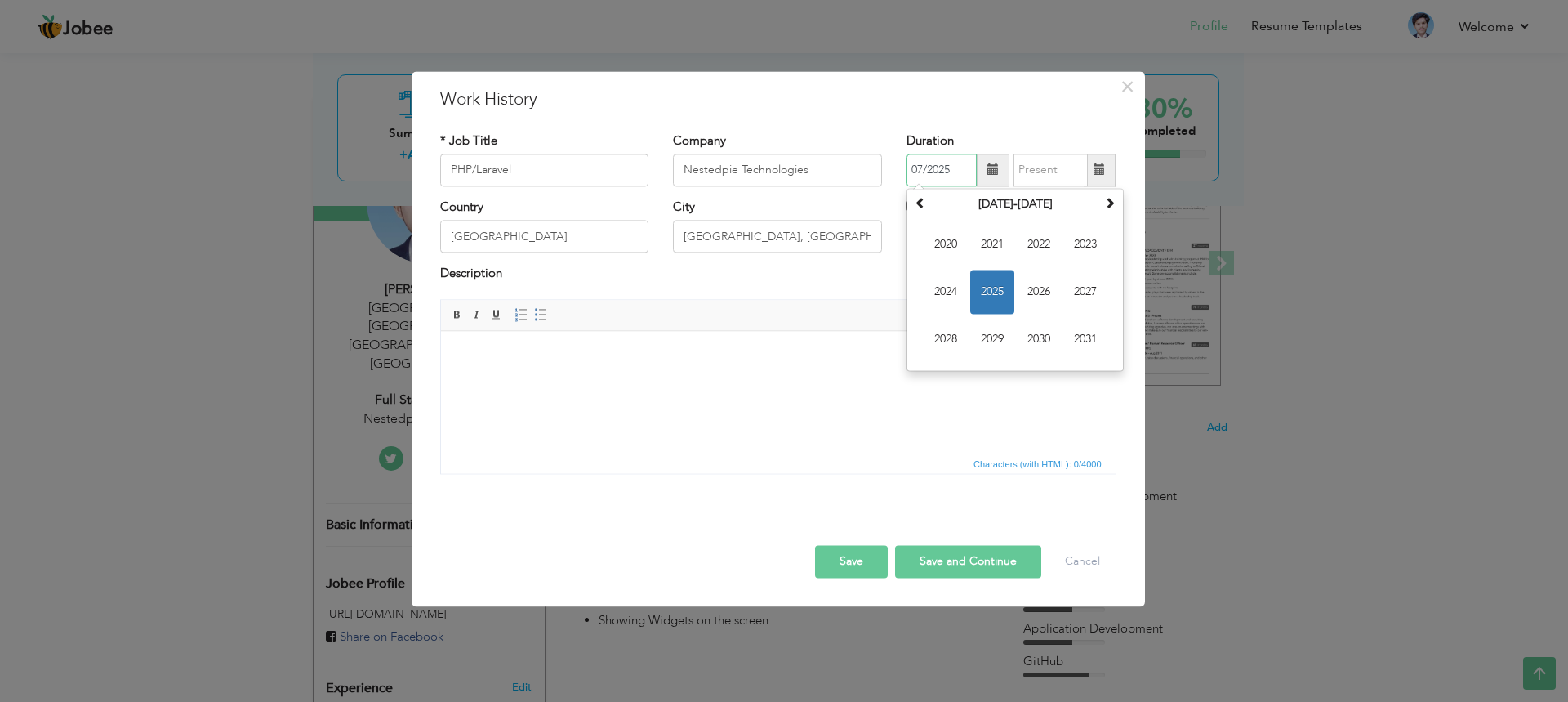 click on "07/2025" at bounding box center (942, 170) 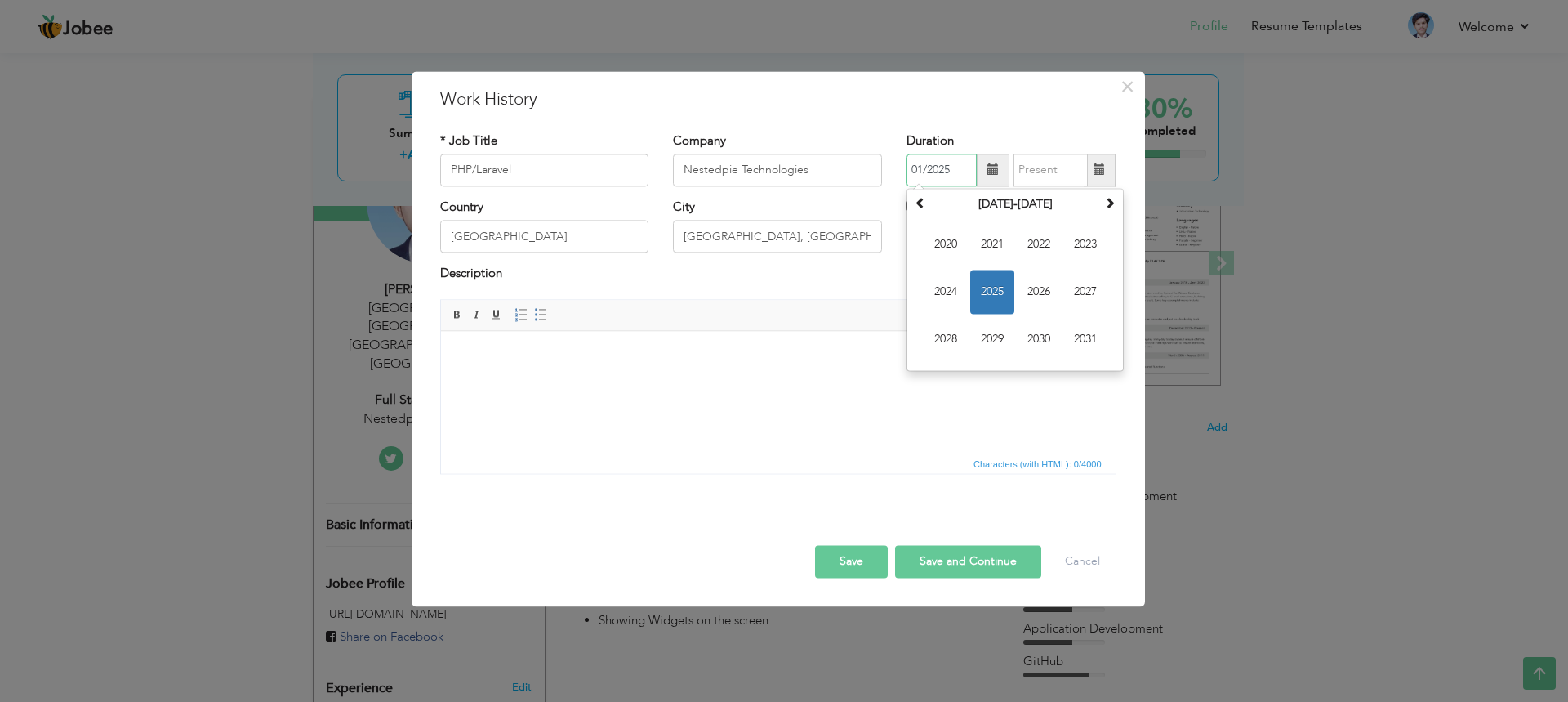 type on "01/2025" 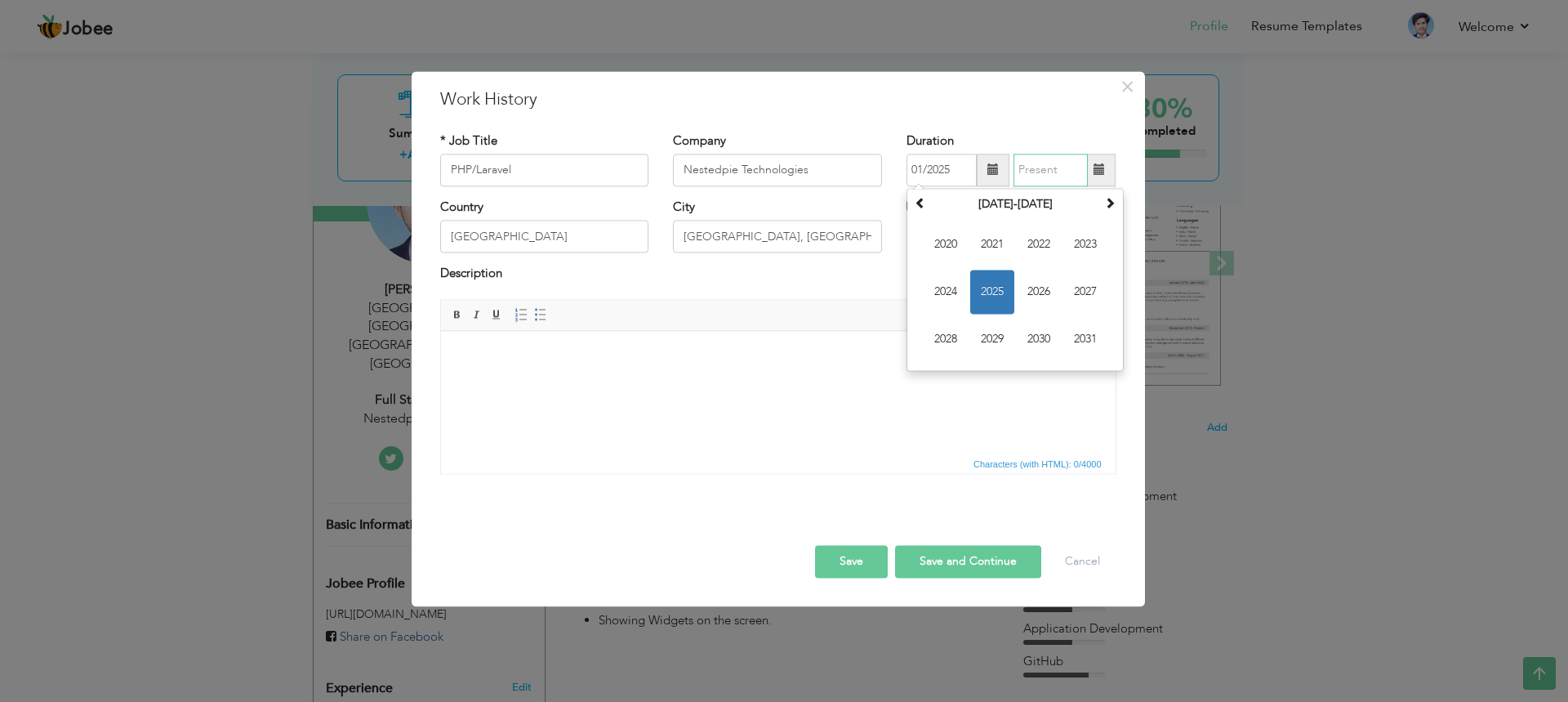 type on "07/2025" 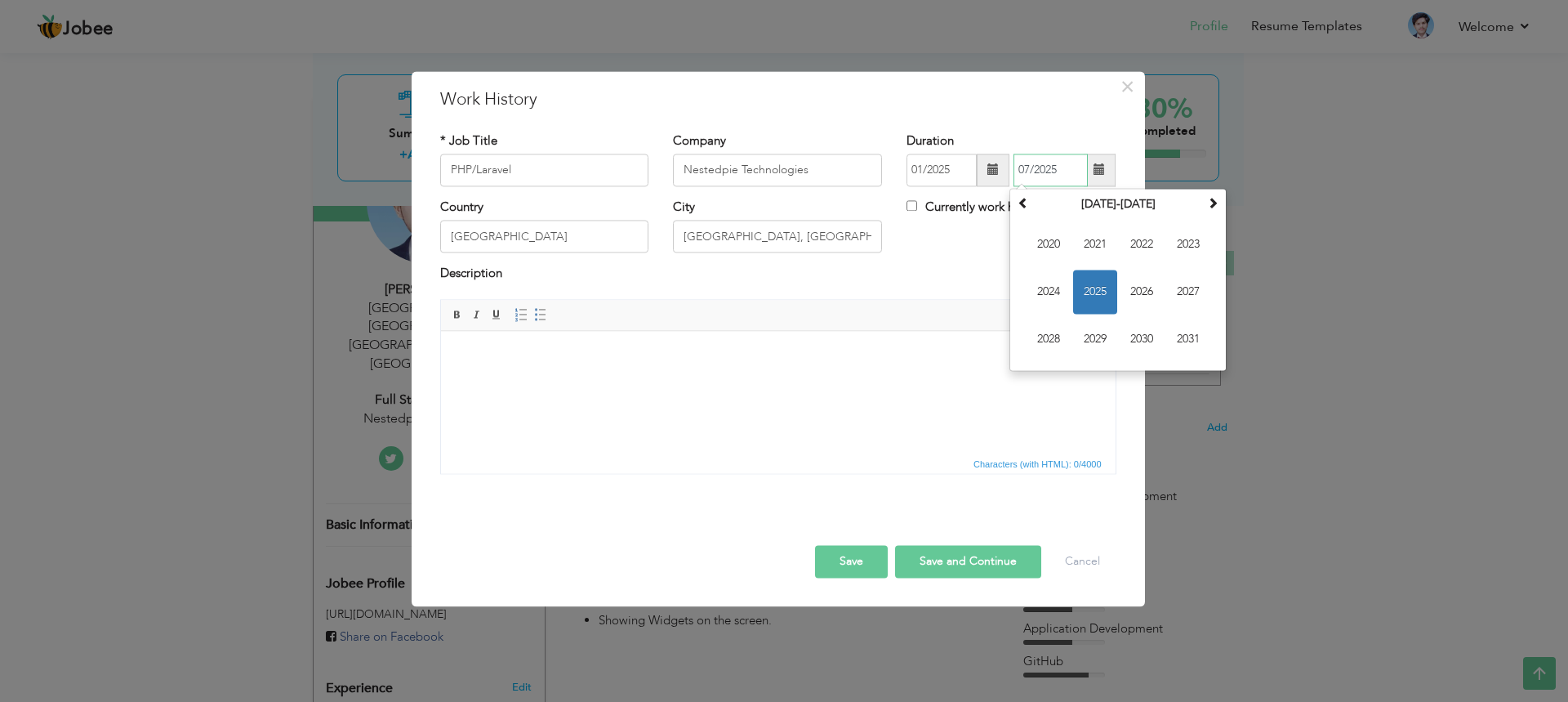 click on "07/2025" at bounding box center [1050, 170] 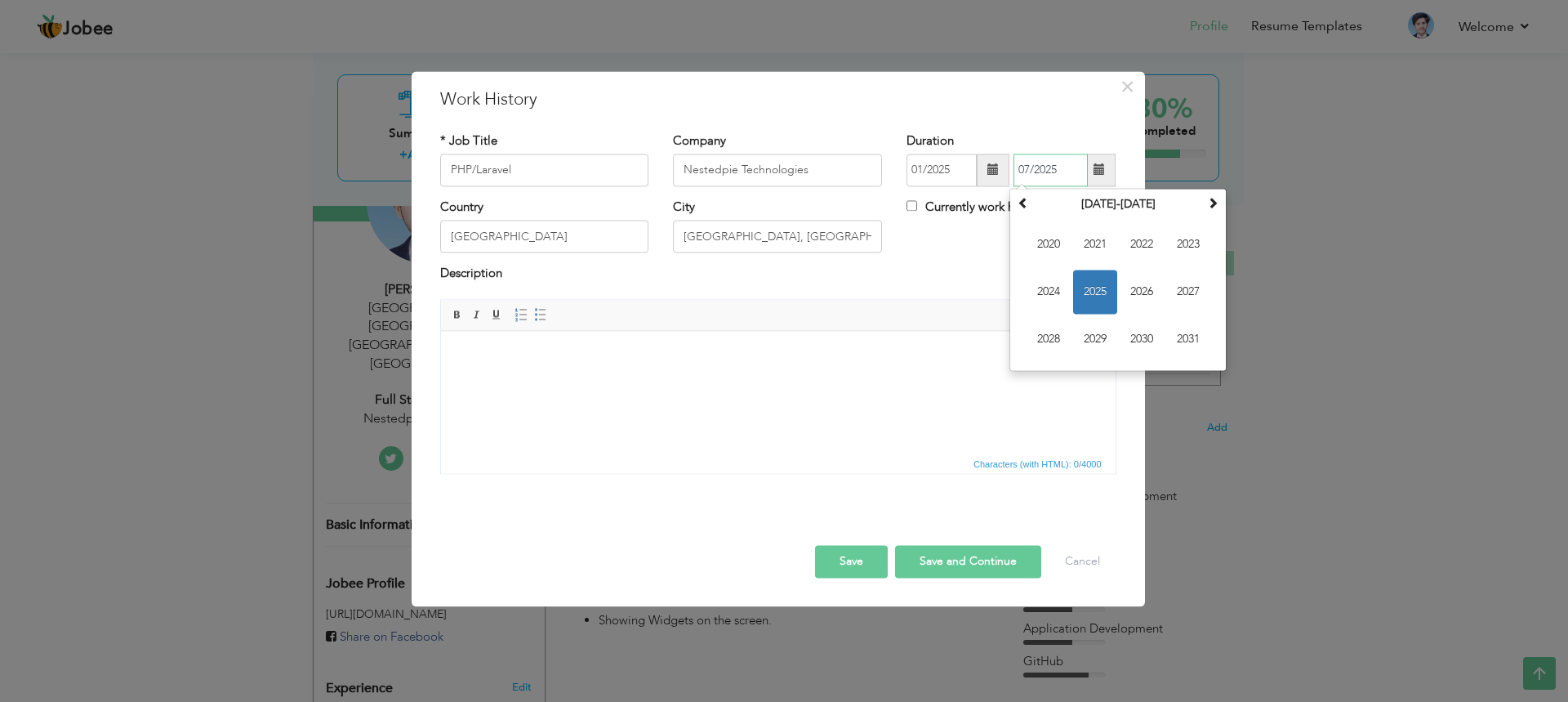 click on "2025" at bounding box center (1095, 292) 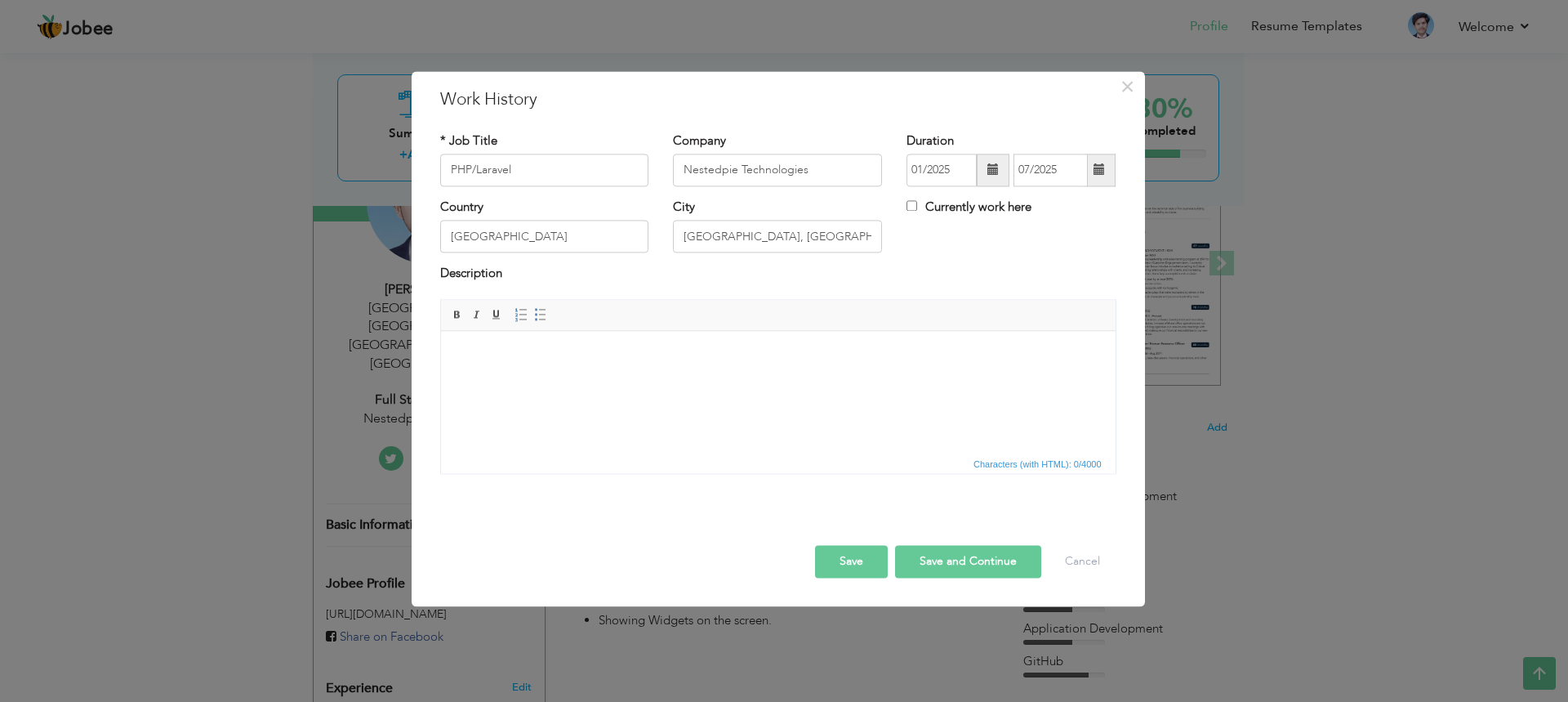 click on "Description" at bounding box center (778, 282) 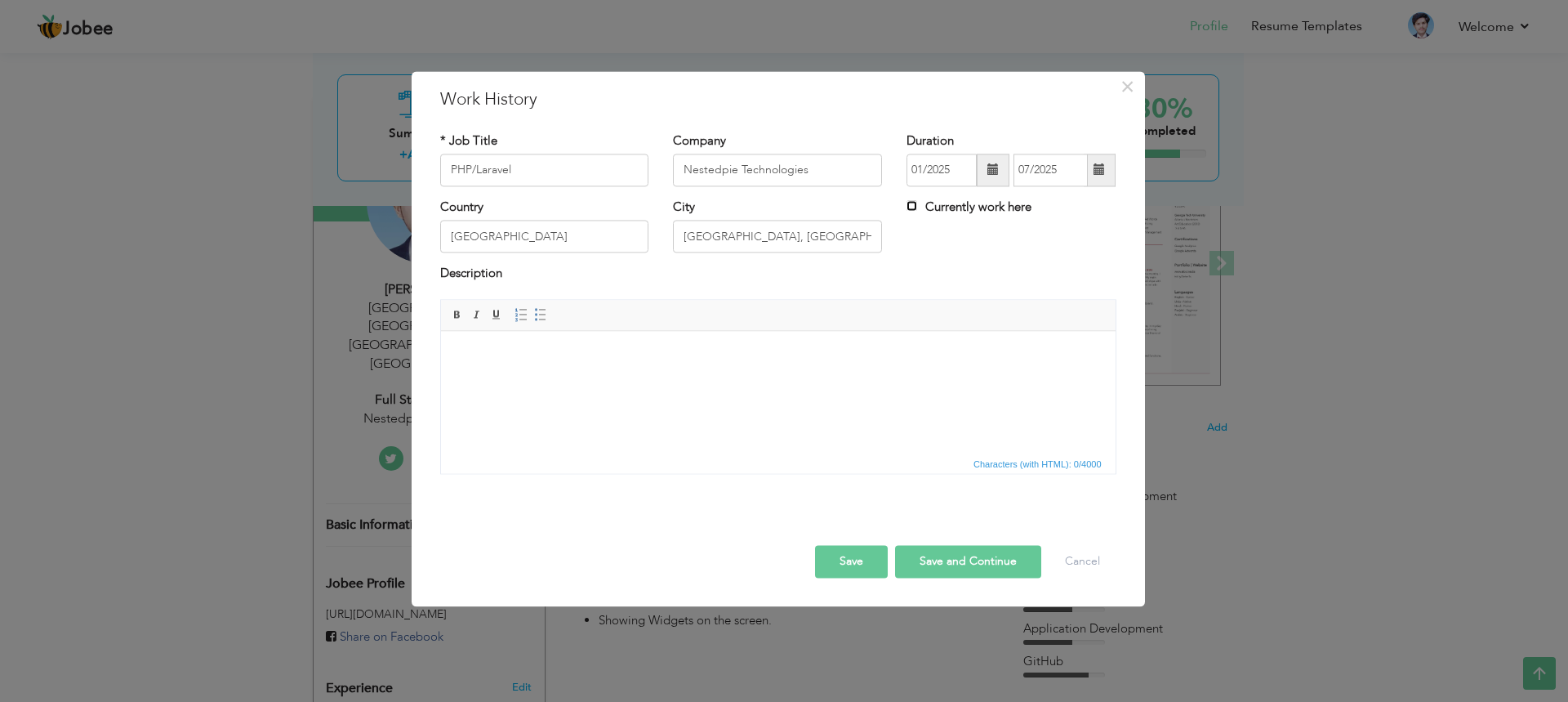 click on "Currently work here" at bounding box center [911, 205] 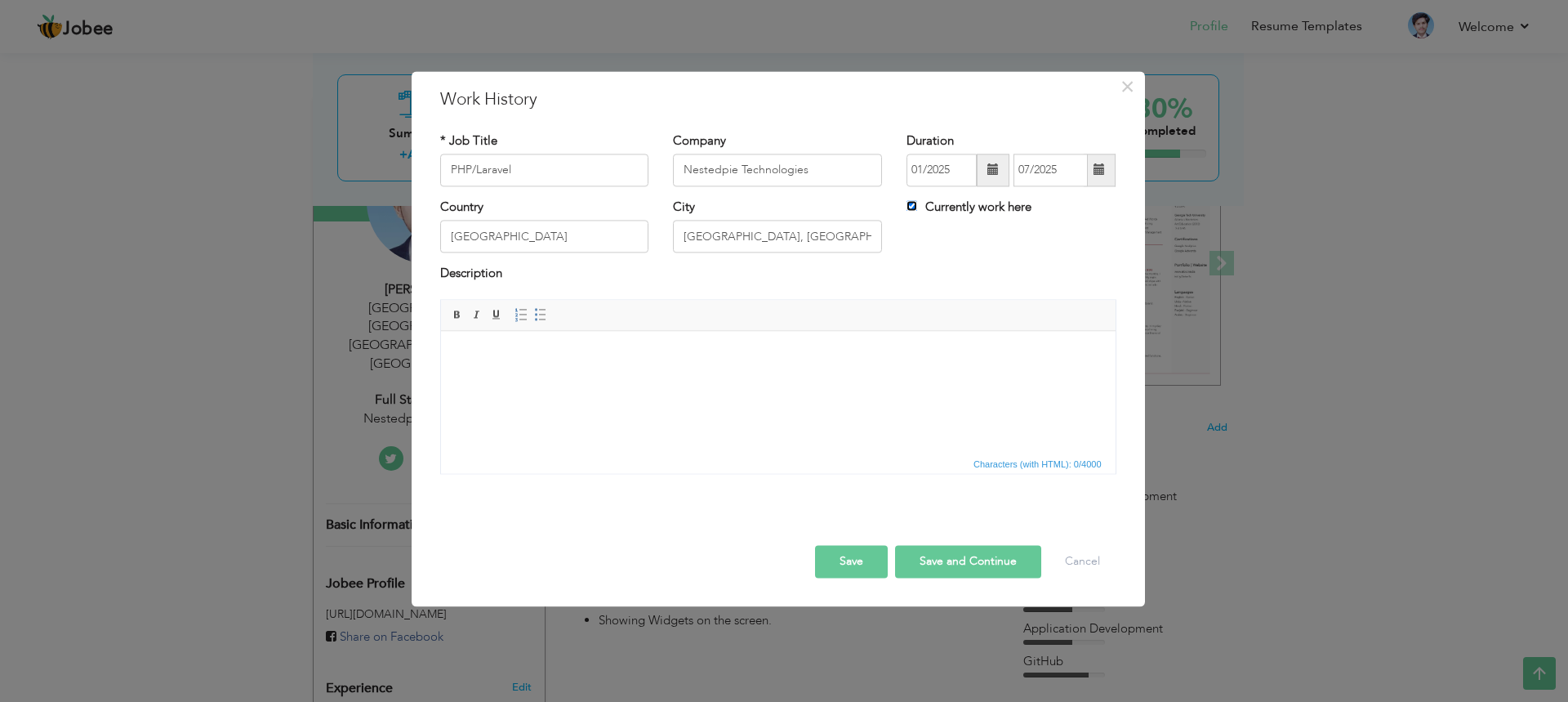 type 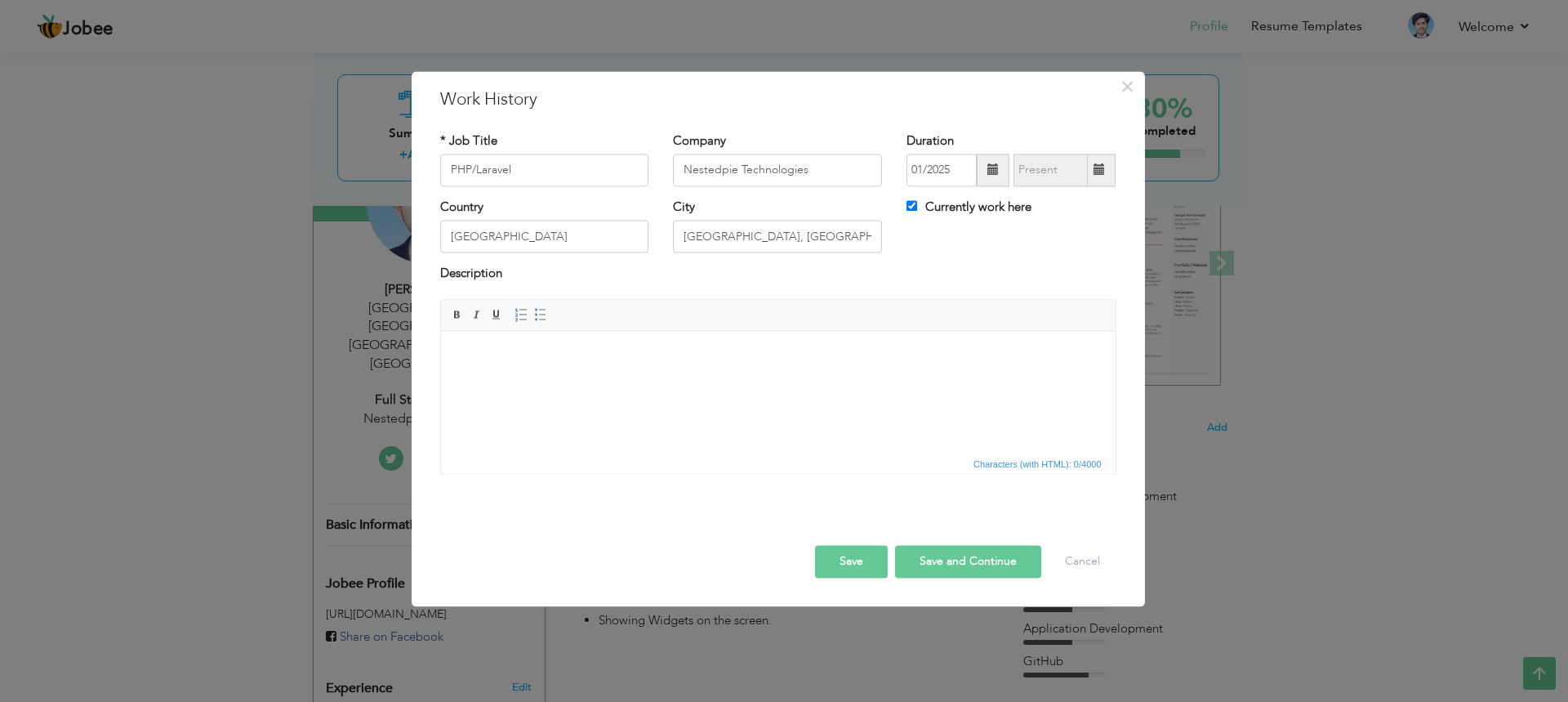 click at bounding box center (777, 355) 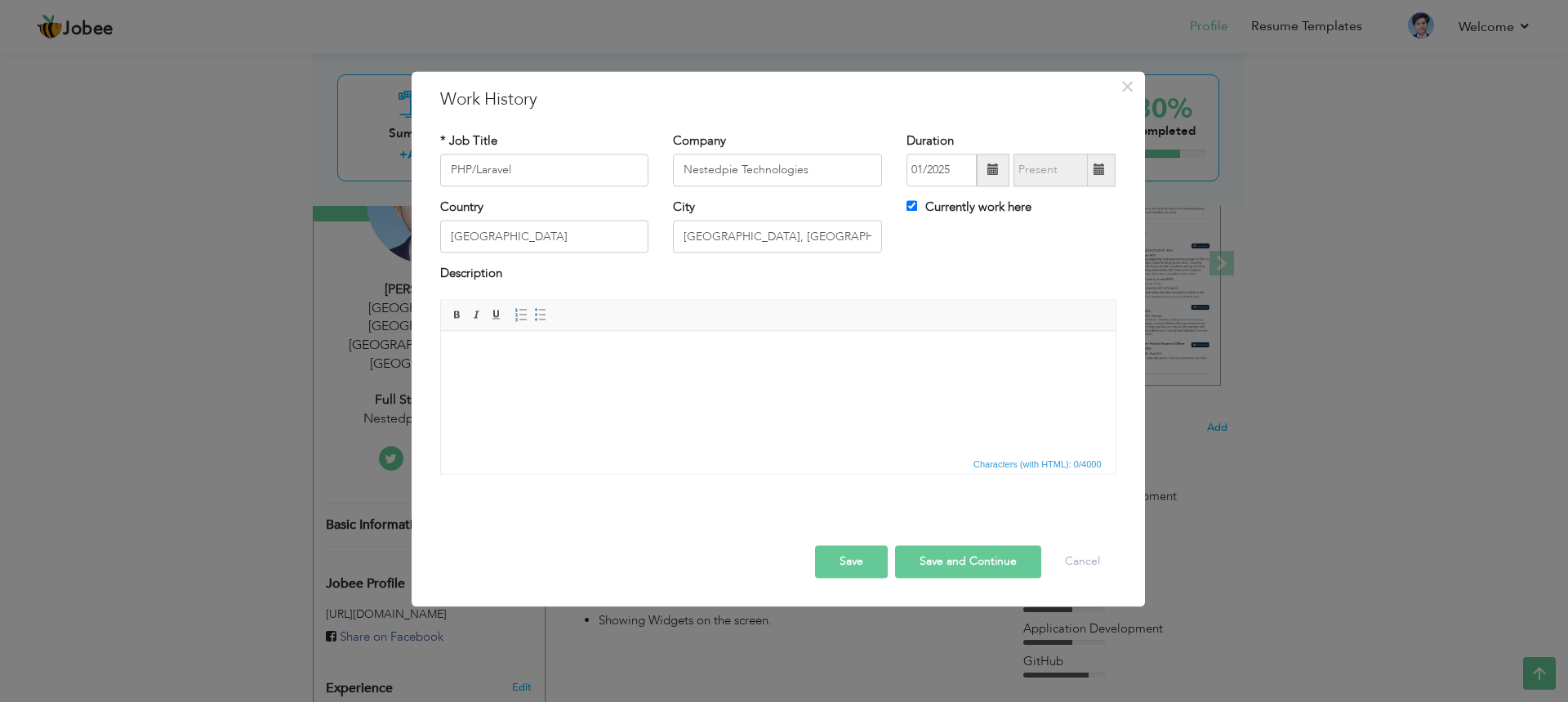 click on "Save and Continue" at bounding box center (968, 561) 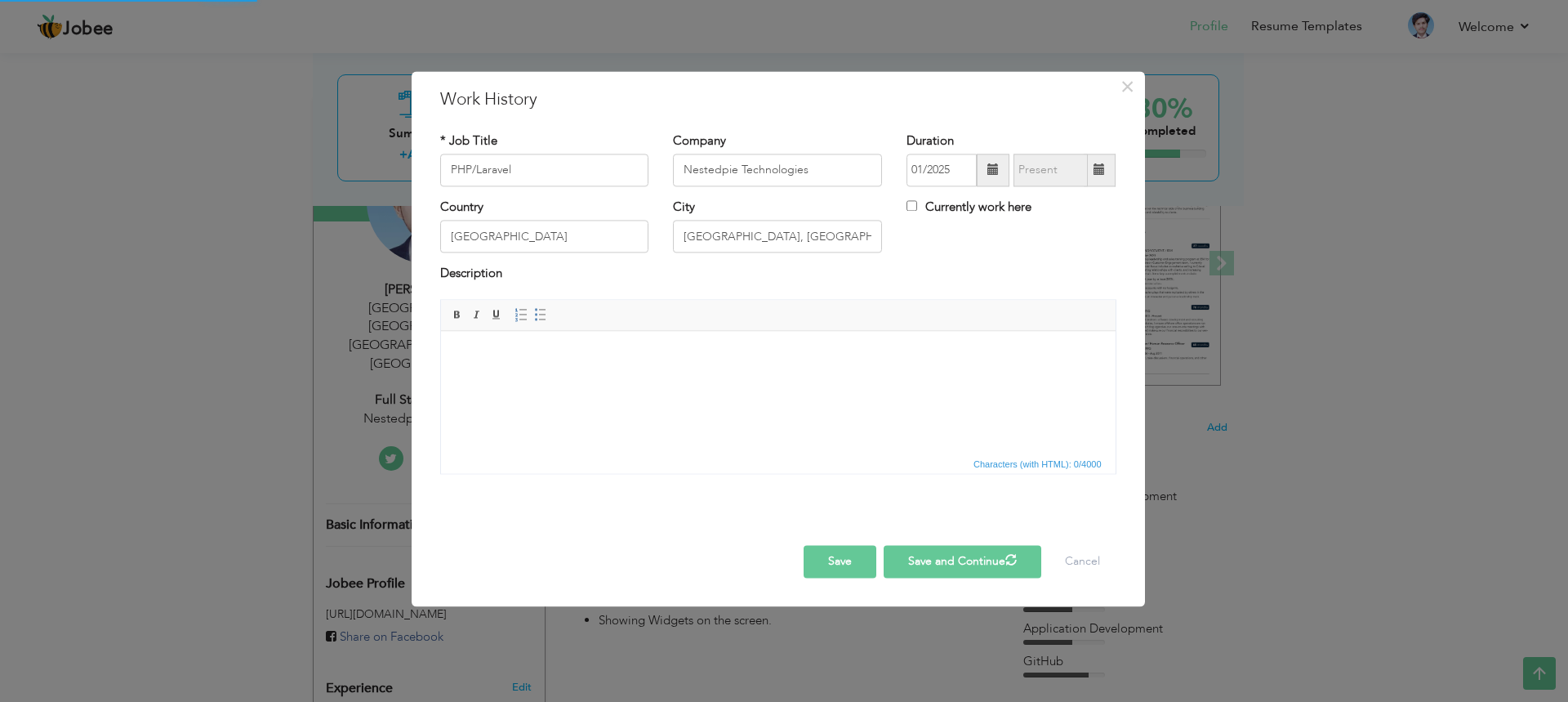 type 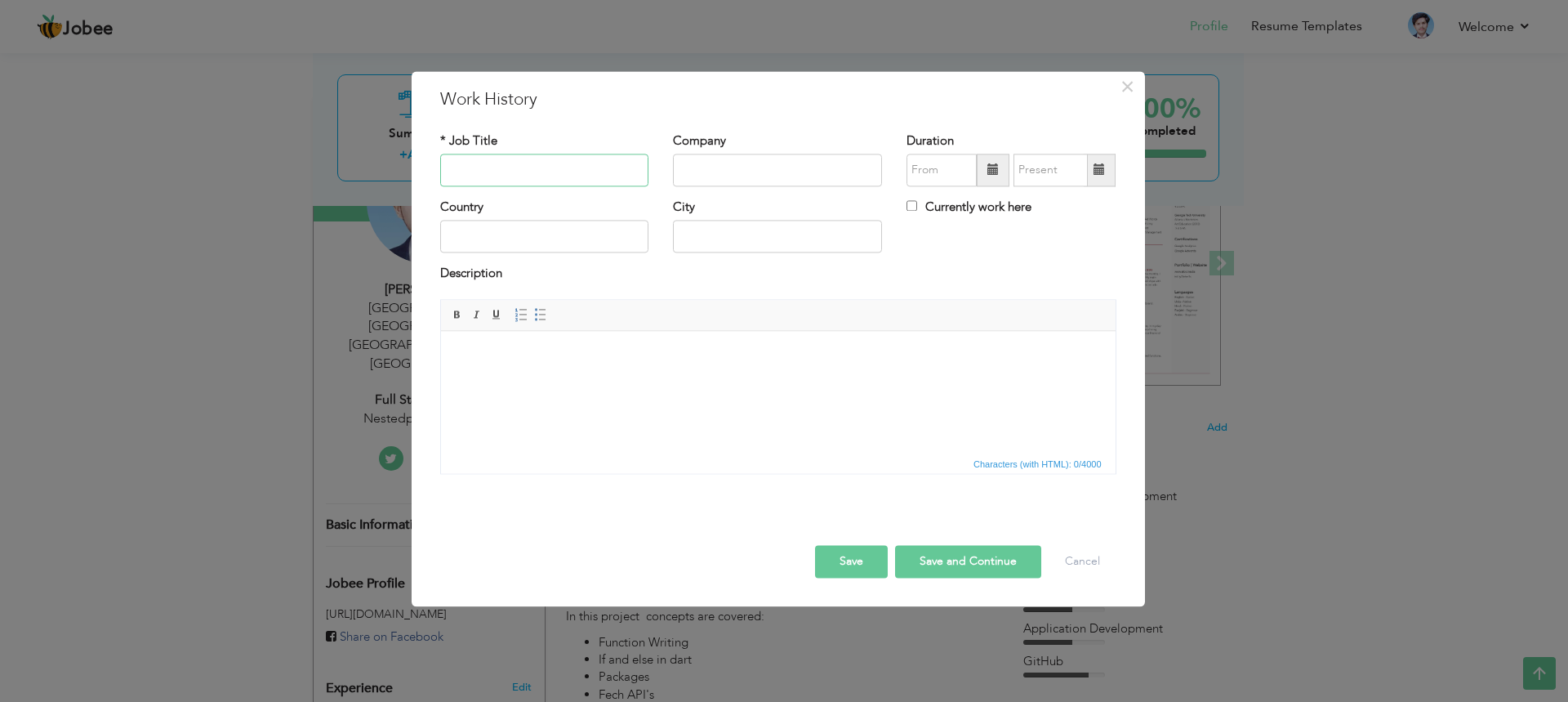 click at bounding box center (545, 170) 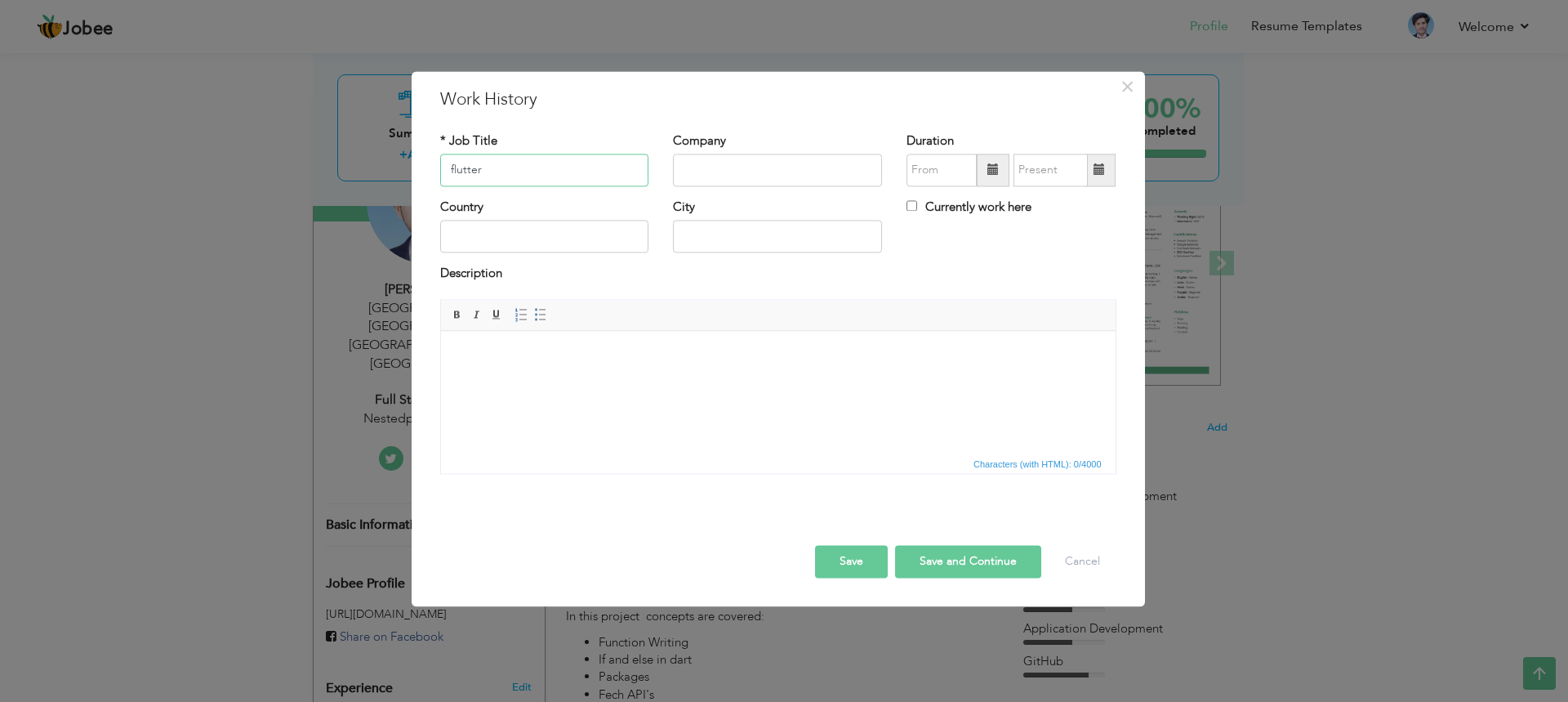 click on "flutter" at bounding box center (545, 170) 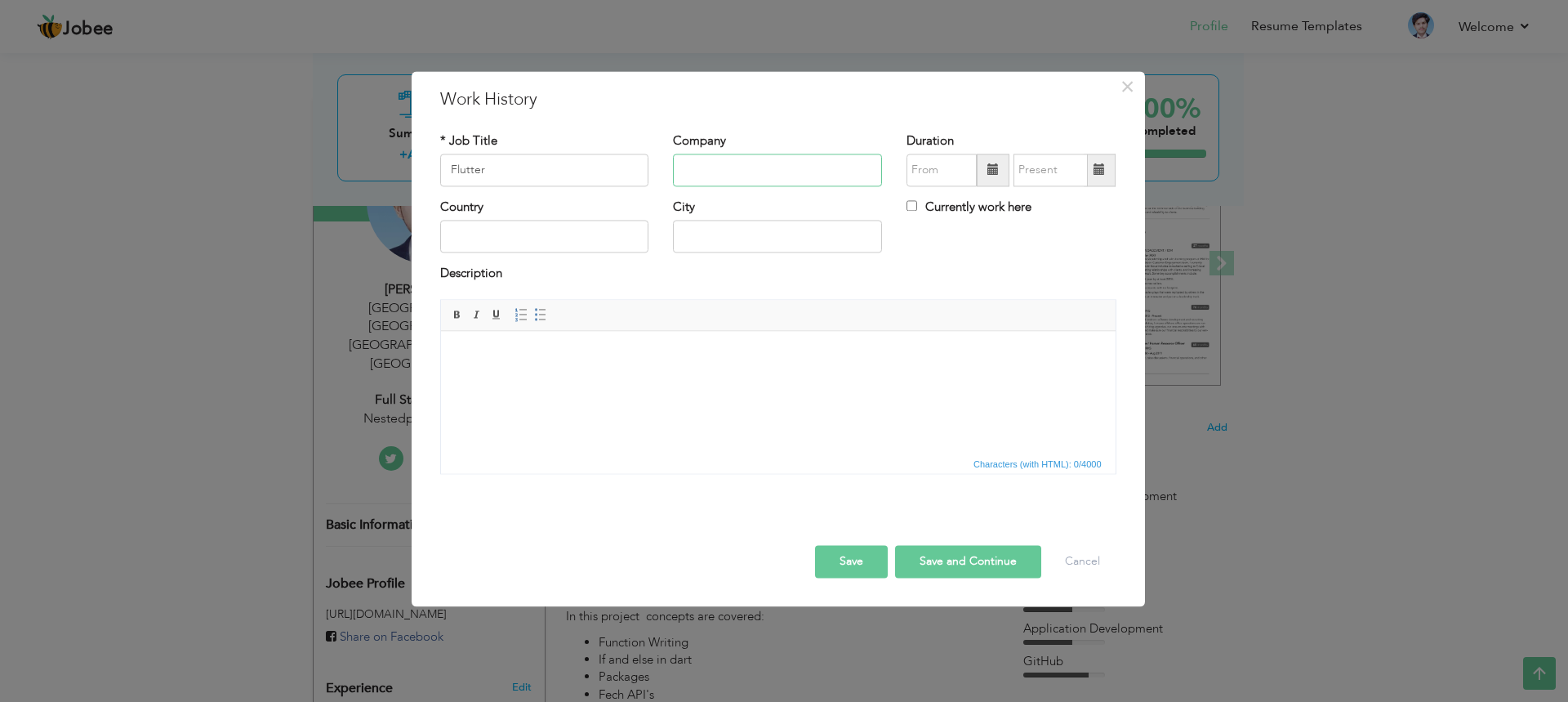 click at bounding box center (777, 170) 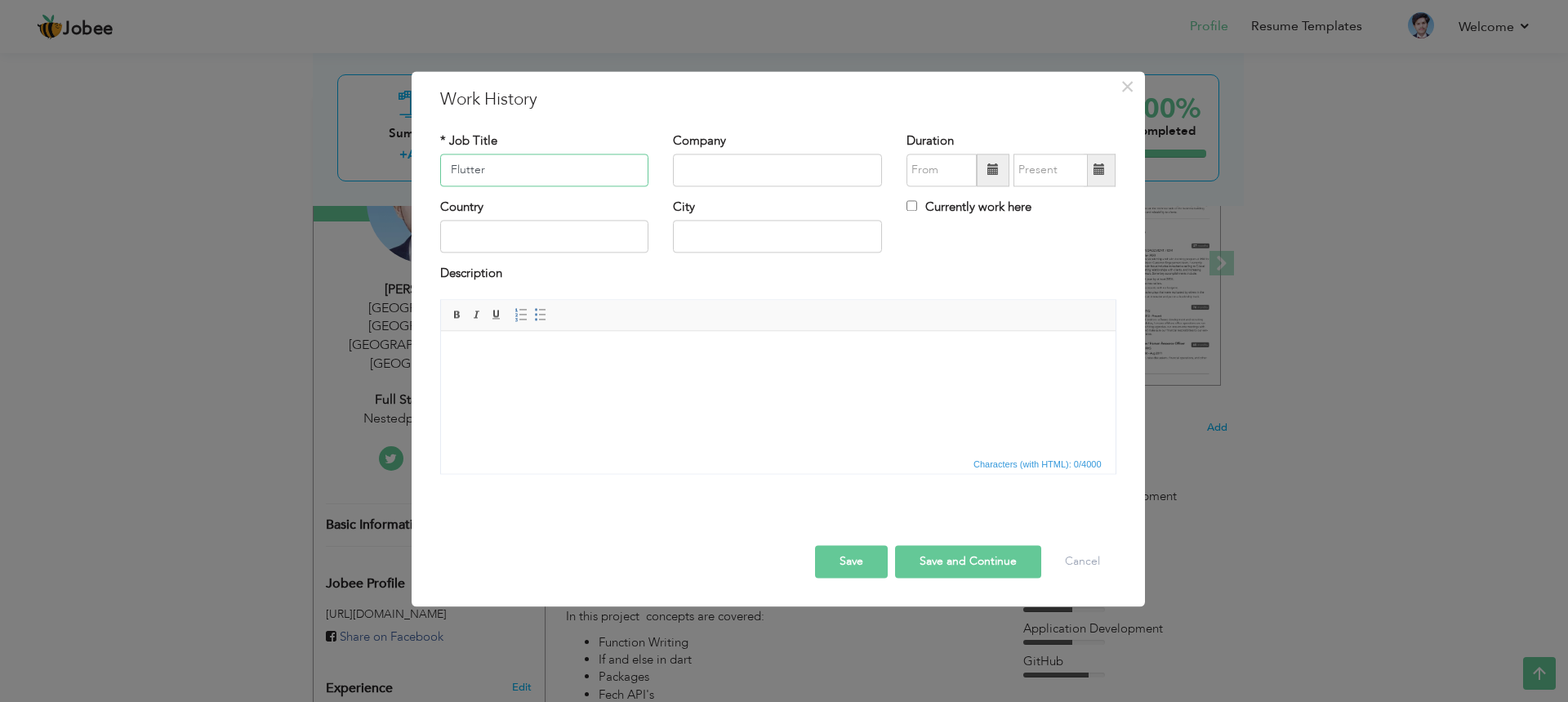 click on "Flutter" at bounding box center (545, 170) 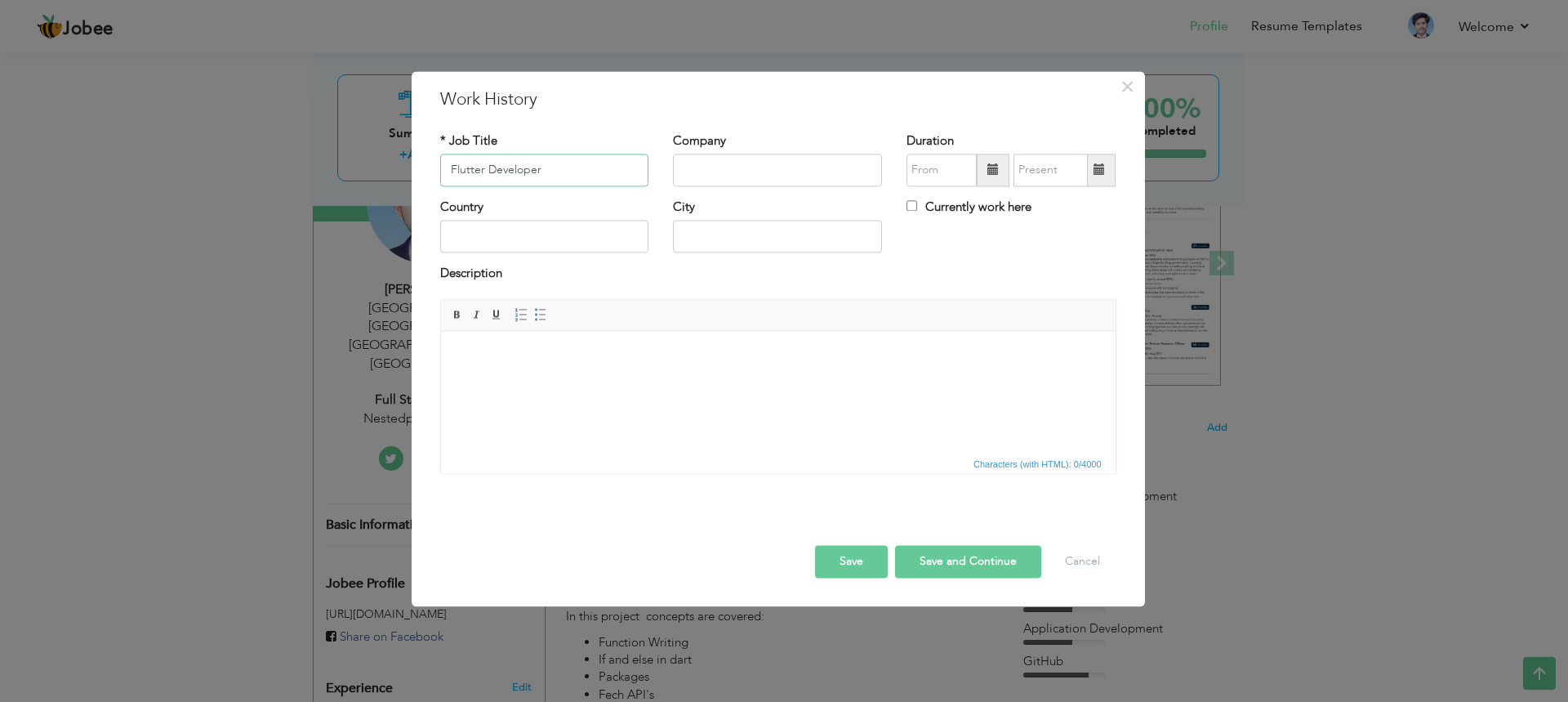 type on "Flutter Developer" 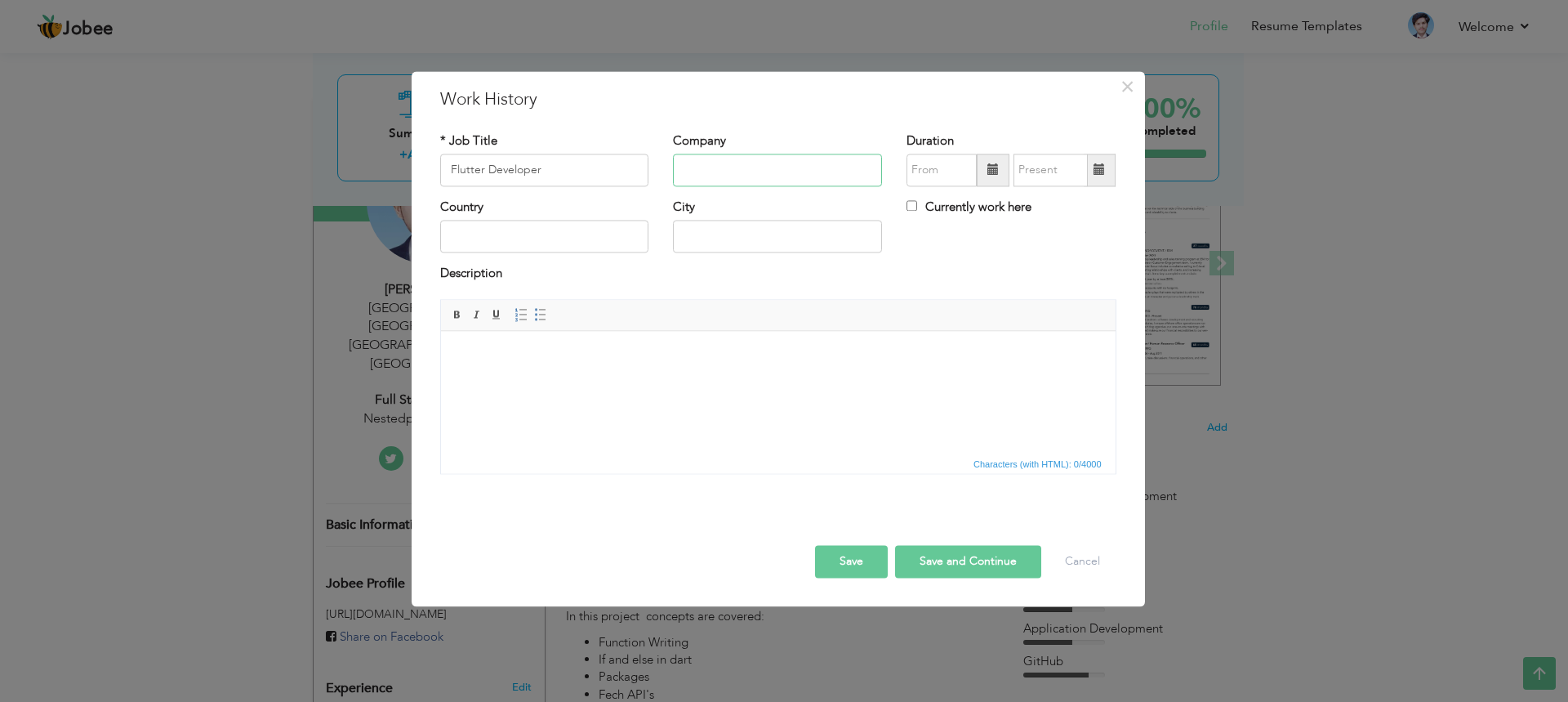 click at bounding box center [777, 170] 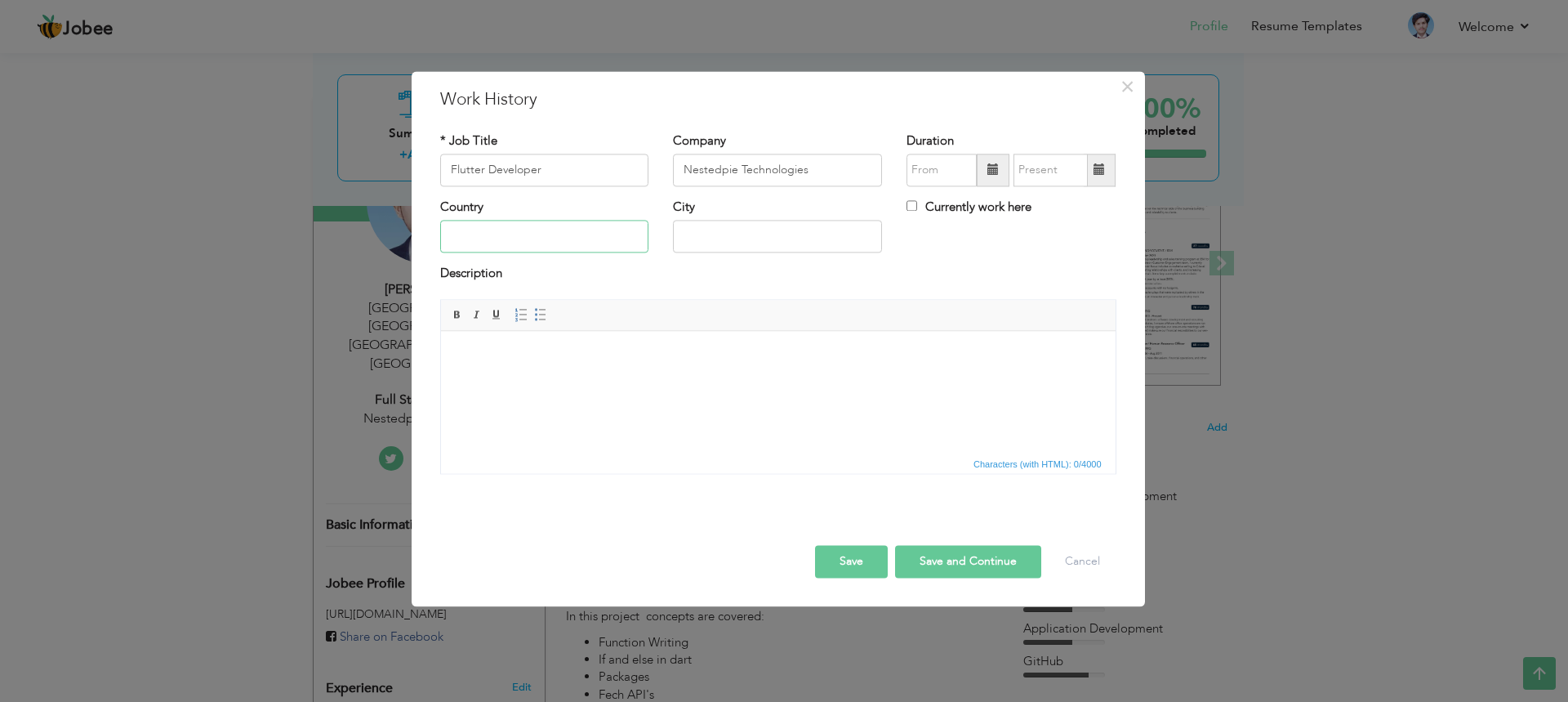 type on "[GEOGRAPHIC_DATA]" 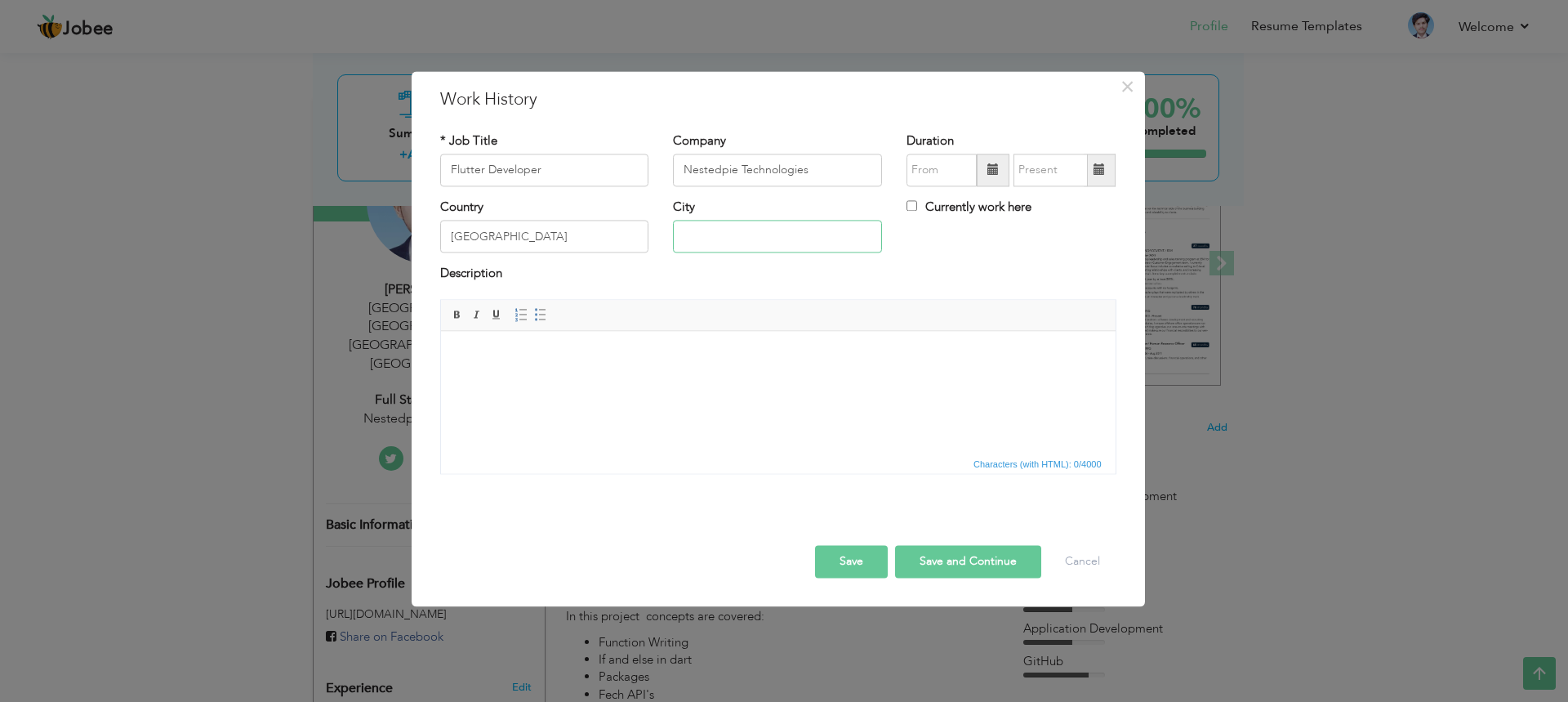 type on "Sialkot" 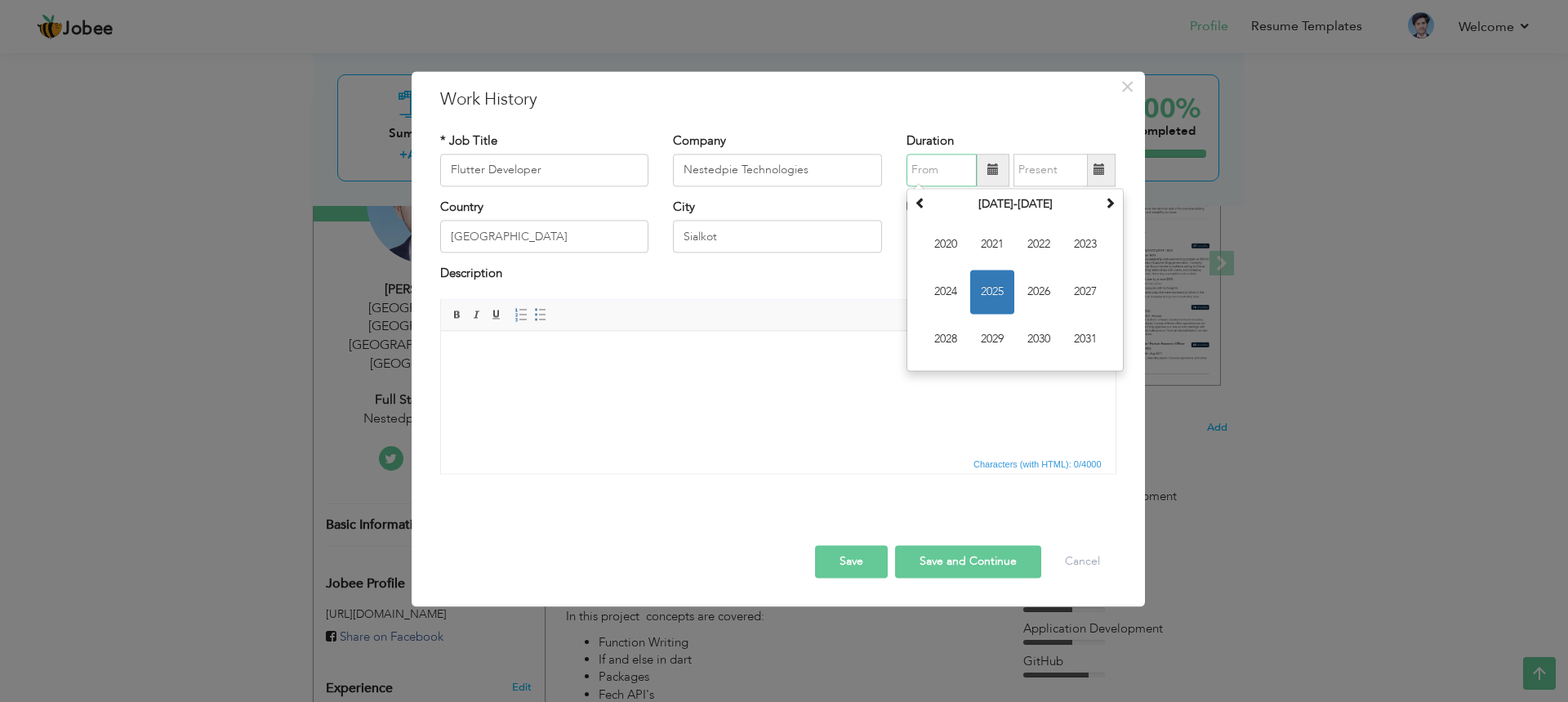 click at bounding box center [942, 170] 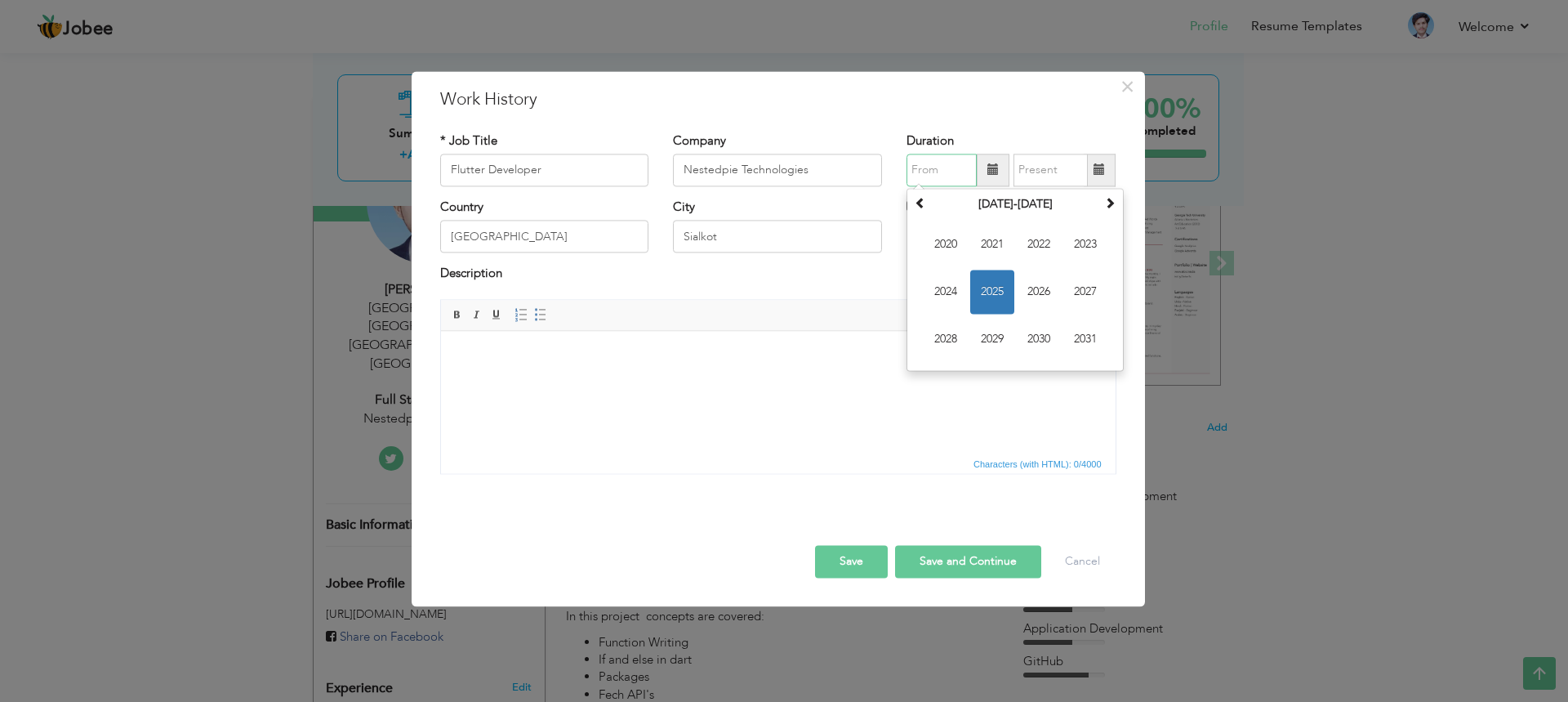 click on "2025" at bounding box center (992, 292) 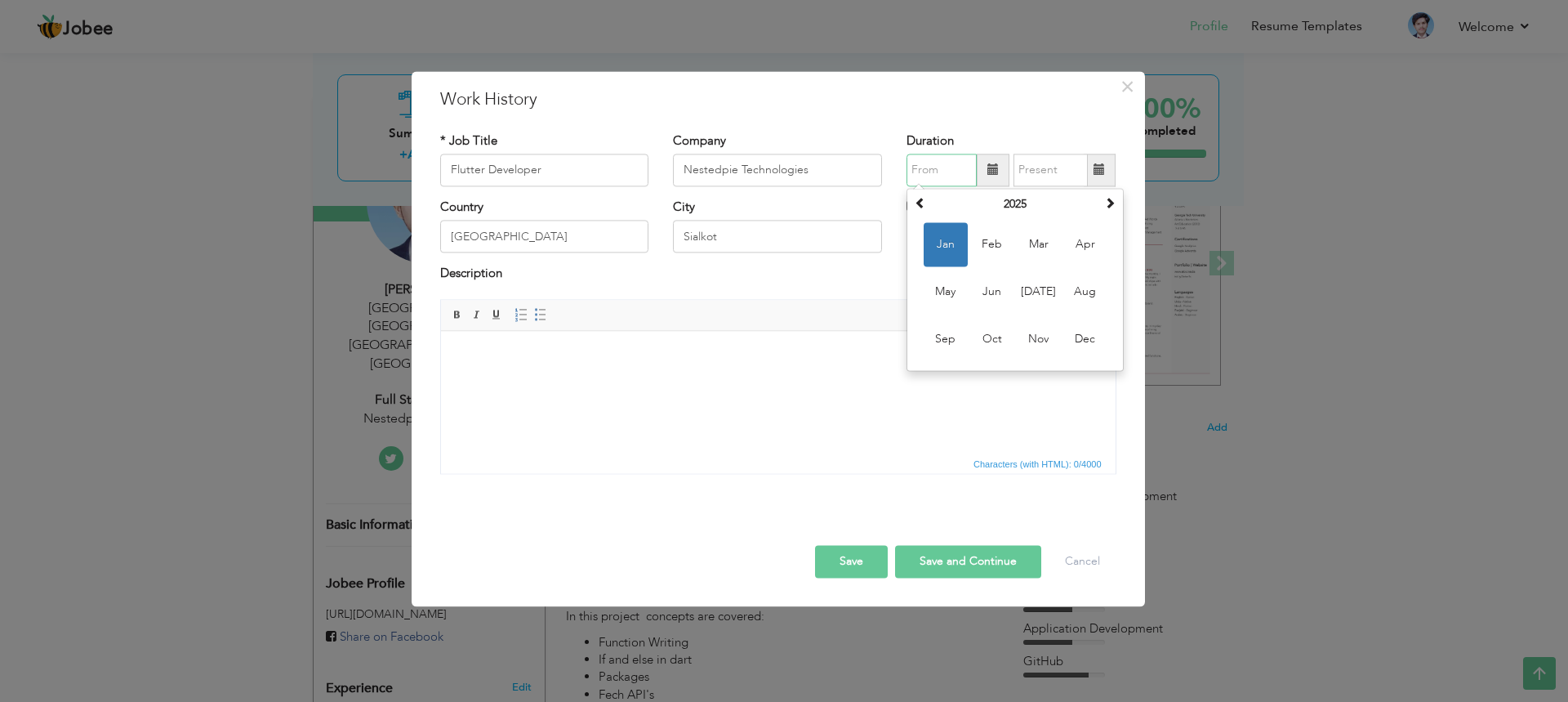 click on "Jan" at bounding box center (946, 244) 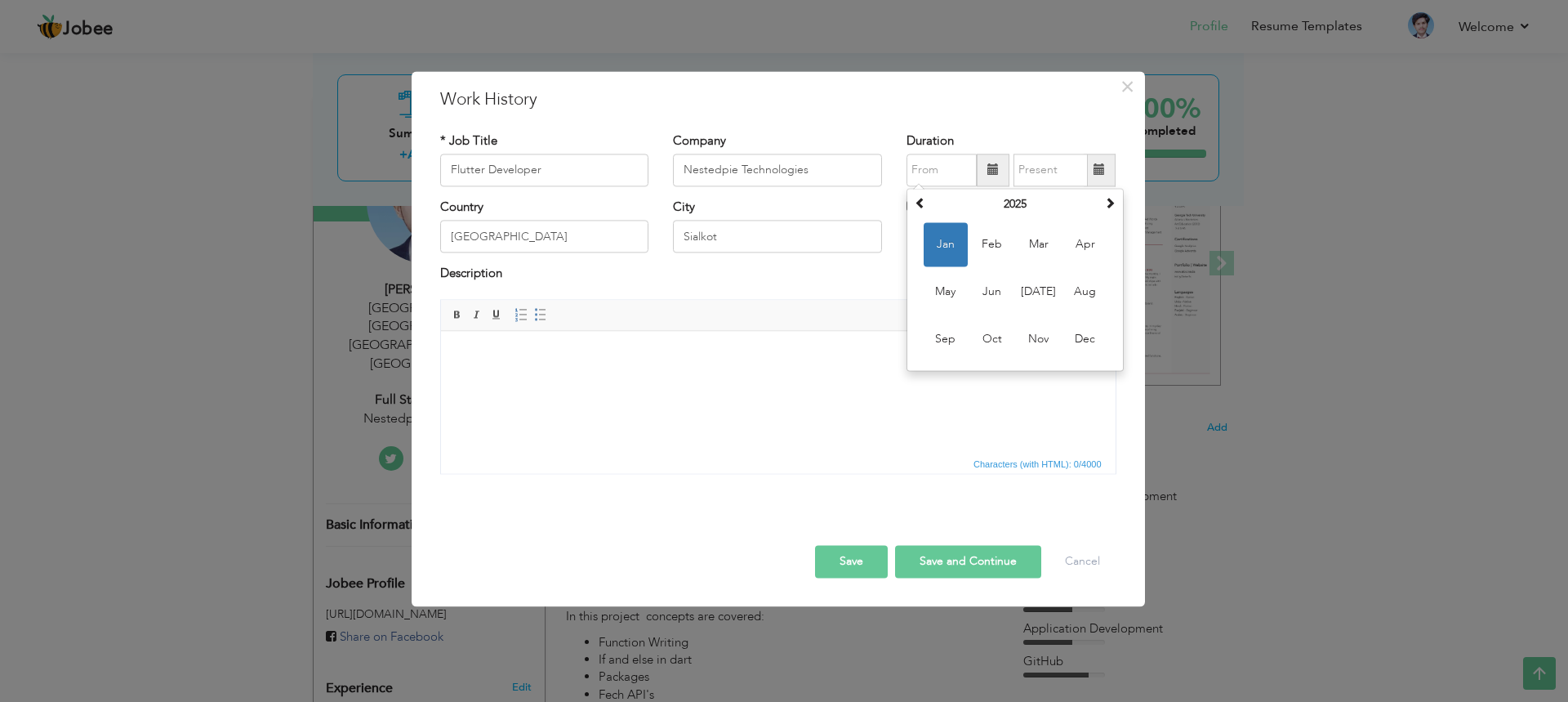 type on "01/2025" 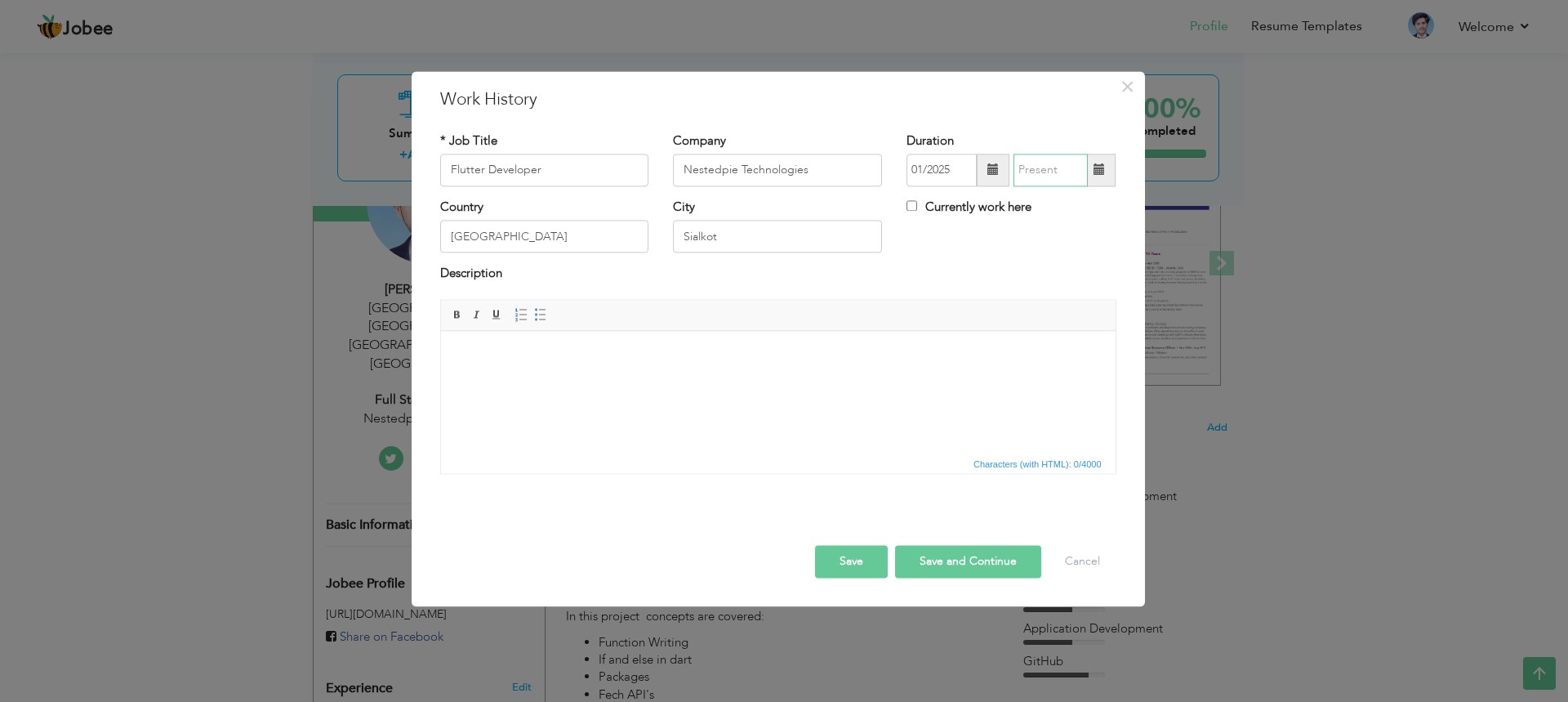 click at bounding box center (1050, 170) 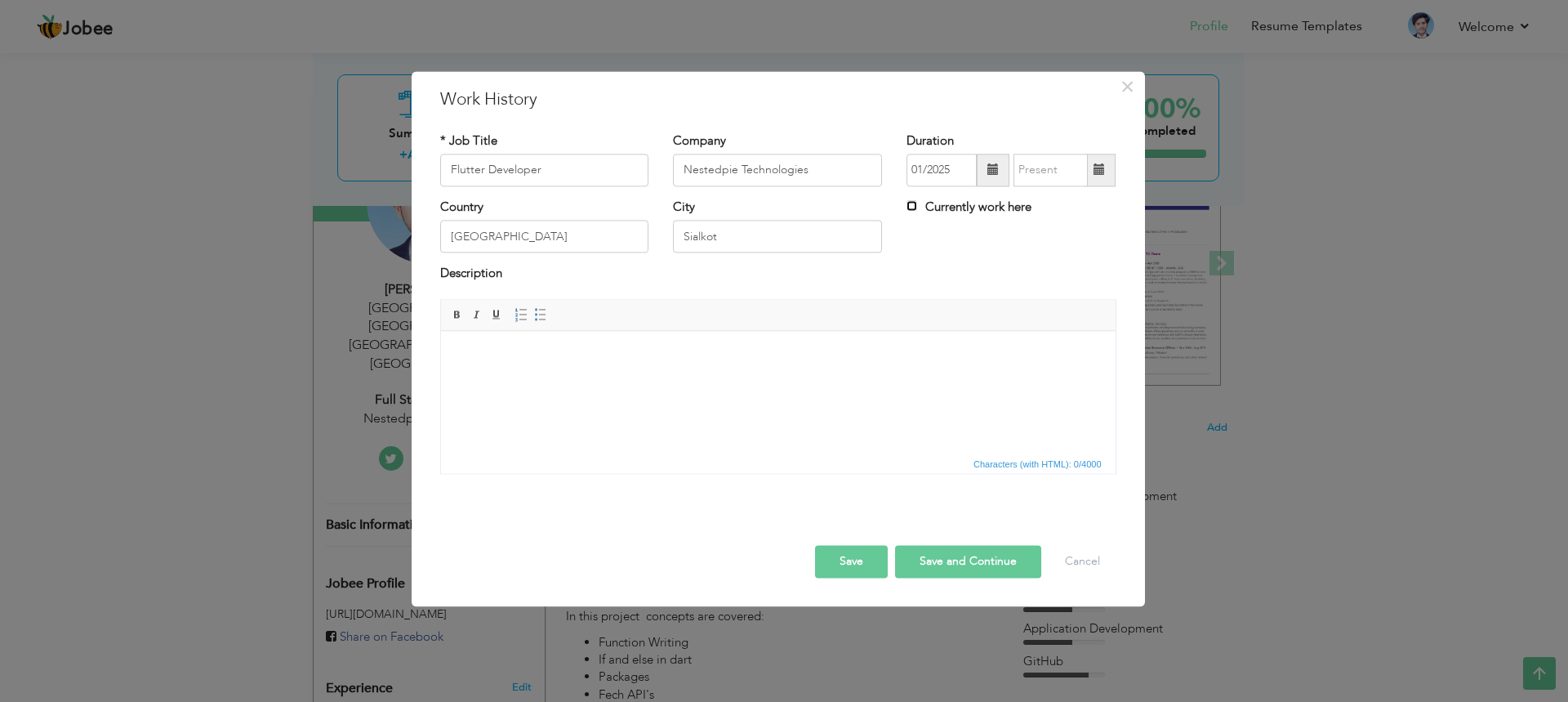 click on "Currently work here" at bounding box center [911, 205] 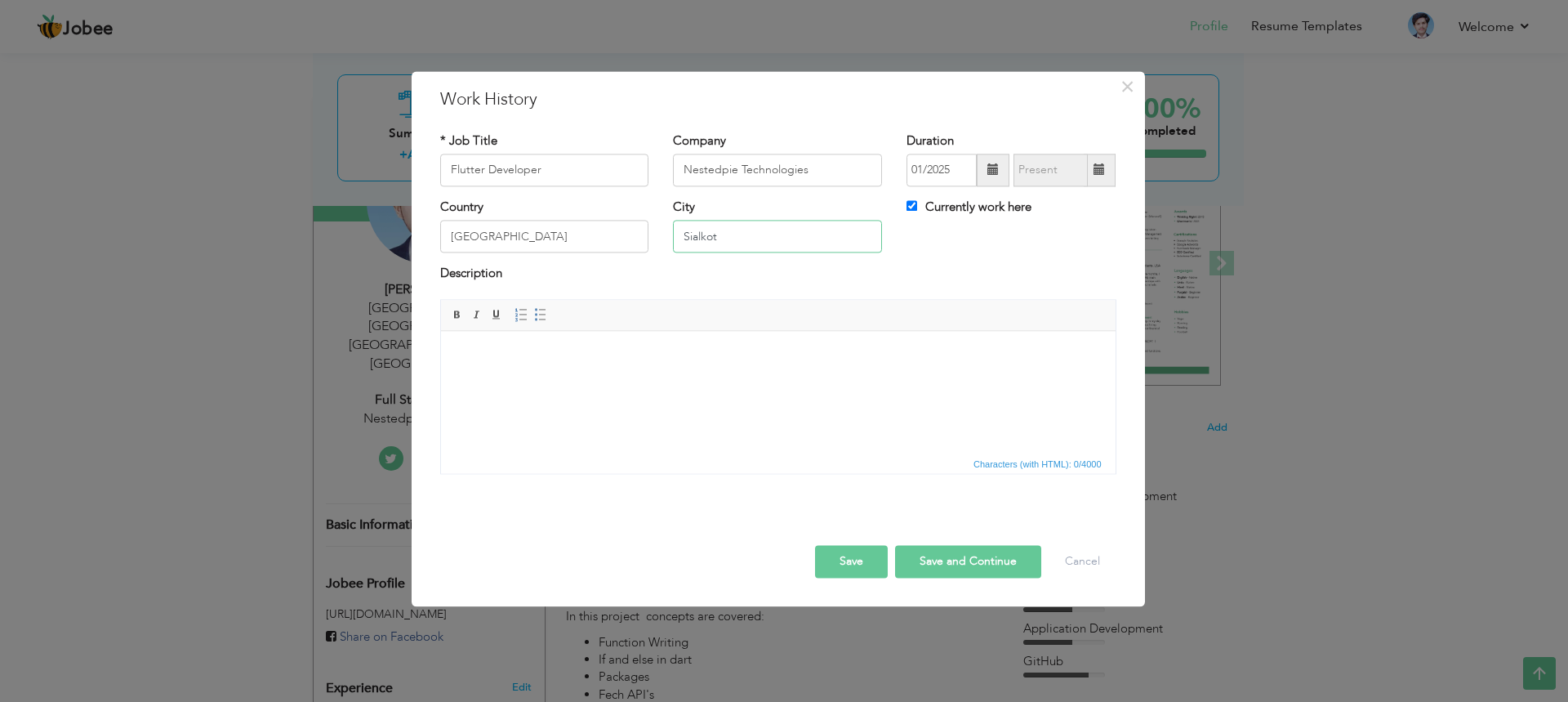 click on "Sialkot" at bounding box center [777, 237] 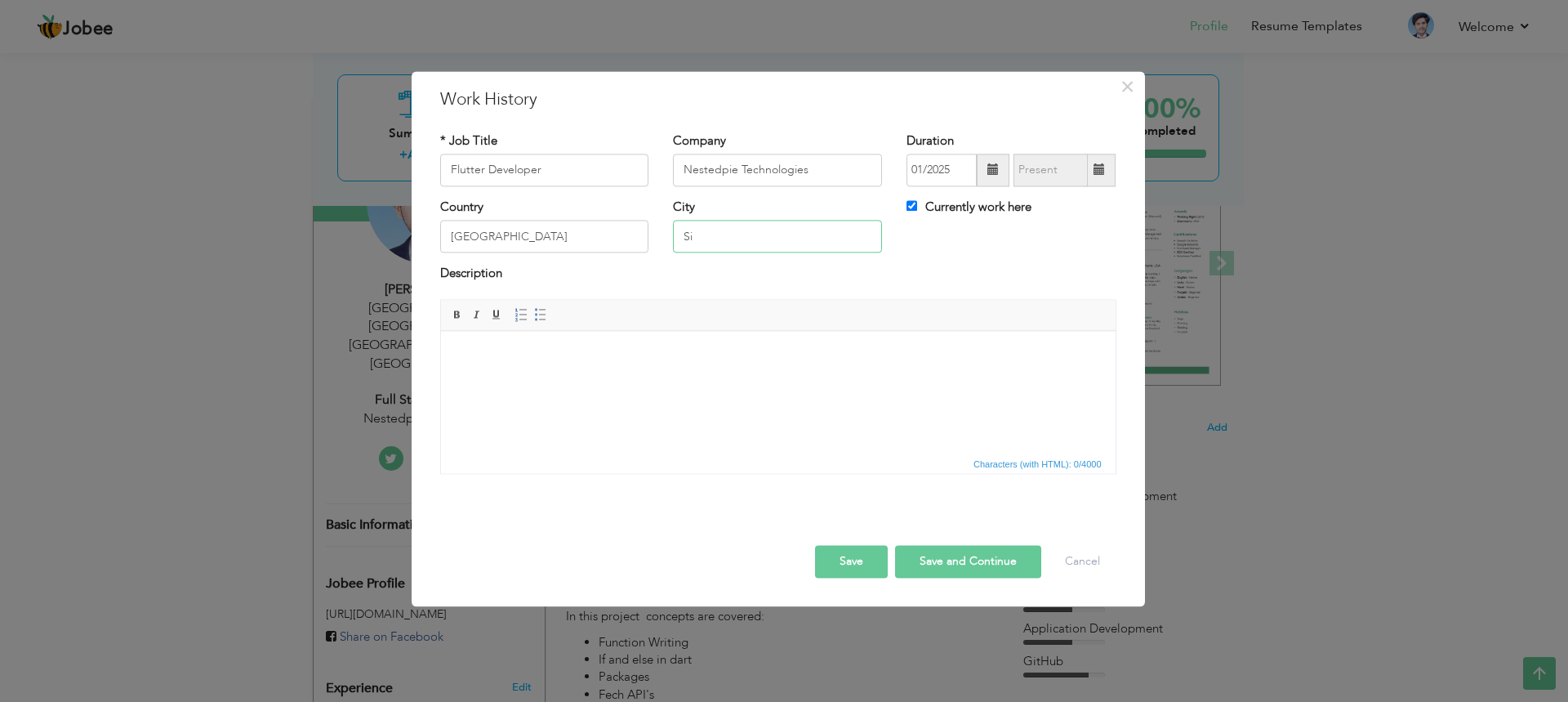 type on "S" 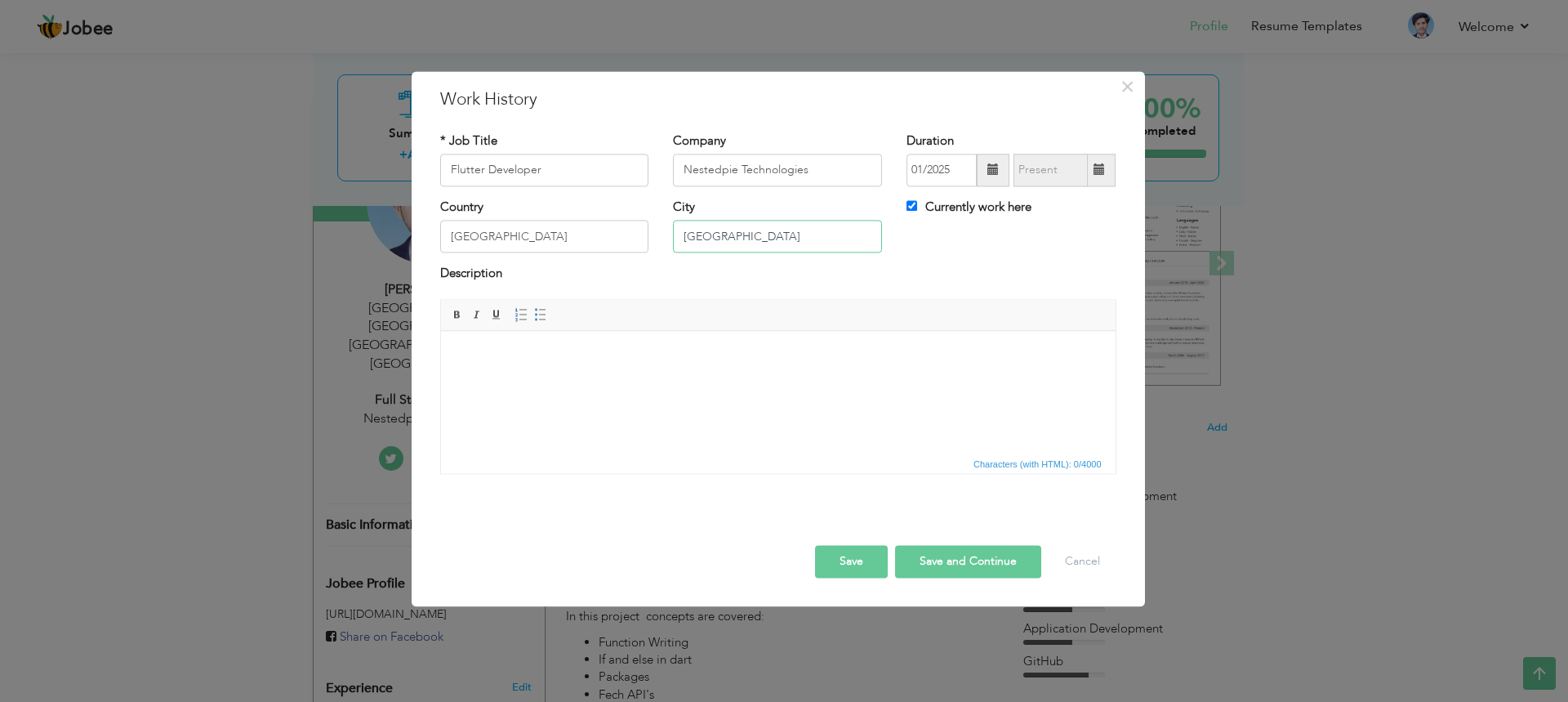 type on "[GEOGRAPHIC_DATA]" 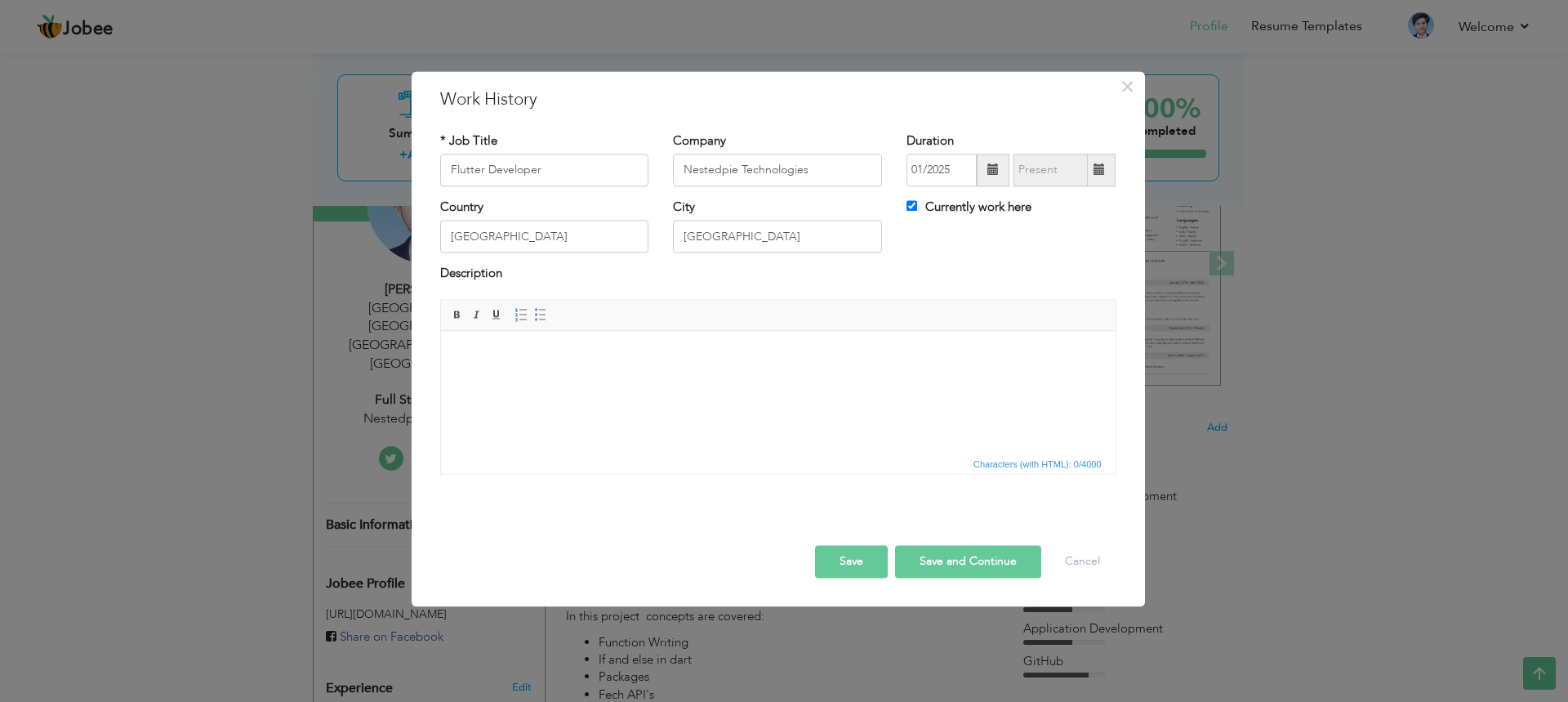 click on "Save and Continue" at bounding box center [968, 561] 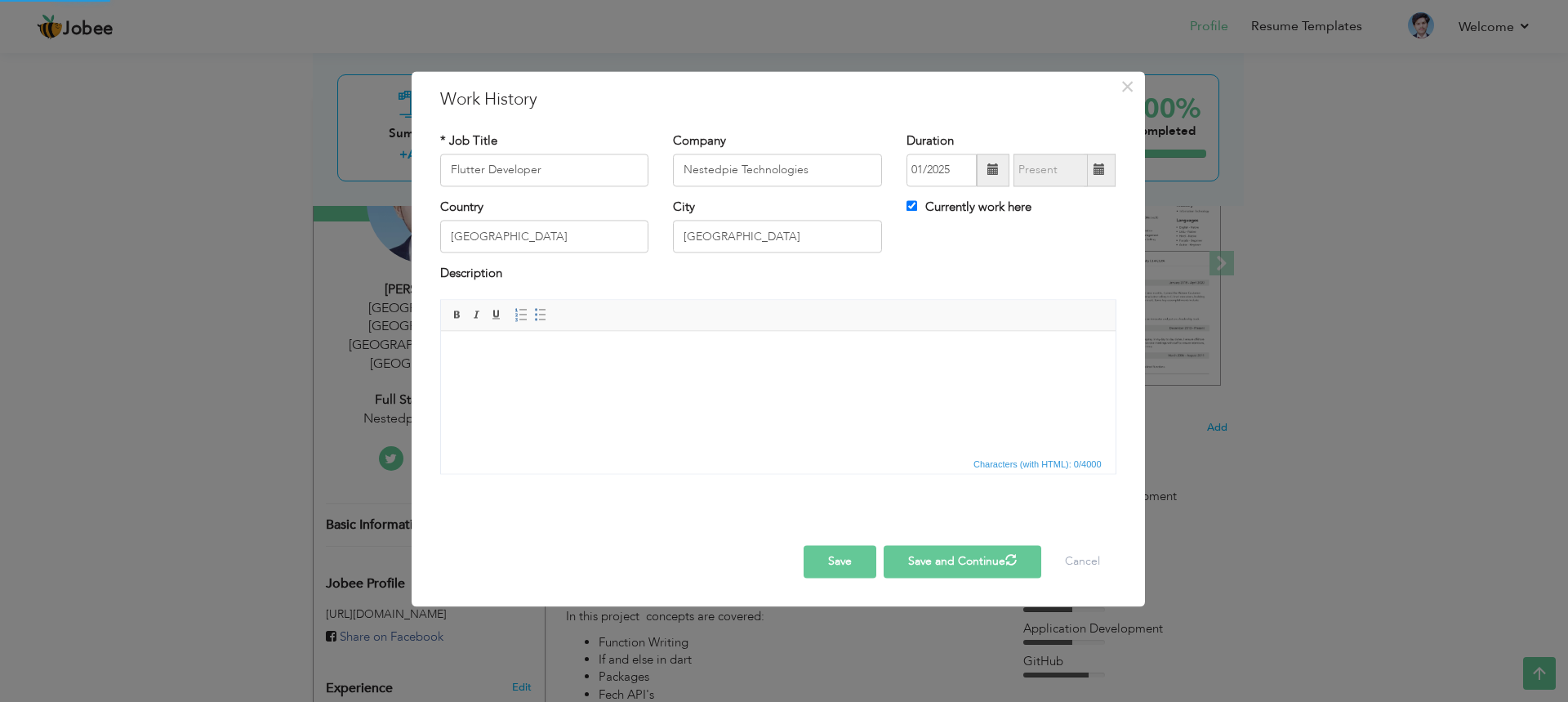 type 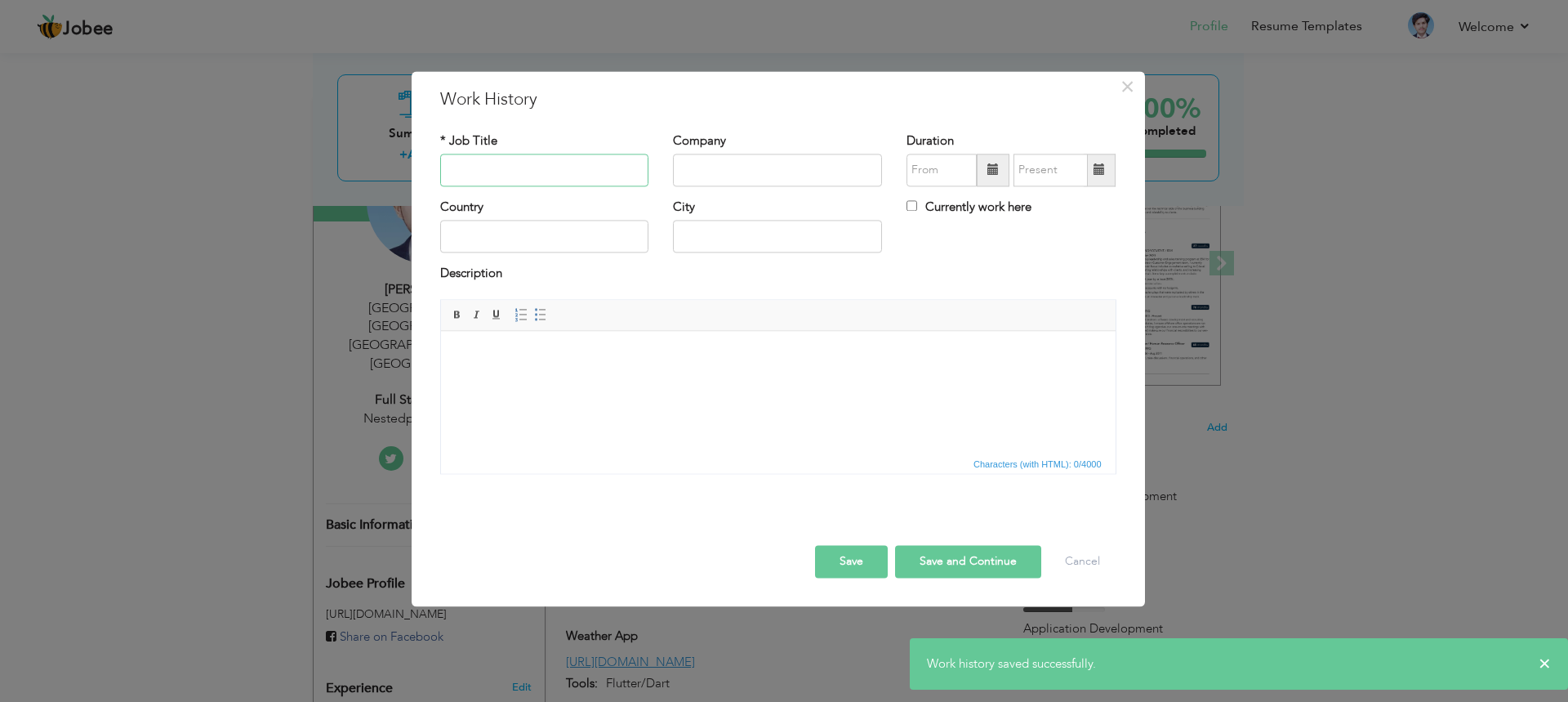 click at bounding box center (545, 170) 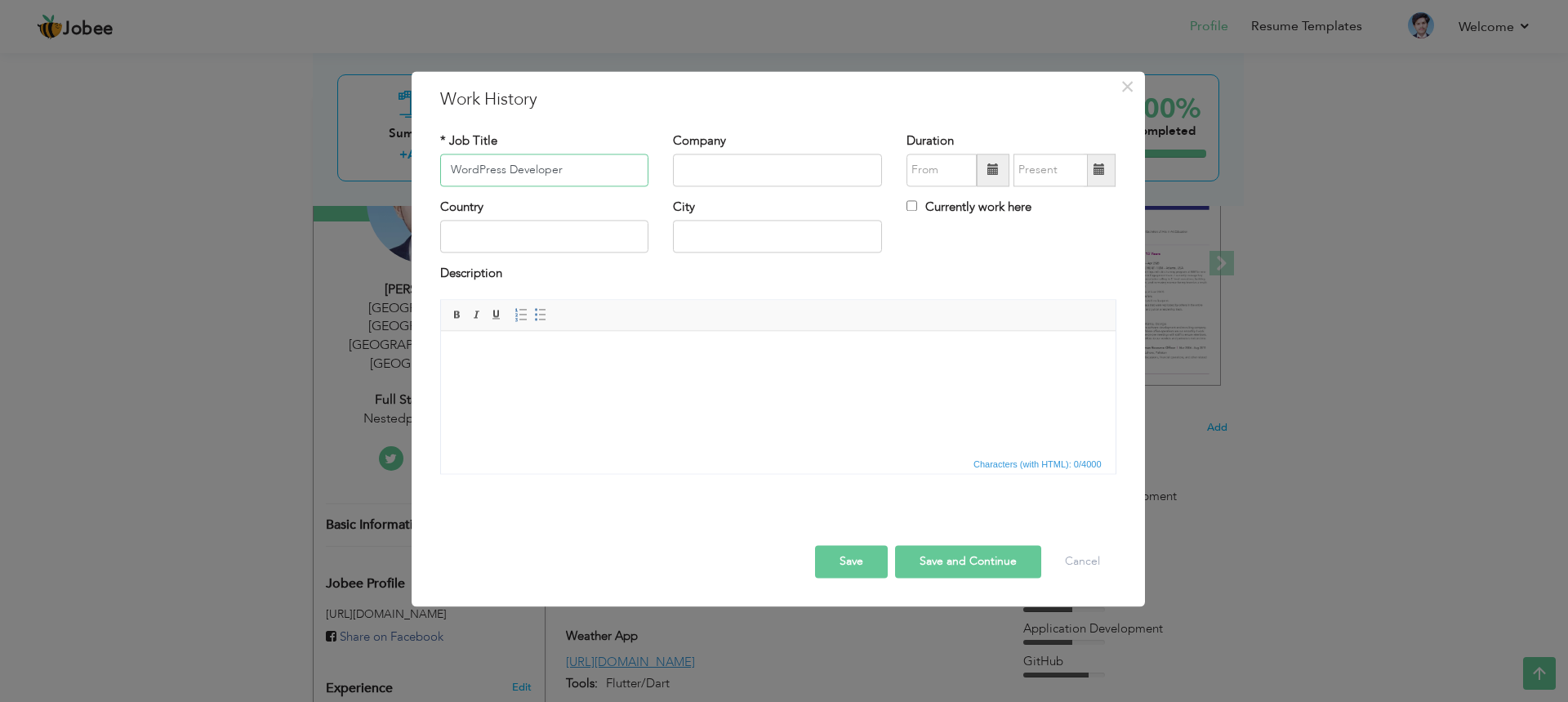 type on "WordPress Developer" 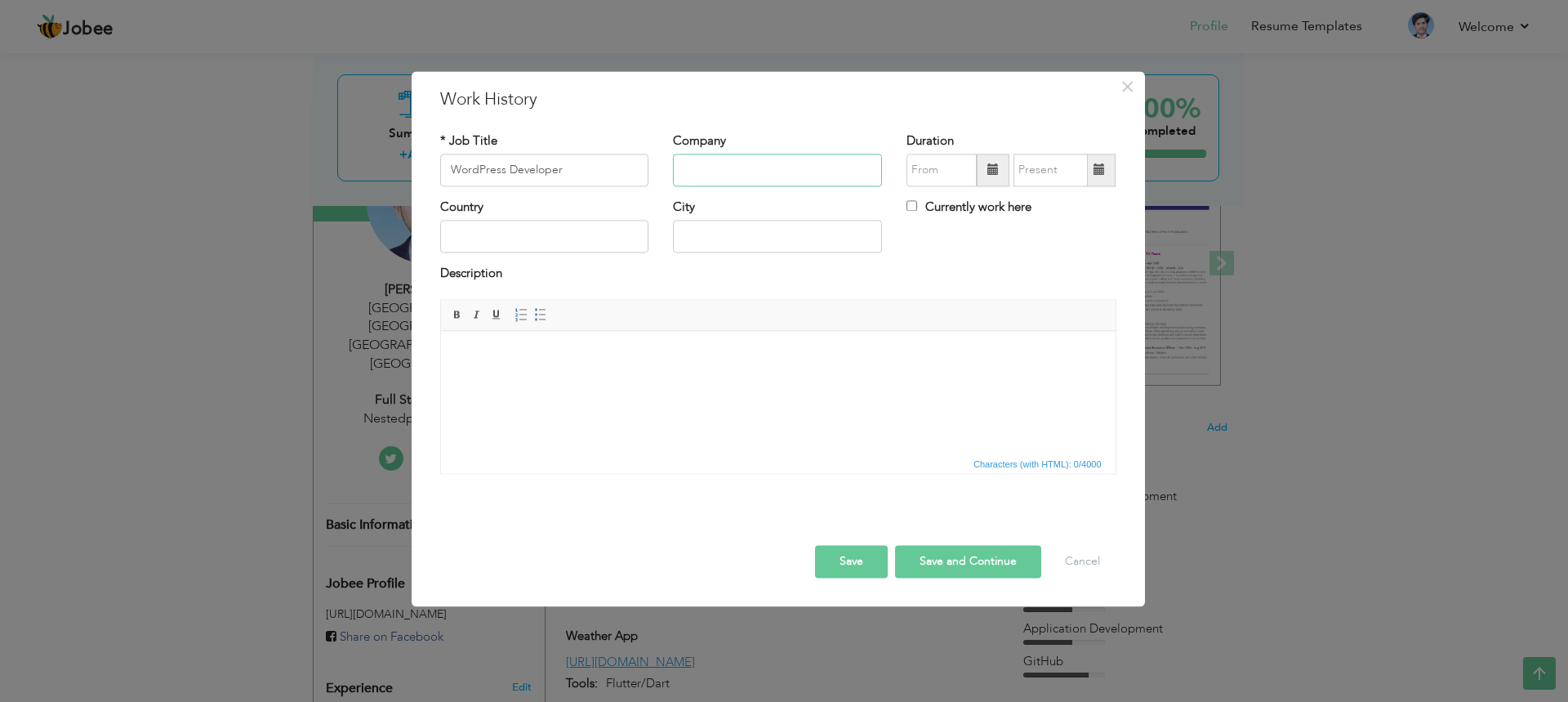 click at bounding box center [777, 170] 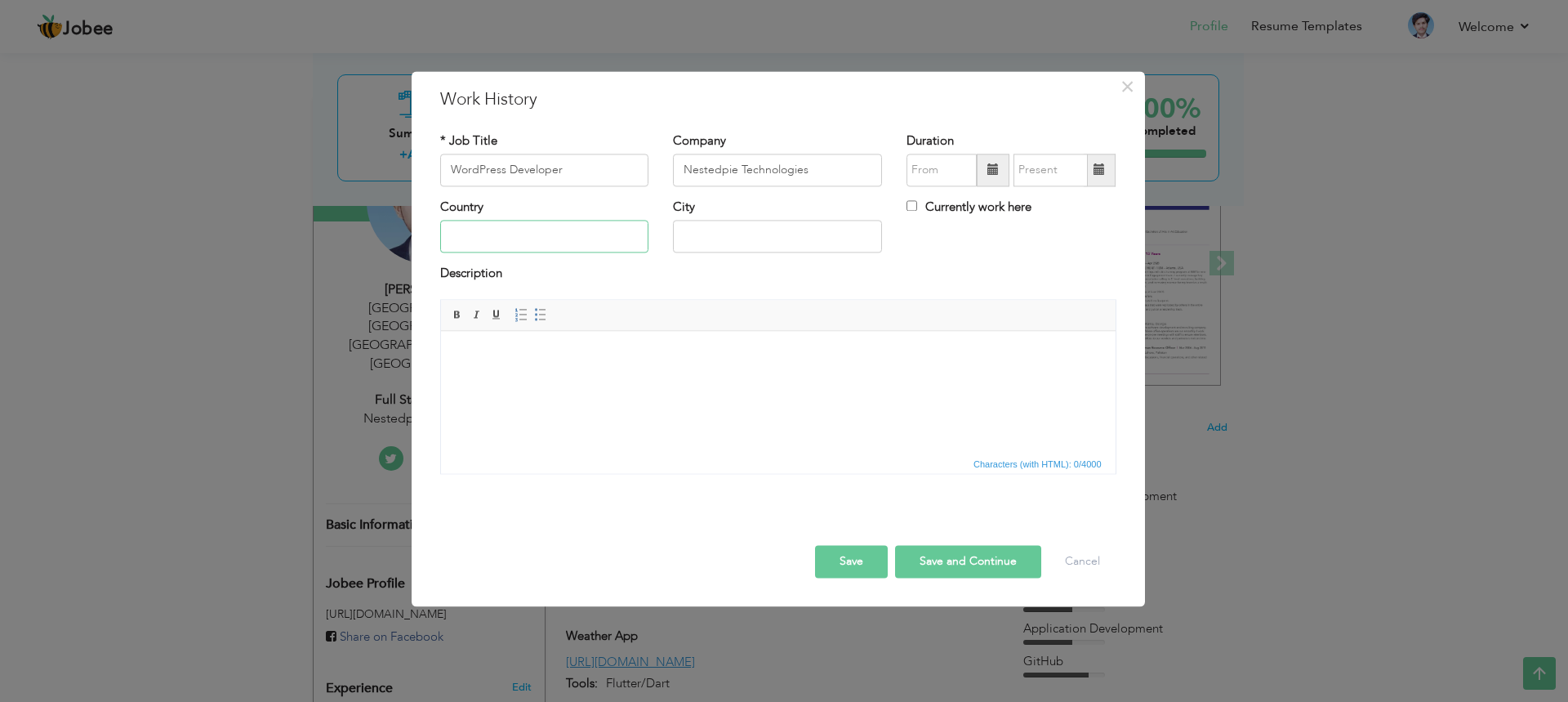 type on "[GEOGRAPHIC_DATA]" 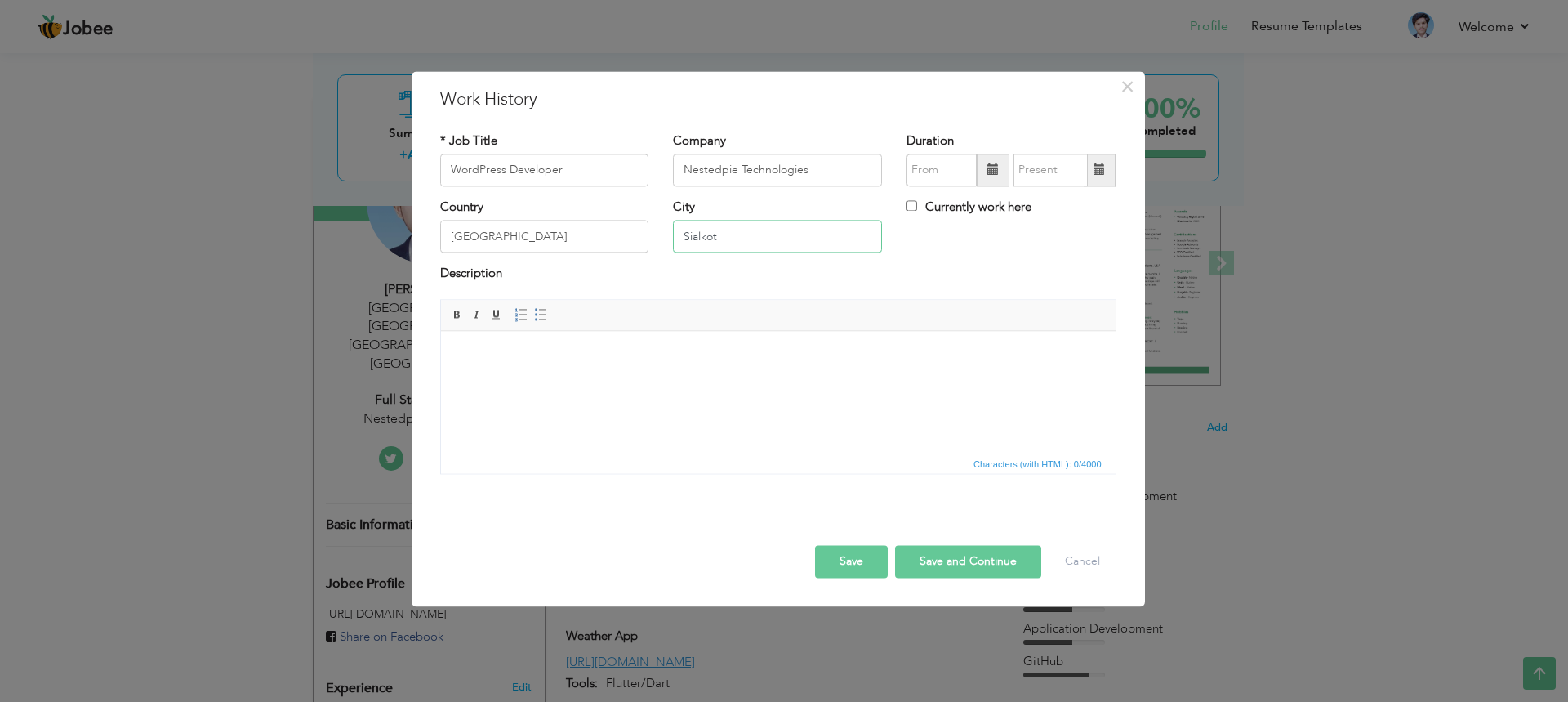click on "Sialkot" at bounding box center (777, 237) 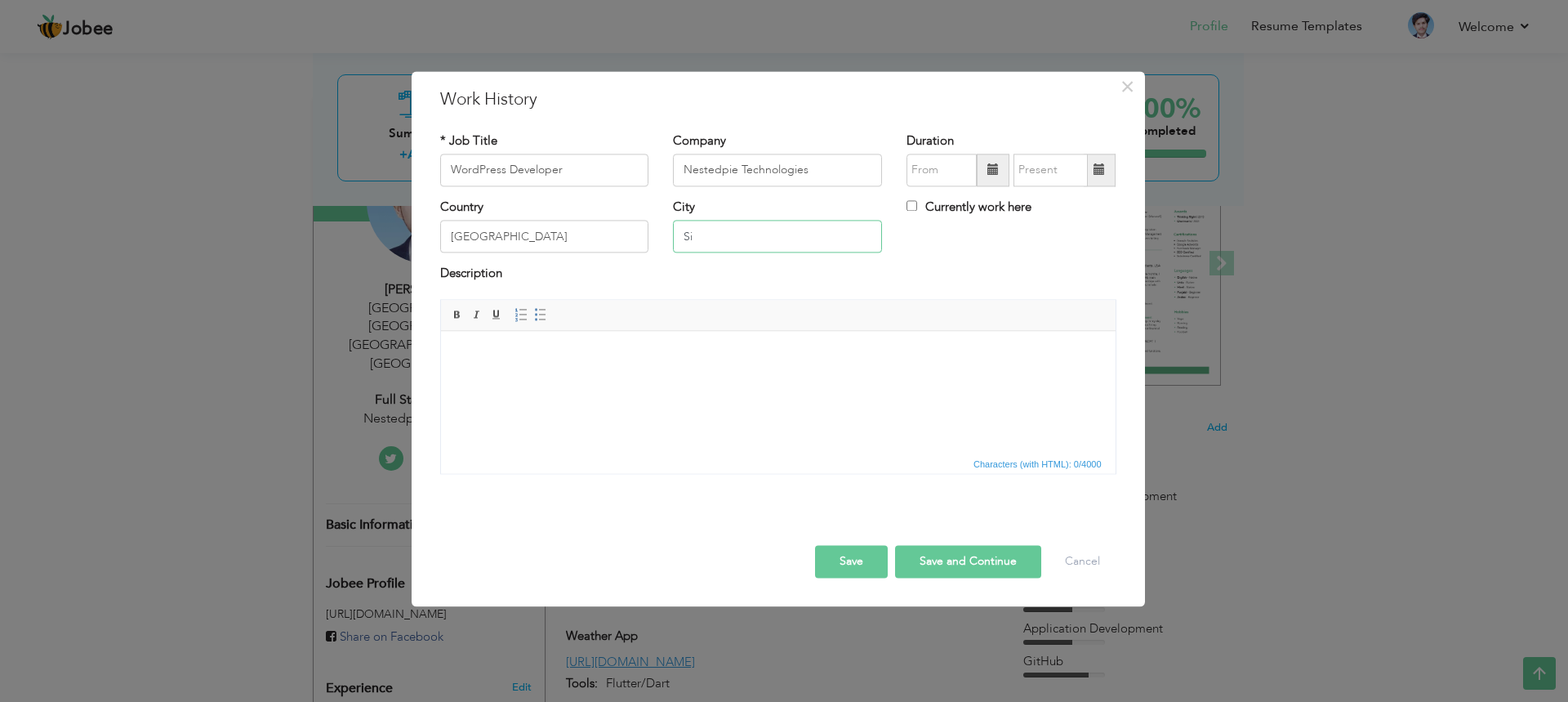 type on "S" 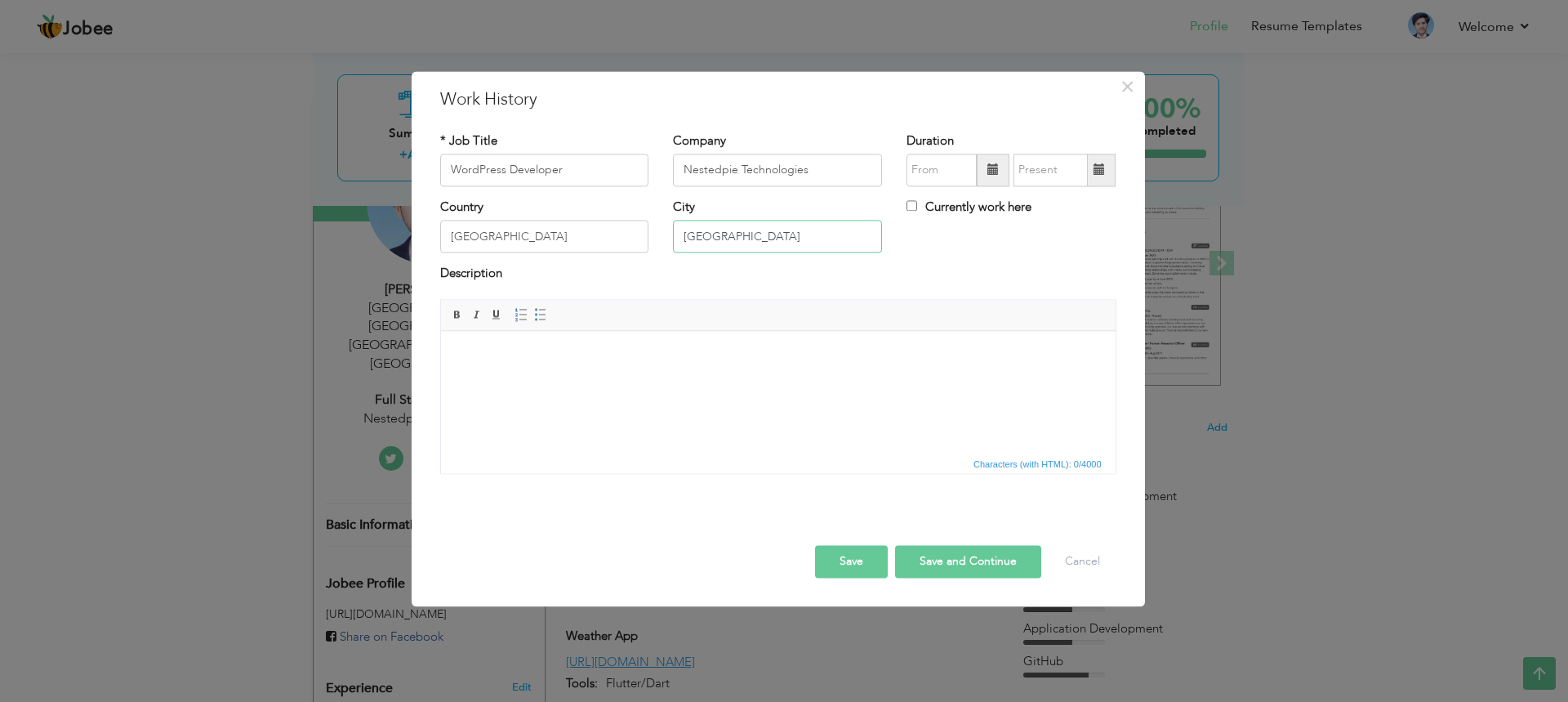 type on "[GEOGRAPHIC_DATA]" 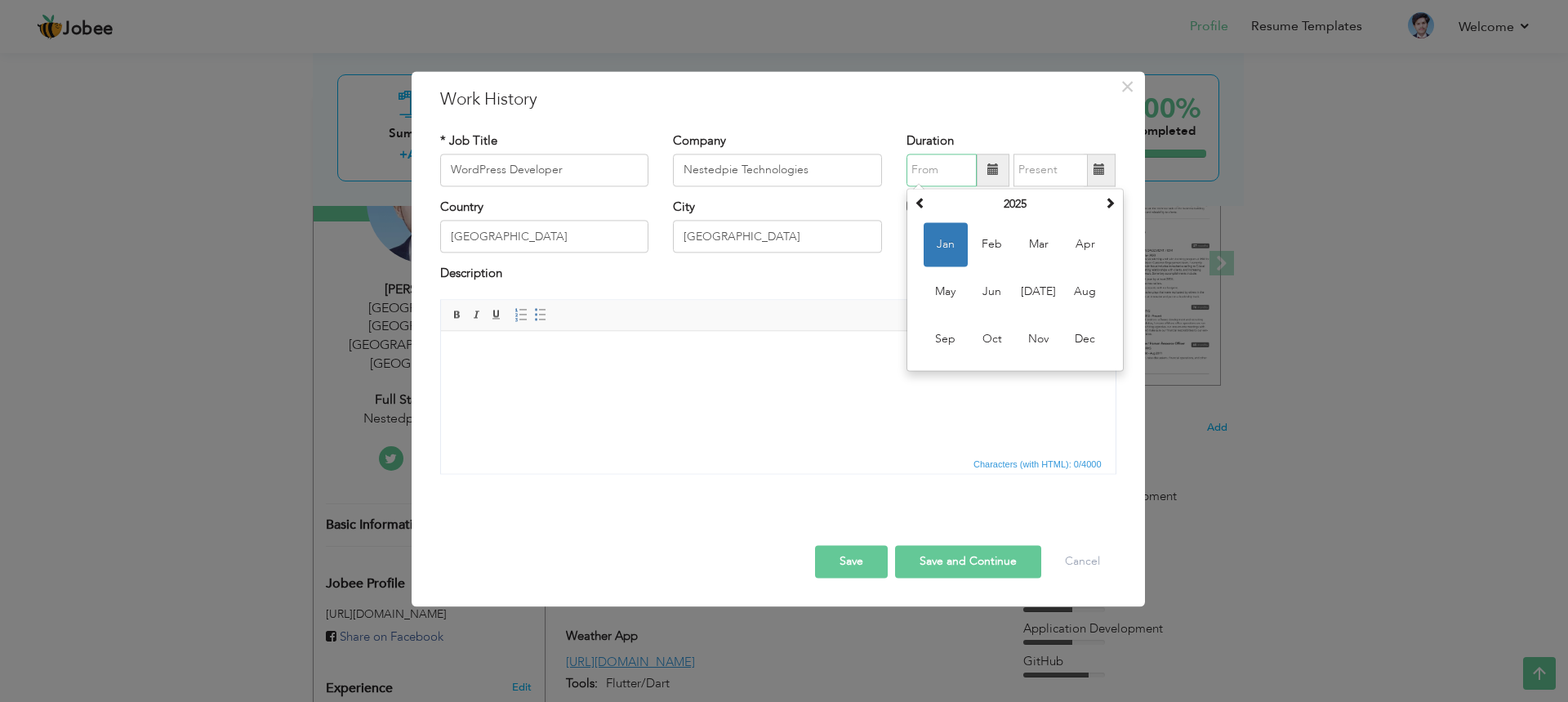 click at bounding box center [942, 170] 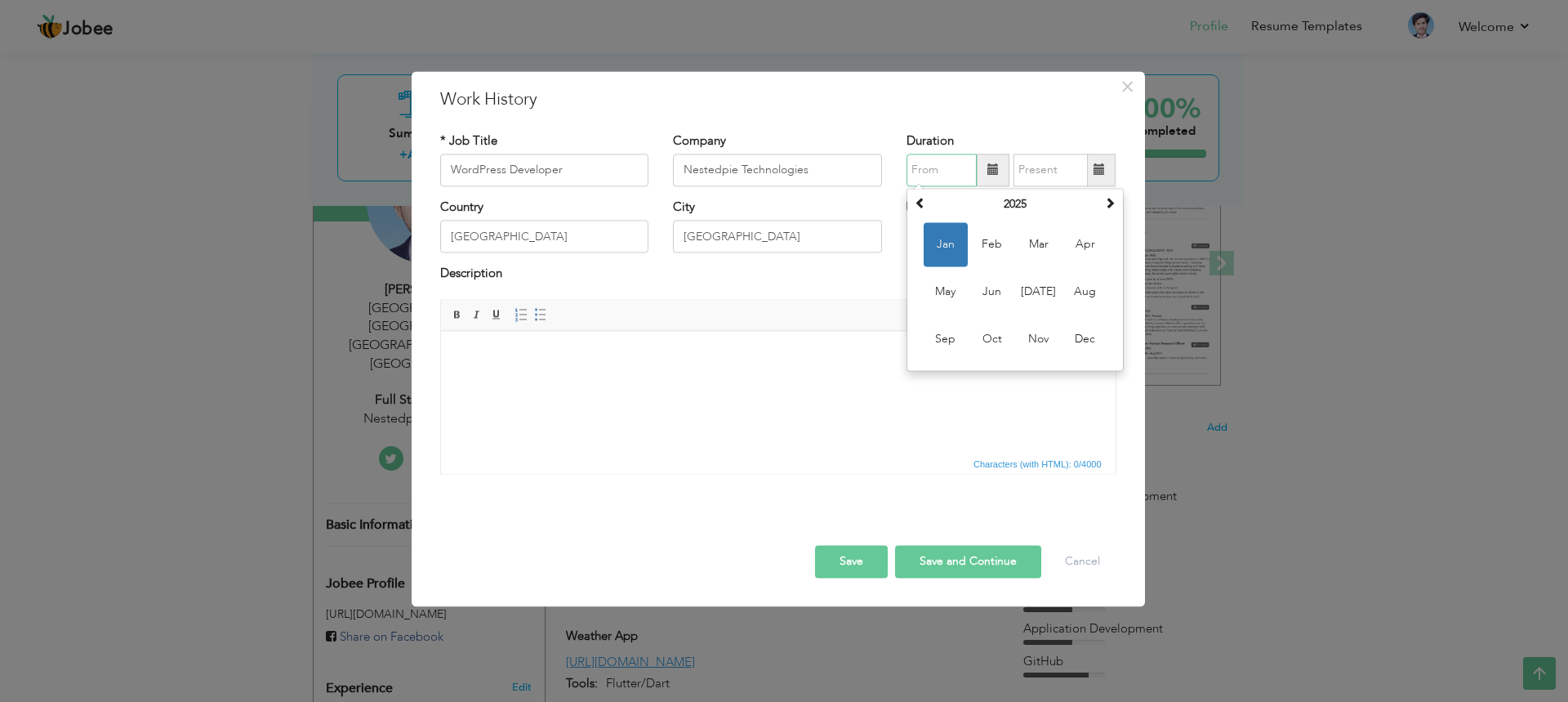 click on "Jan" at bounding box center [946, 244] 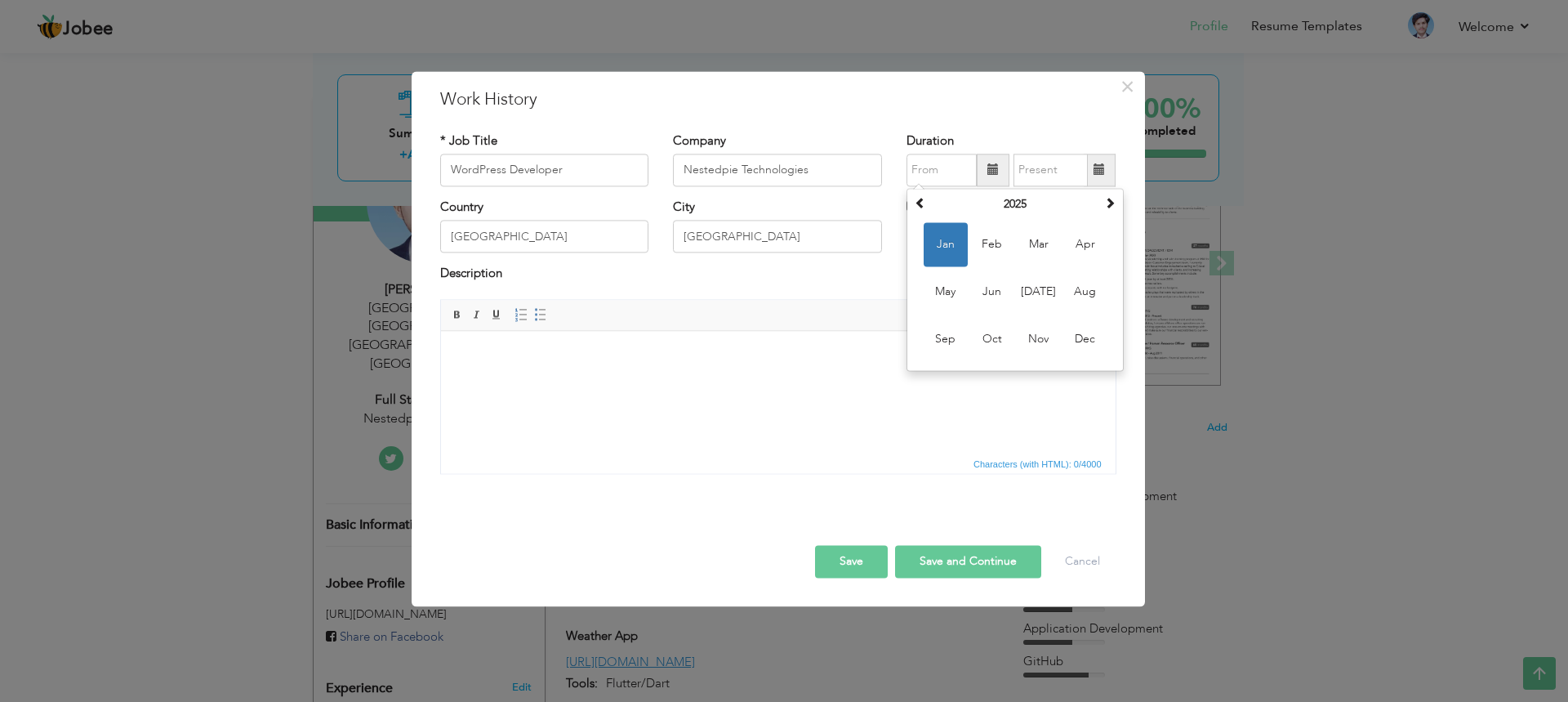 type on "01/2025" 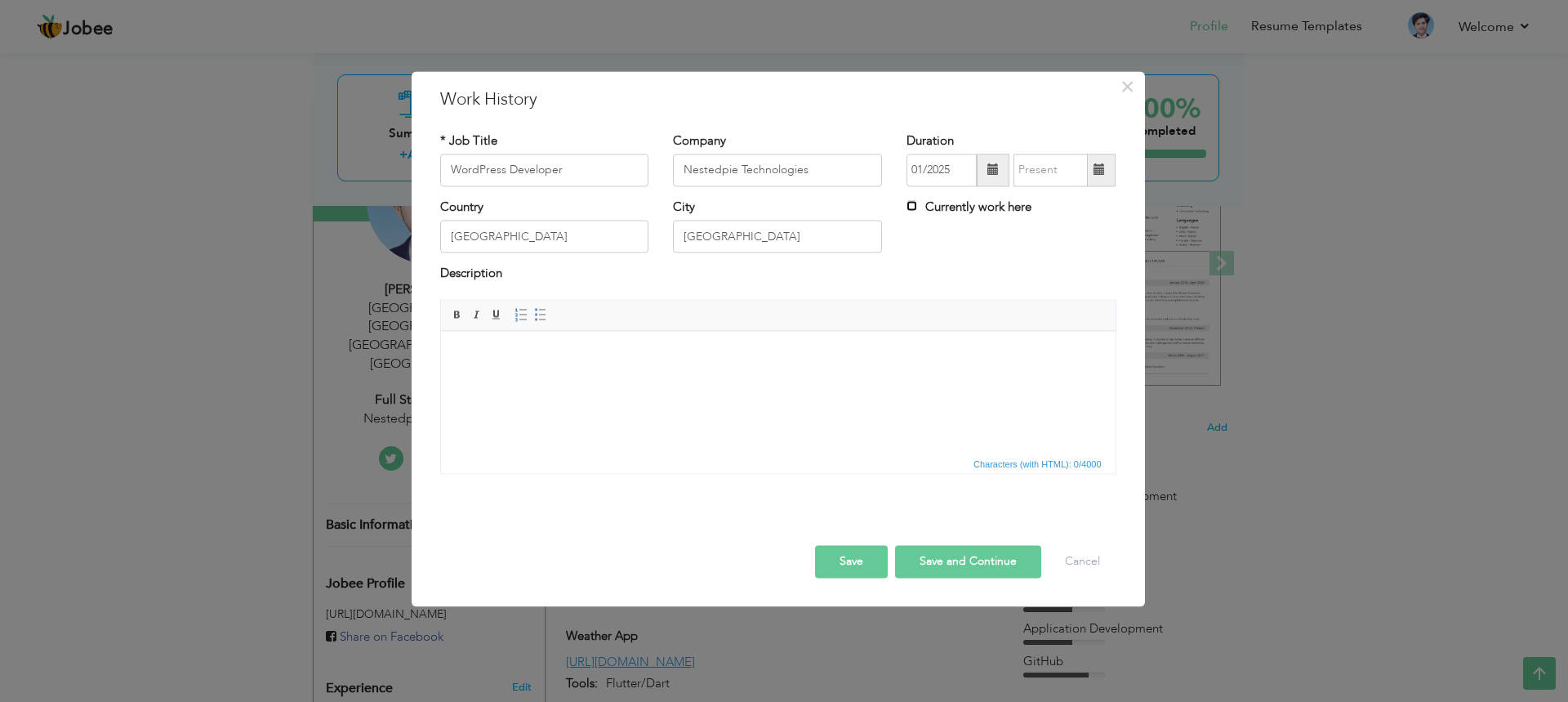 click on "Currently work here" at bounding box center (911, 205) 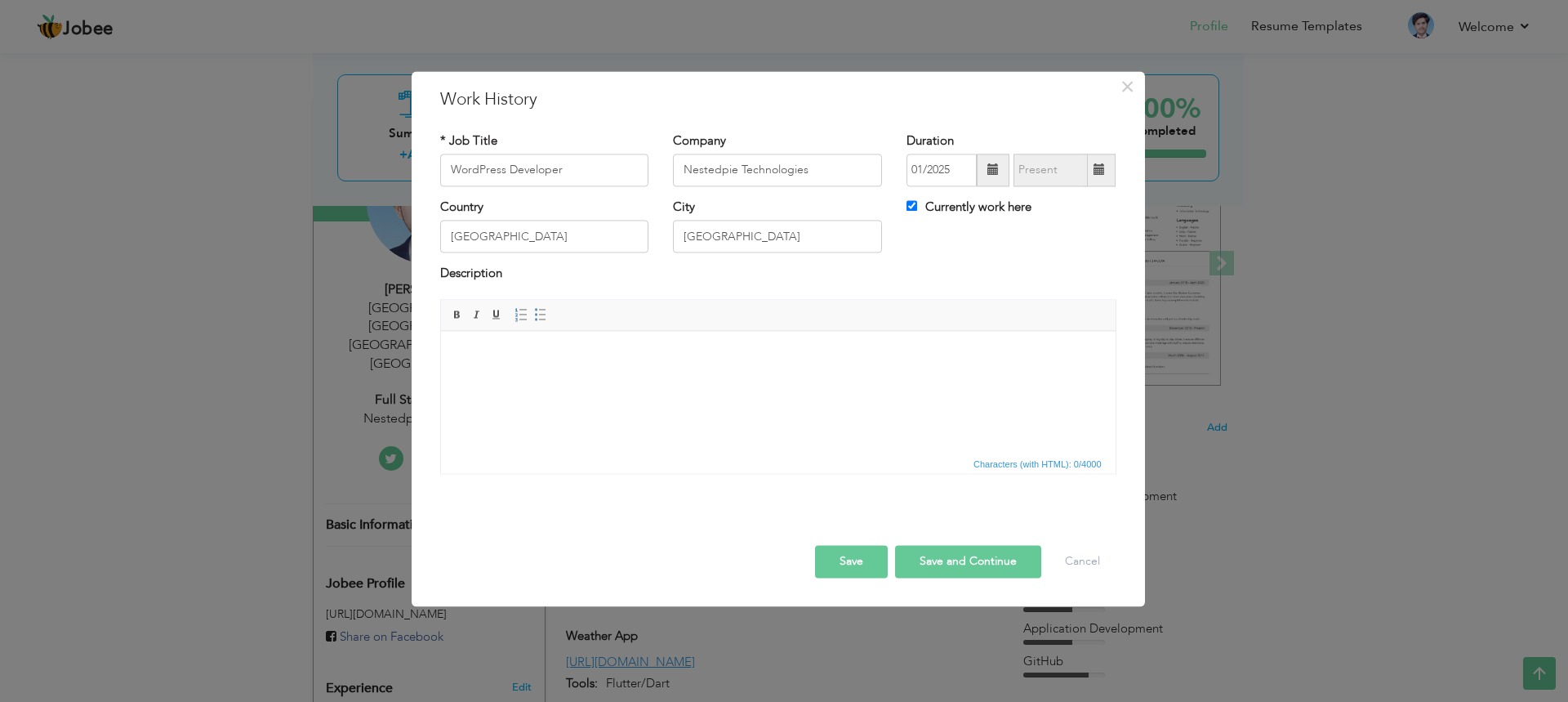 click on "Save" at bounding box center (851, 561) 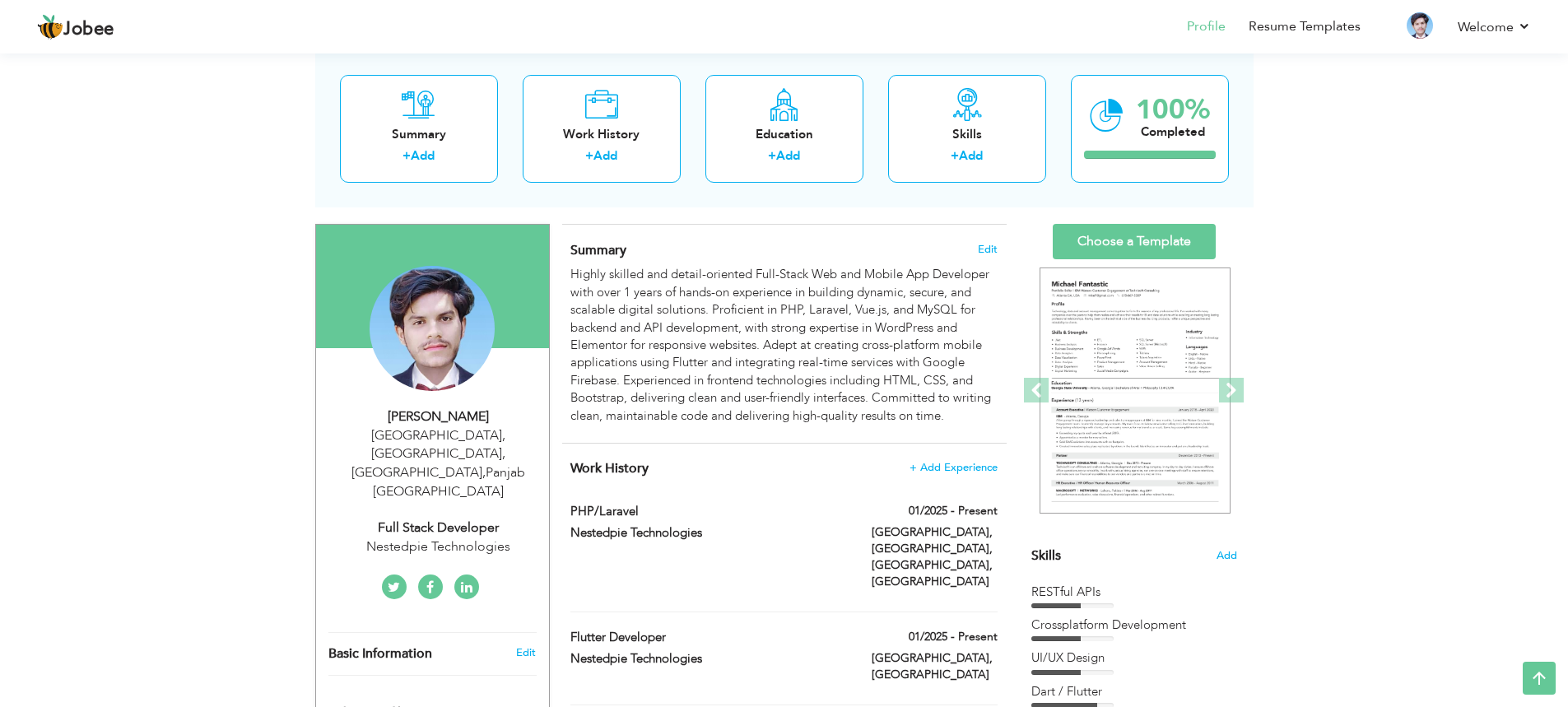 scroll, scrollTop: 103, scrollLeft: 0, axis: vertical 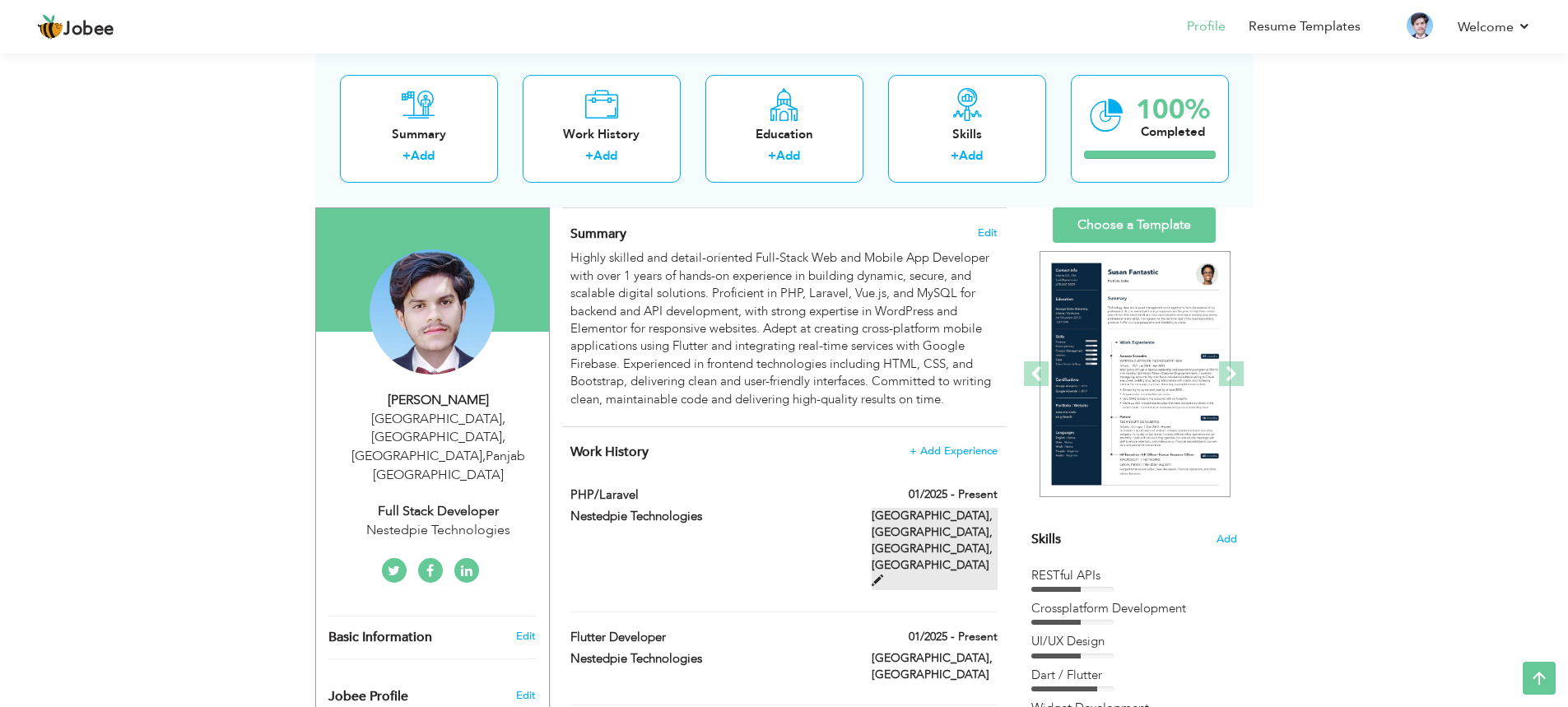 click at bounding box center [877, 580] 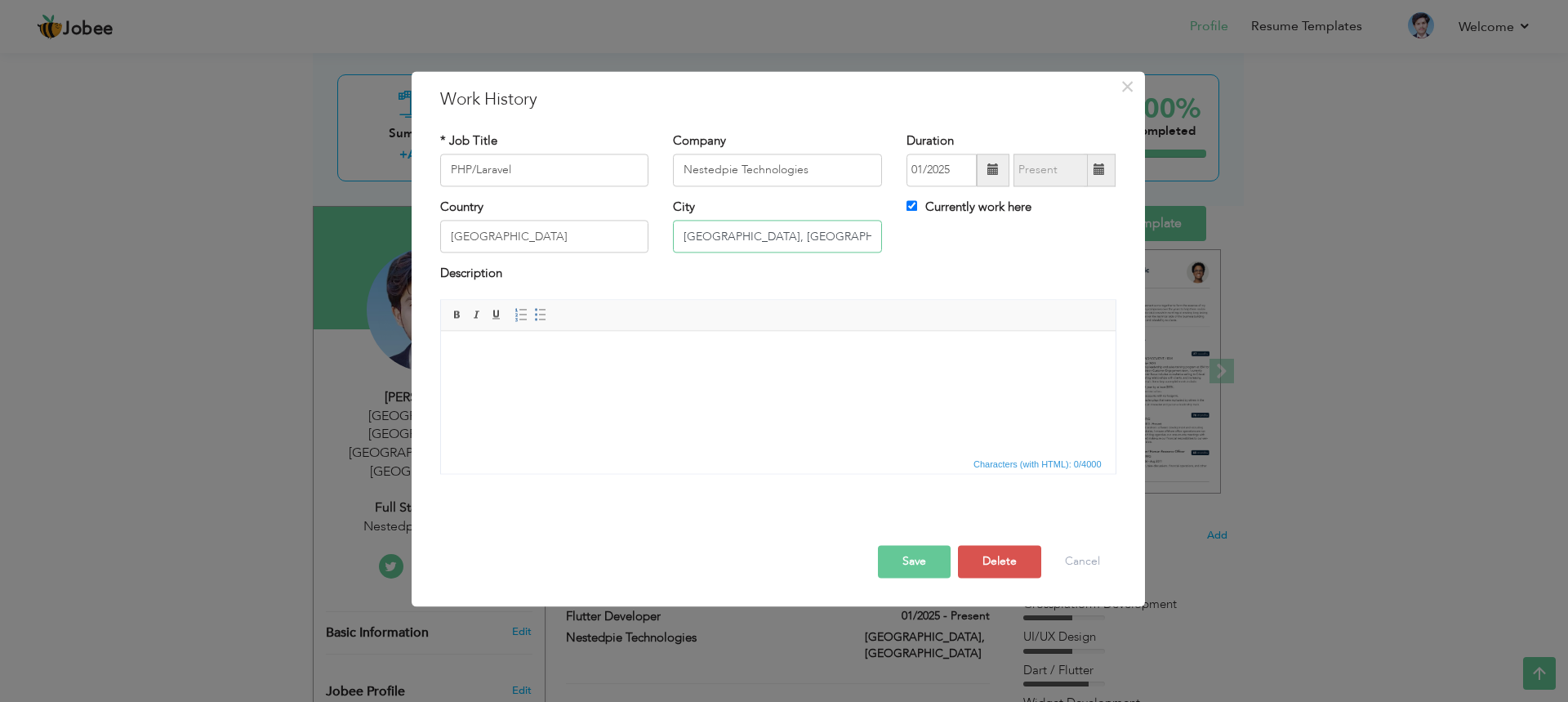 click on "[GEOGRAPHIC_DATA], [GEOGRAPHIC_DATA], [GEOGRAPHIC_DATA]" at bounding box center (777, 237) 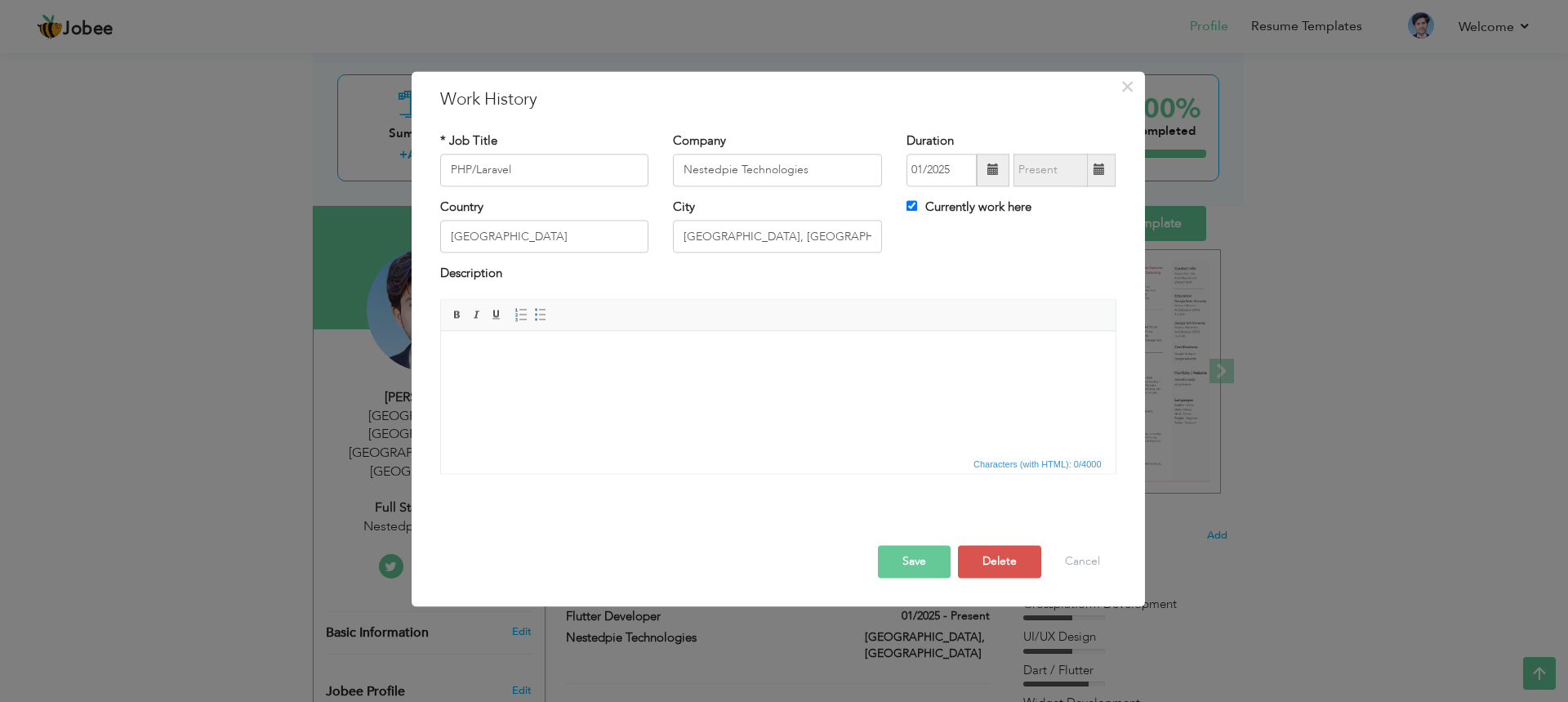 click on "Save" at bounding box center [914, 561] 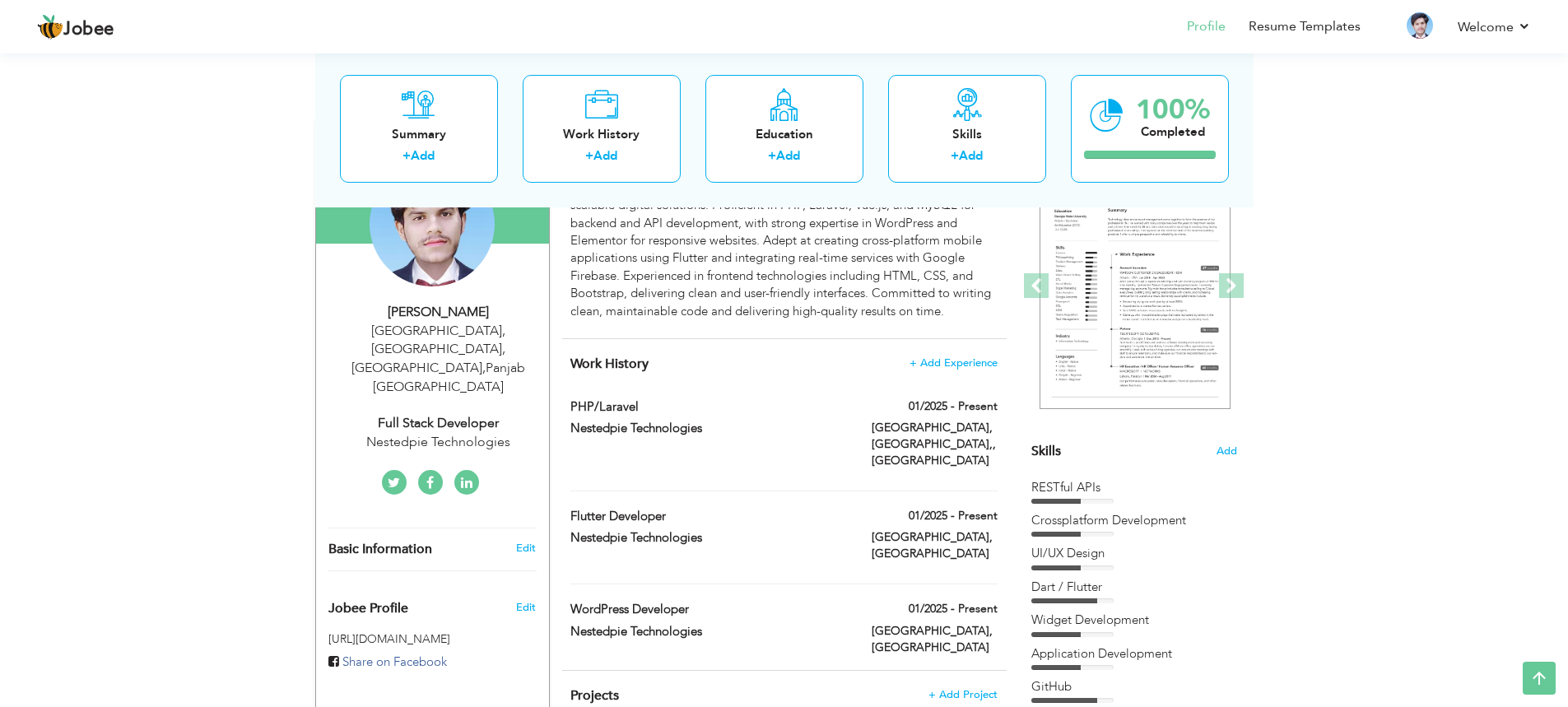 scroll, scrollTop: 188, scrollLeft: 0, axis: vertical 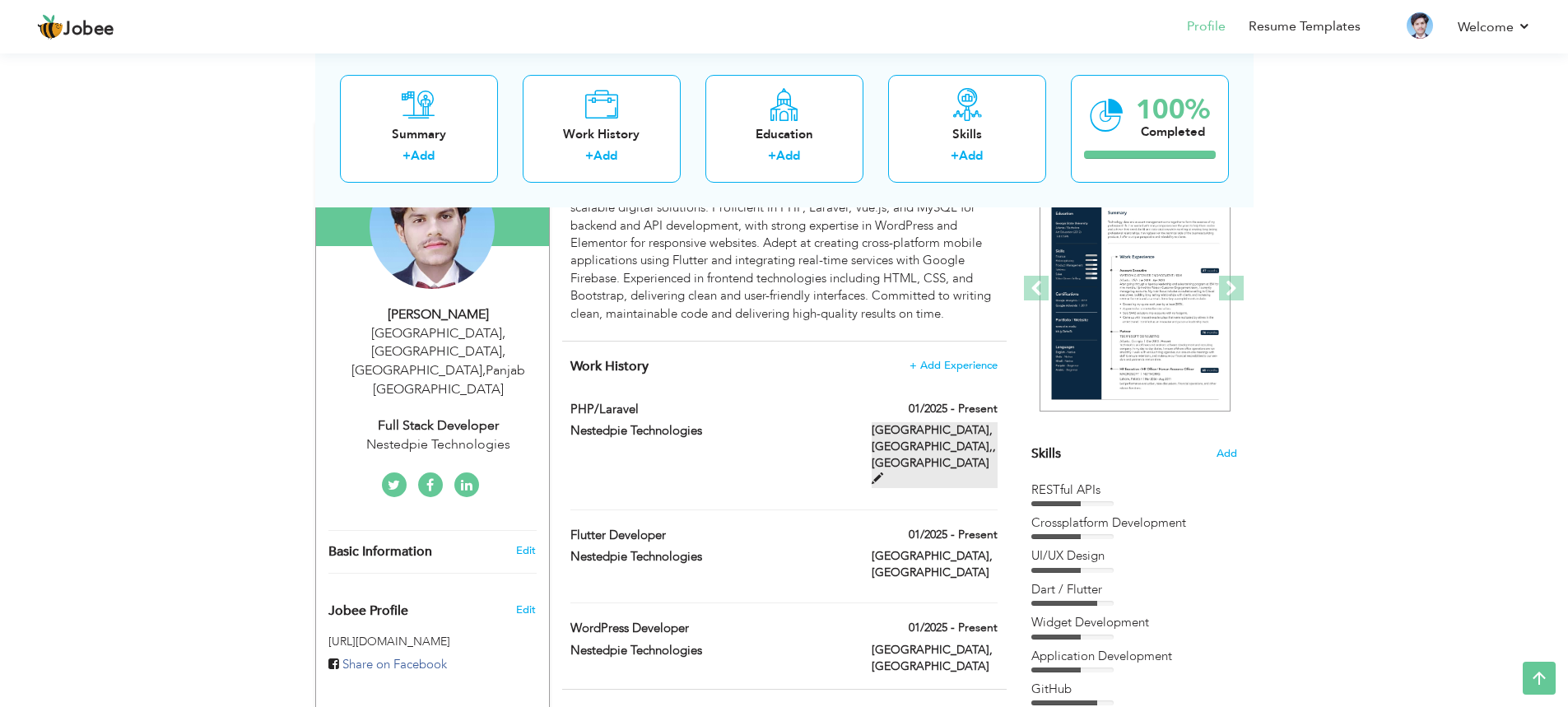 click at bounding box center [877, 478] 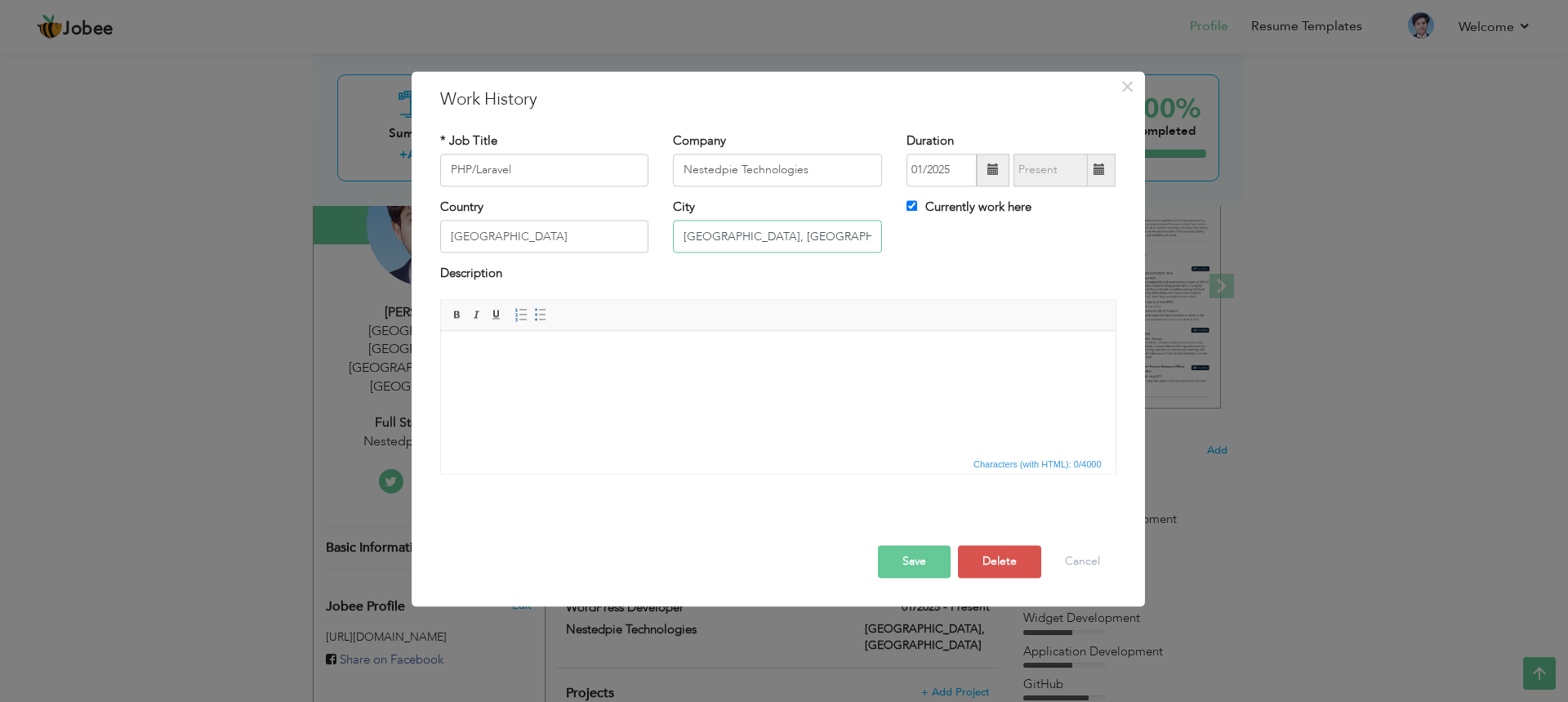 click on "[GEOGRAPHIC_DATA], [GEOGRAPHIC_DATA]," at bounding box center [777, 237] 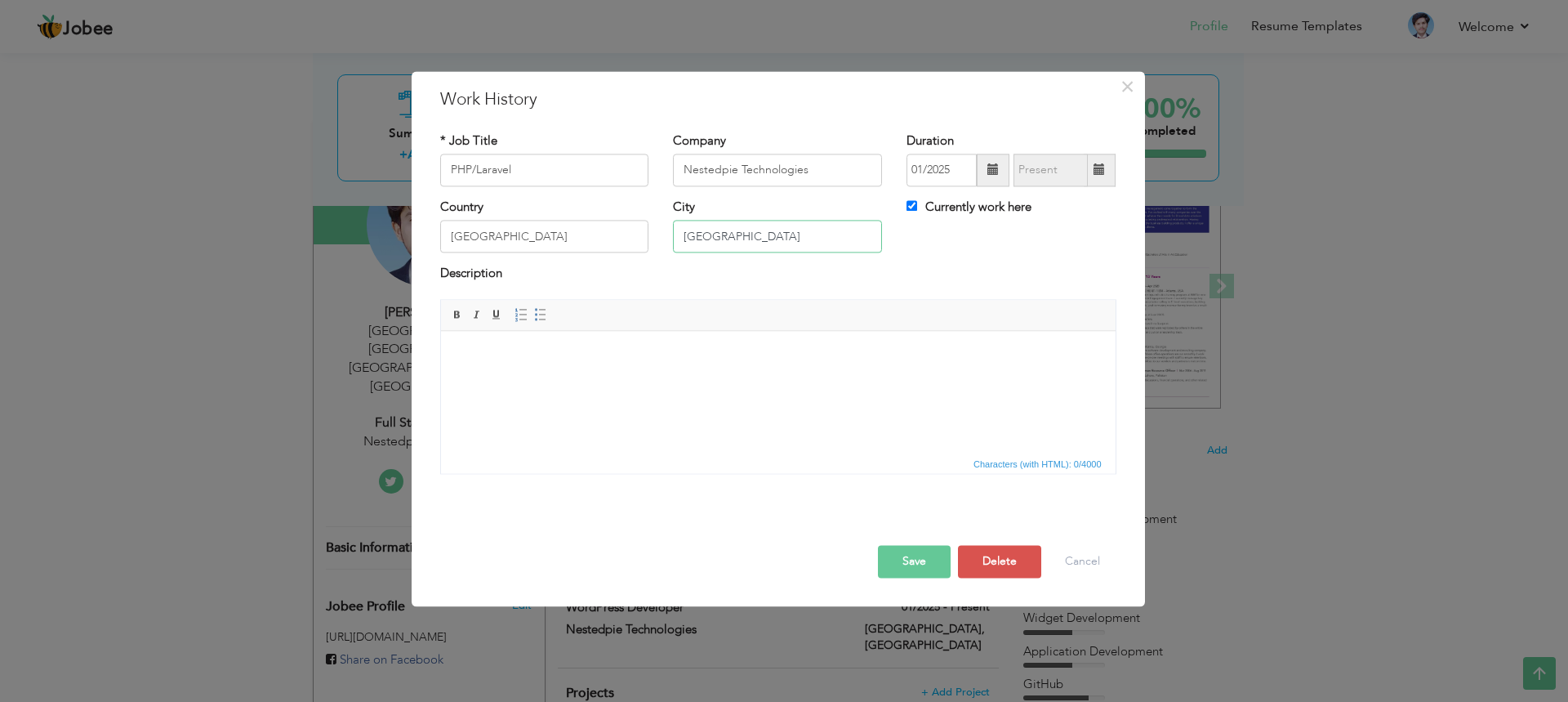 type on "[GEOGRAPHIC_DATA]" 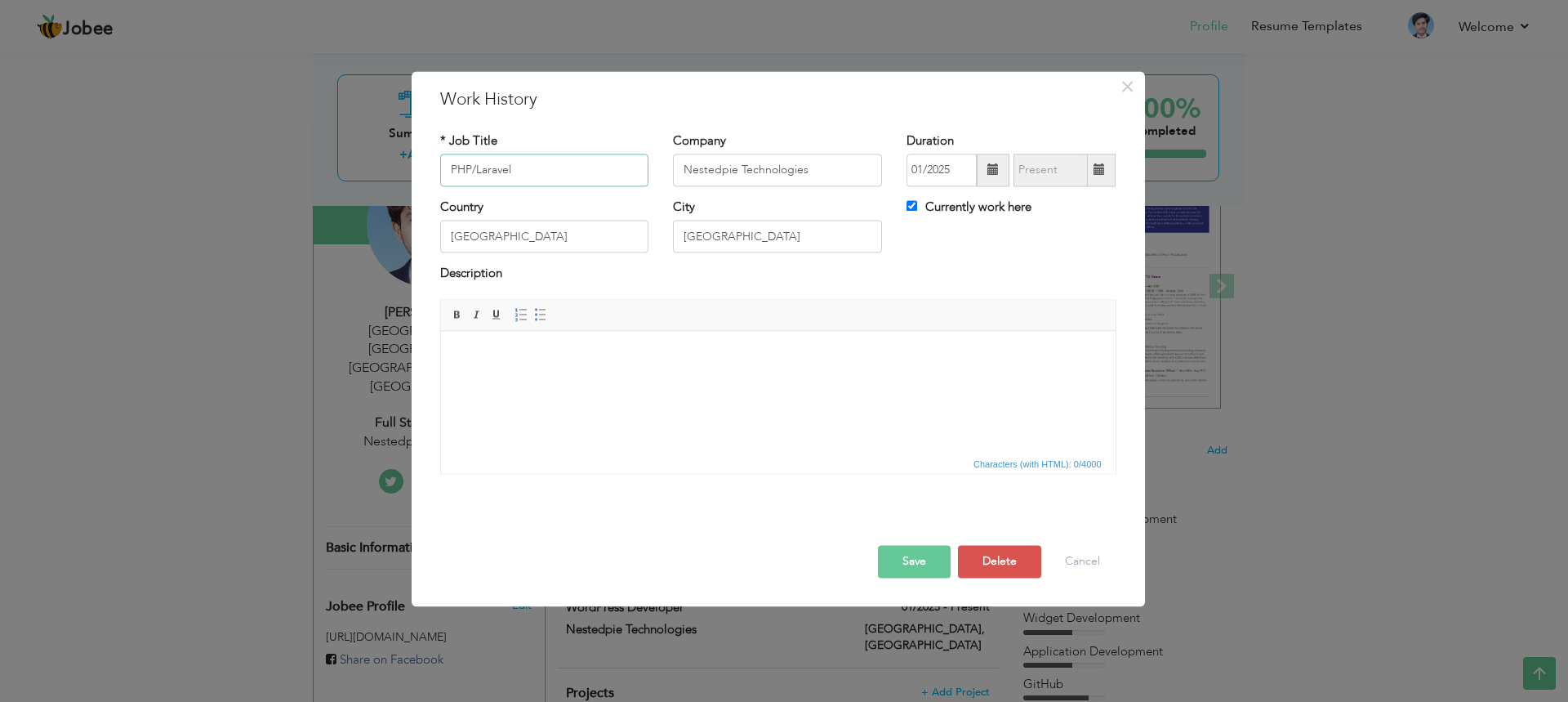 click on "PHP/Laravel" at bounding box center [545, 170] 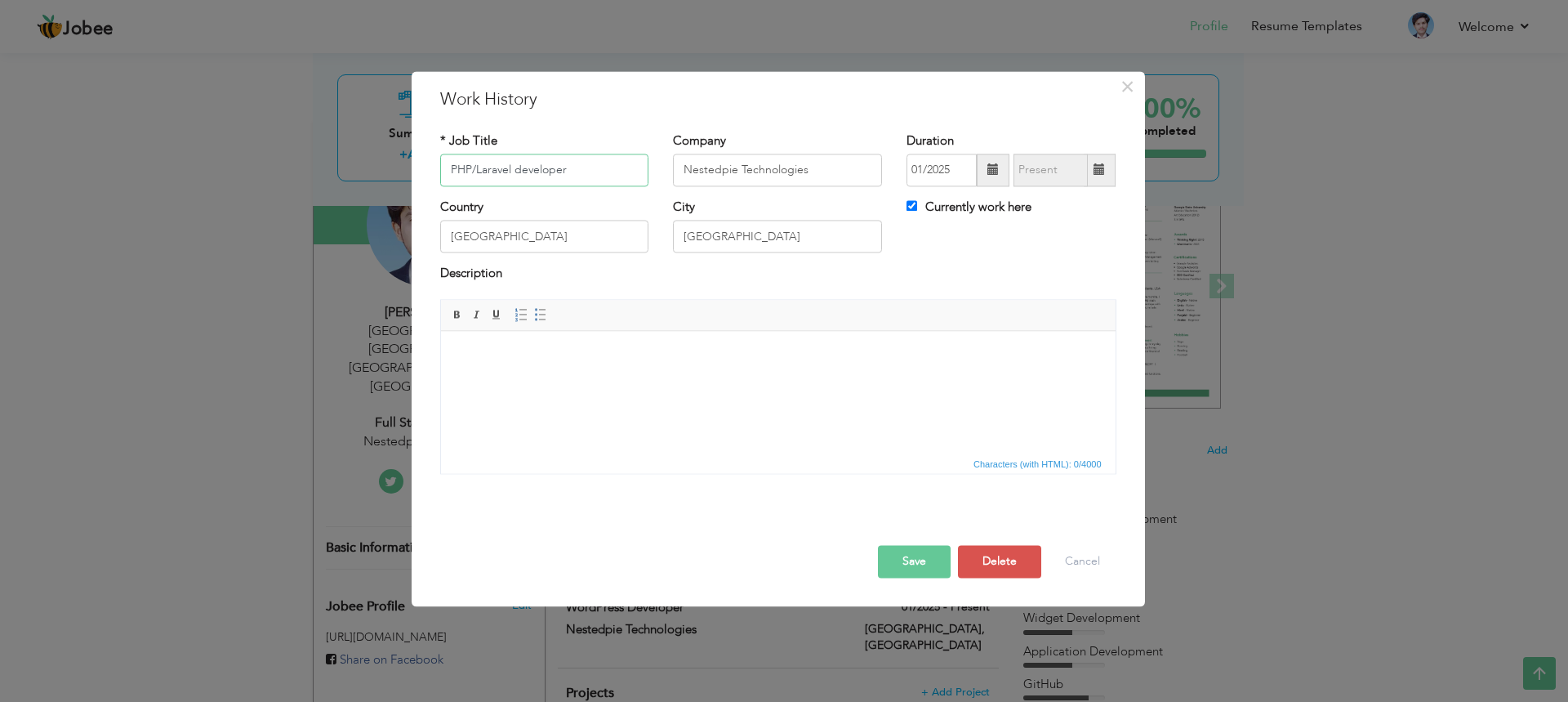 type on "PHP/Laravel developer" 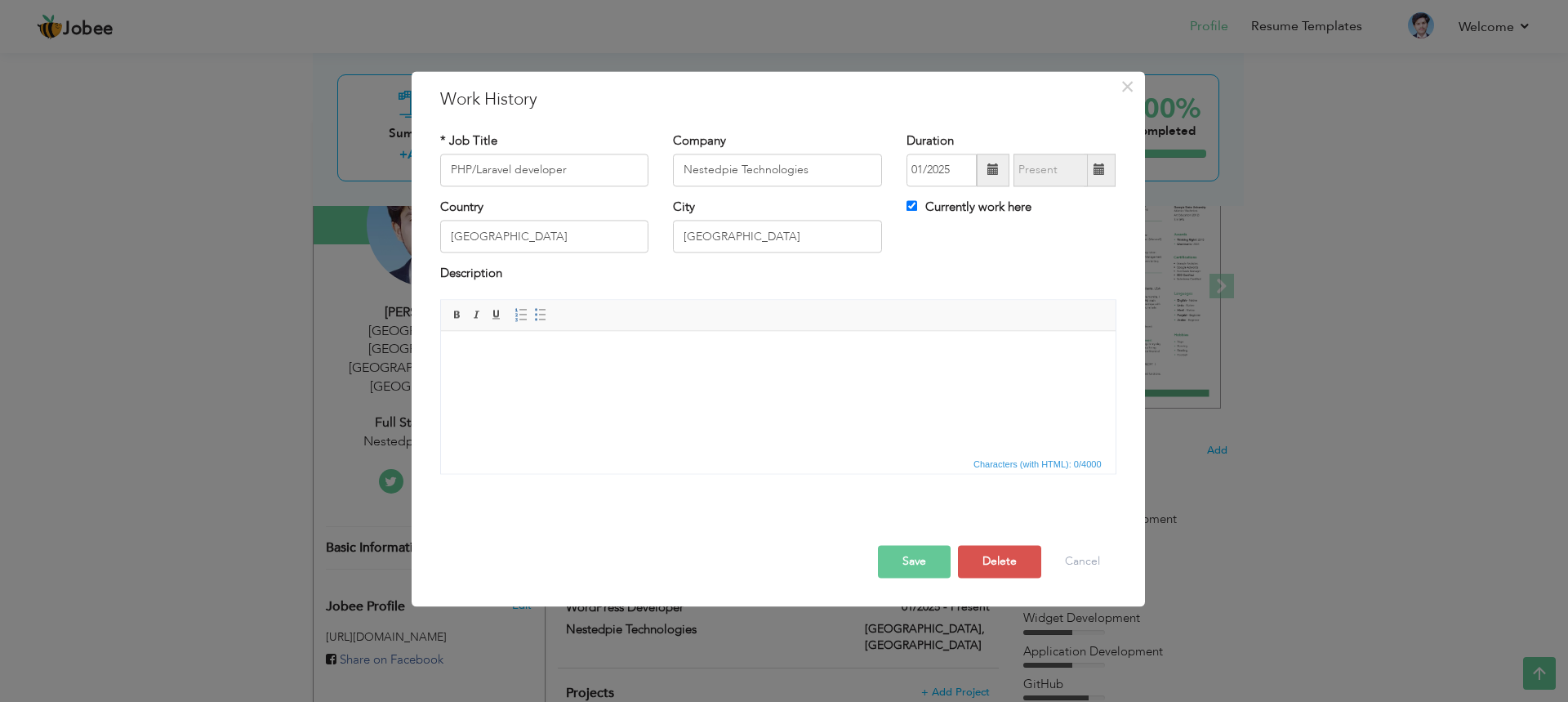 click on "Save" at bounding box center [914, 561] 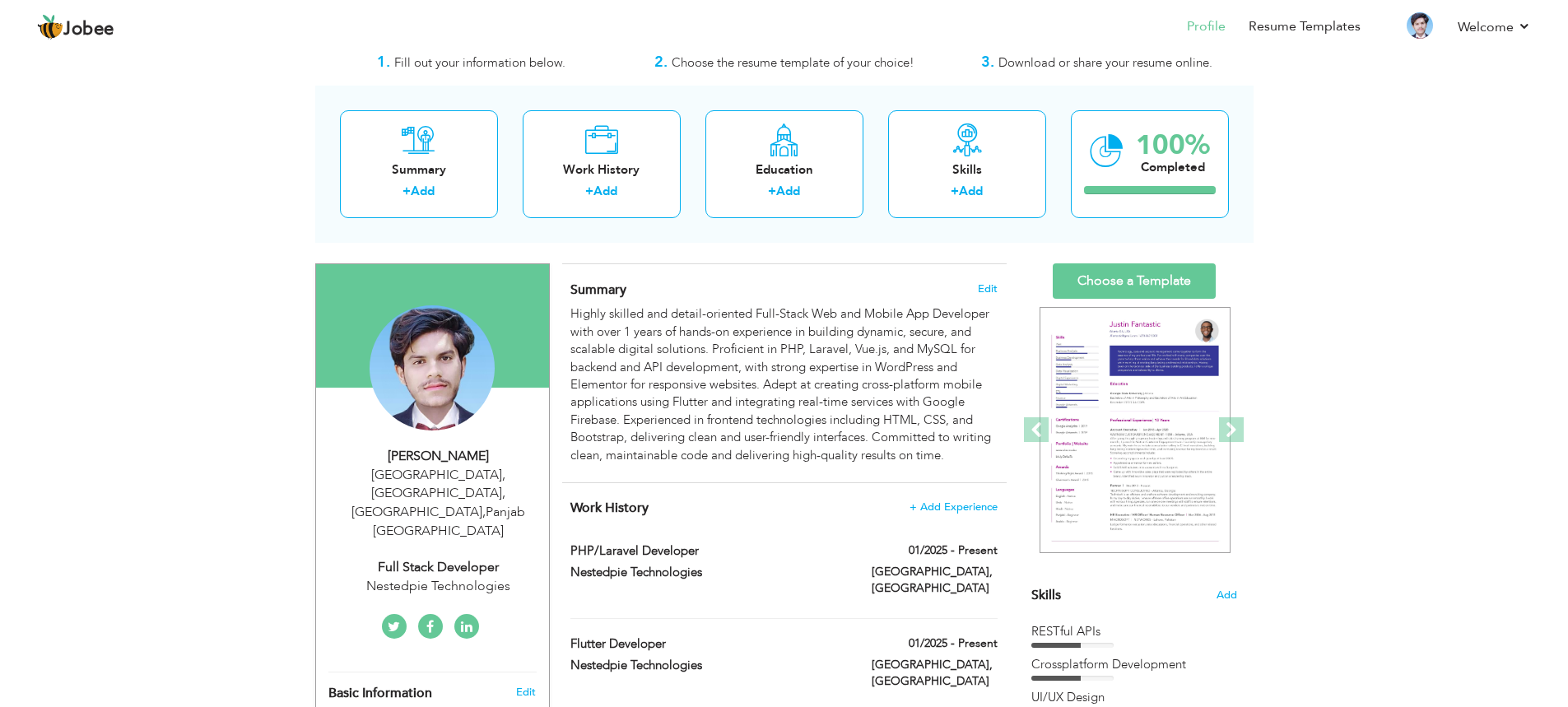 scroll, scrollTop: 44, scrollLeft: 0, axis: vertical 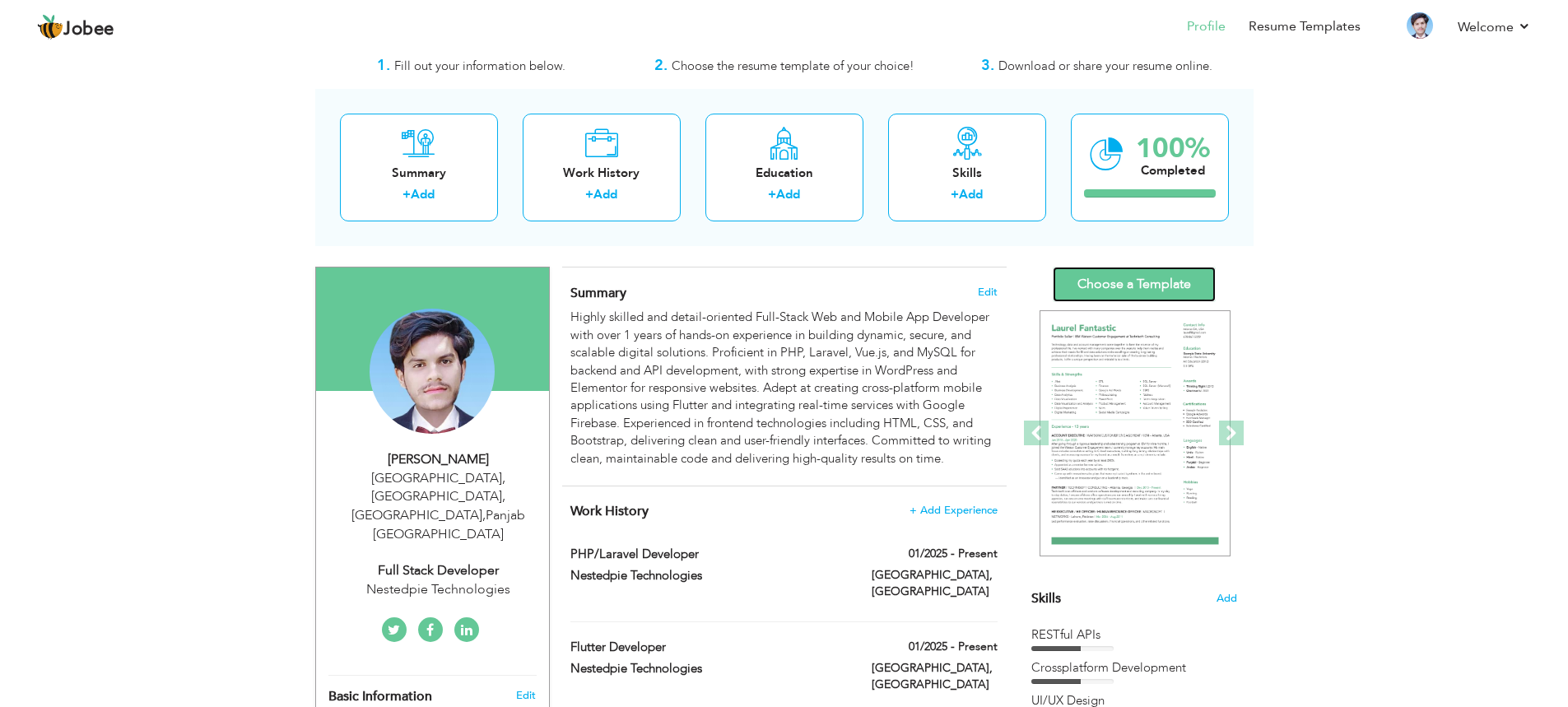 click on "Choose a Template" at bounding box center [1134, 284] 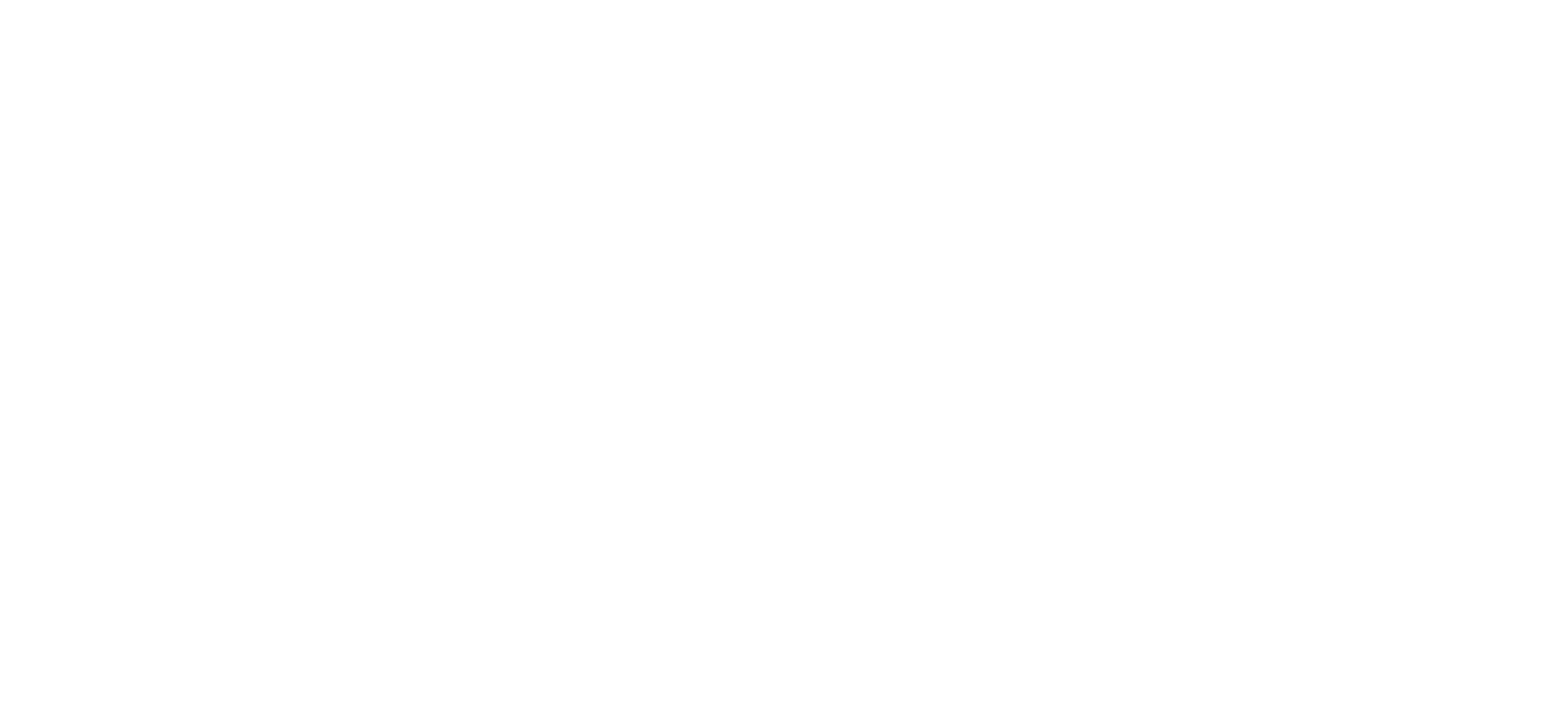 scroll, scrollTop: 0, scrollLeft: 0, axis: both 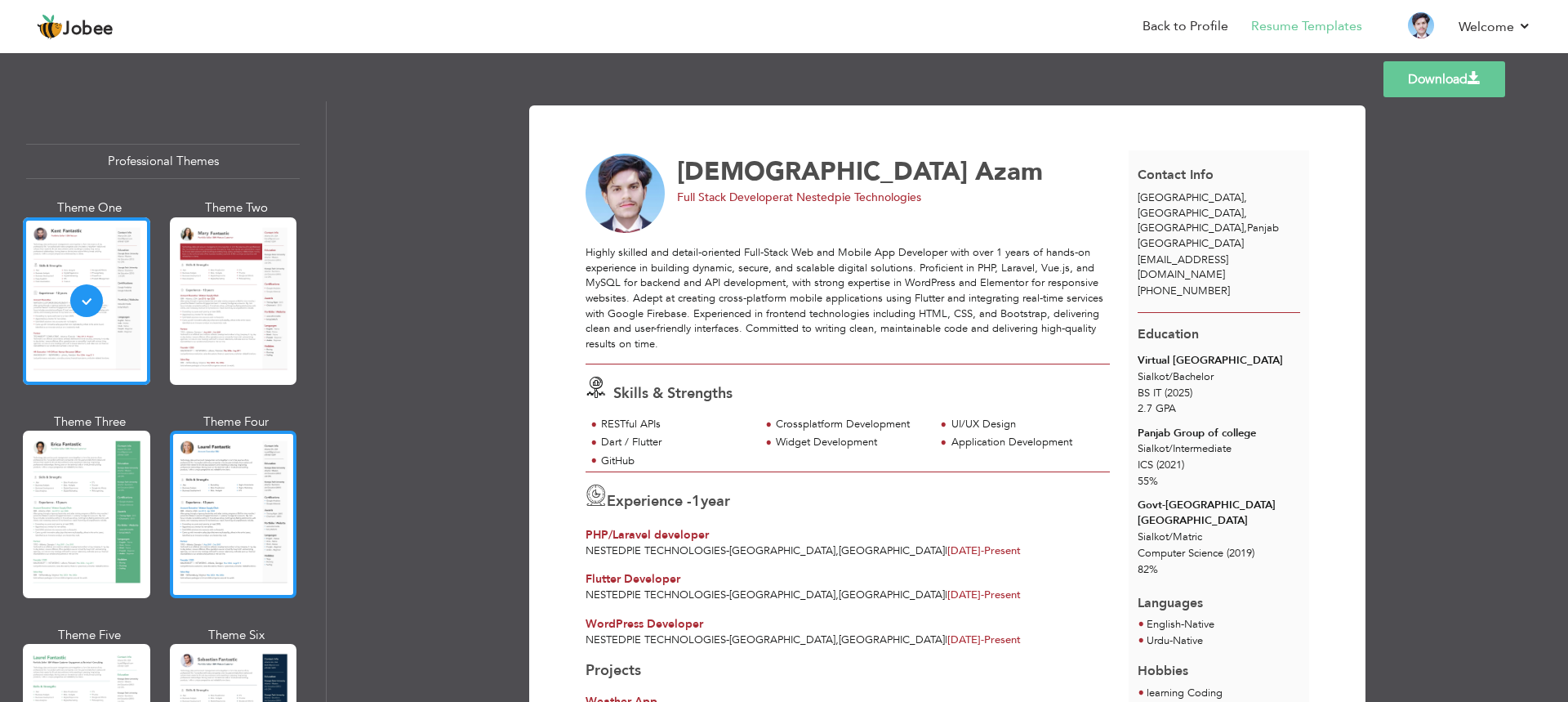 click at bounding box center [234, 514] 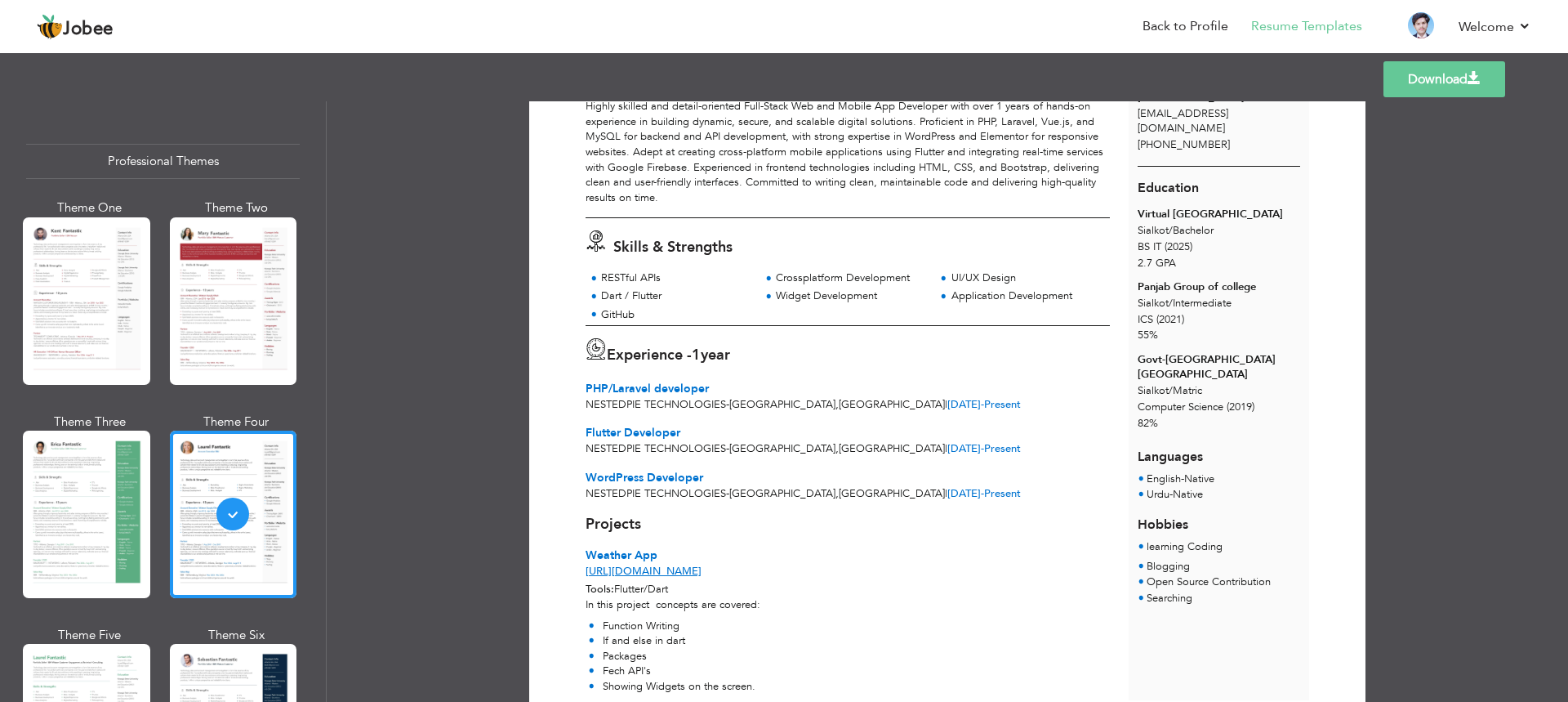 scroll, scrollTop: 224, scrollLeft: 0, axis: vertical 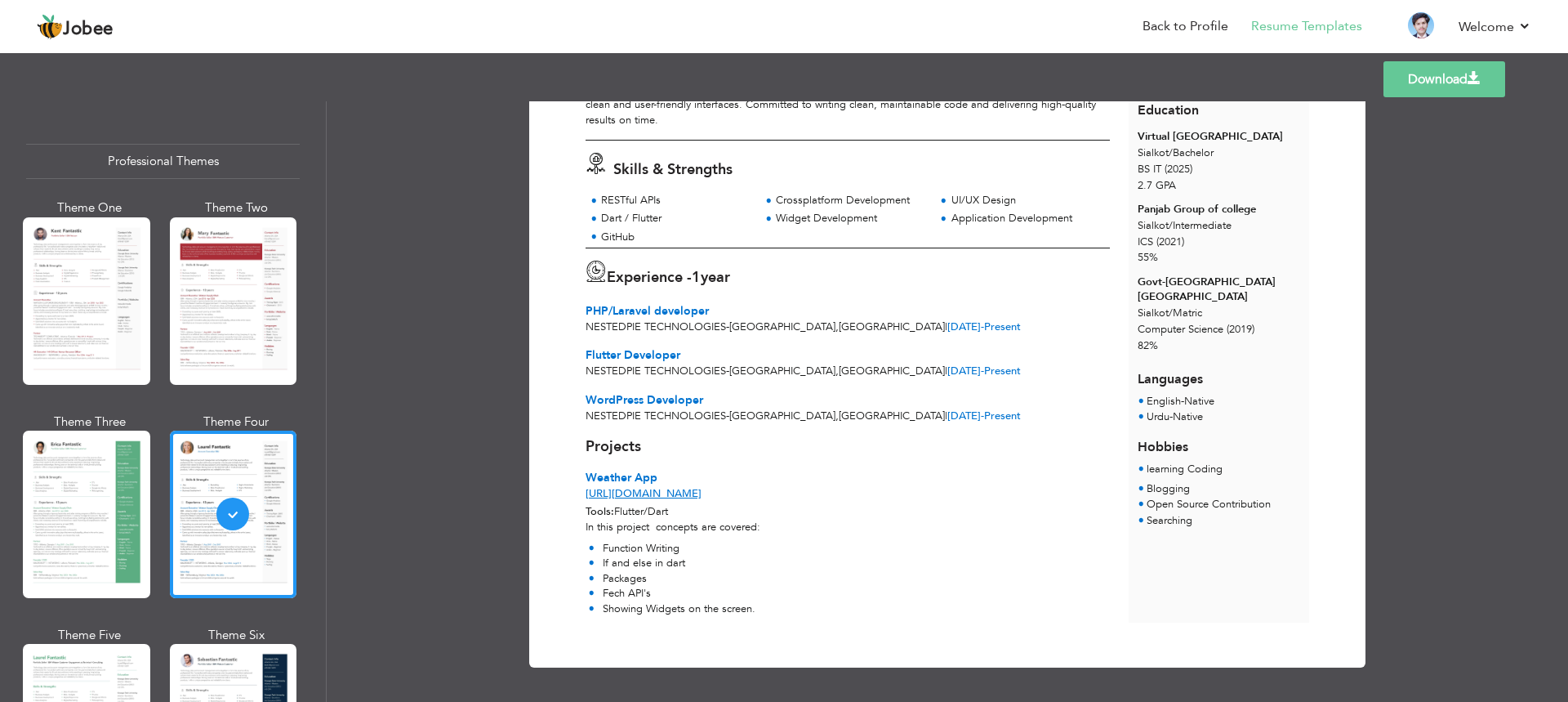 click on "Theme Two" at bounding box center (237, 297) 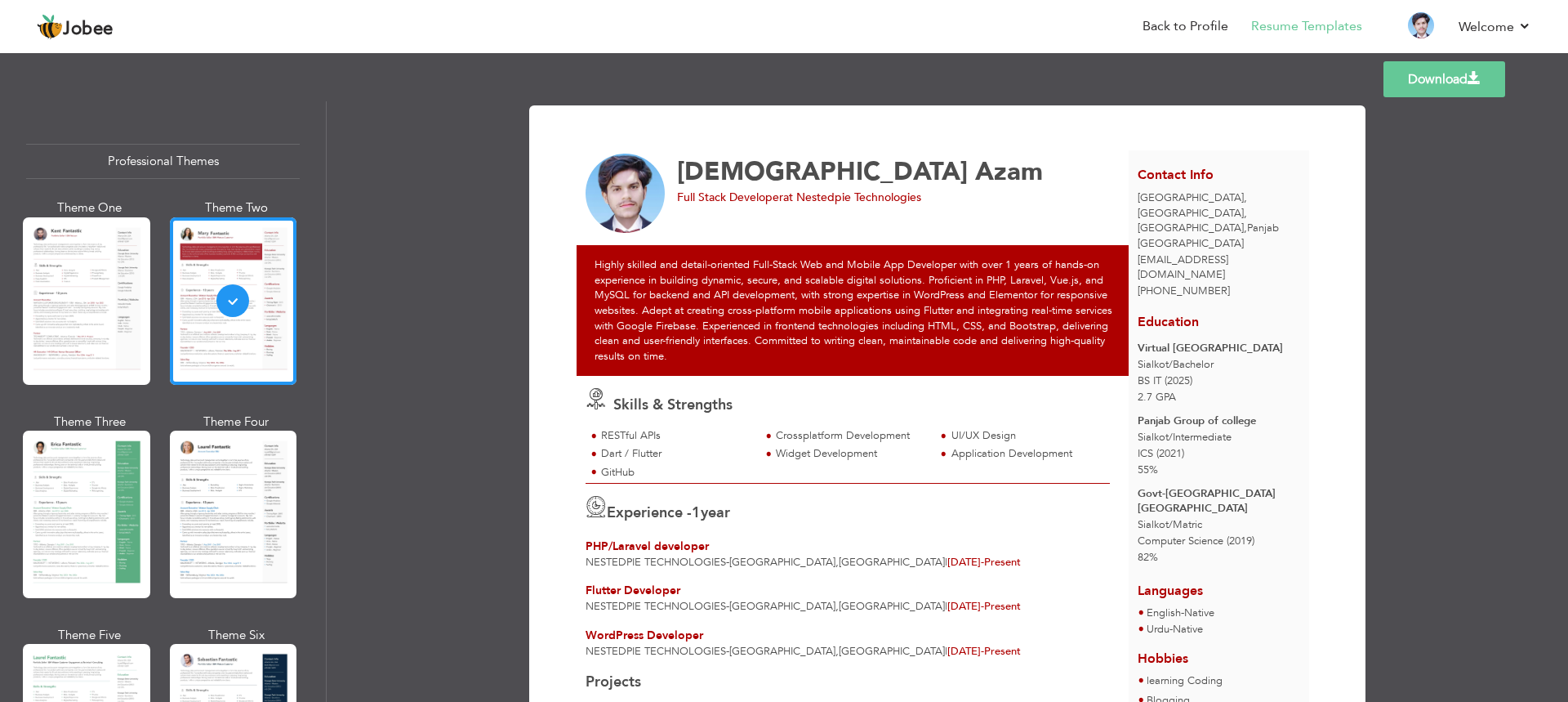 scroll, scrollTop: 229, scrollLeft: 0, axis: vertical 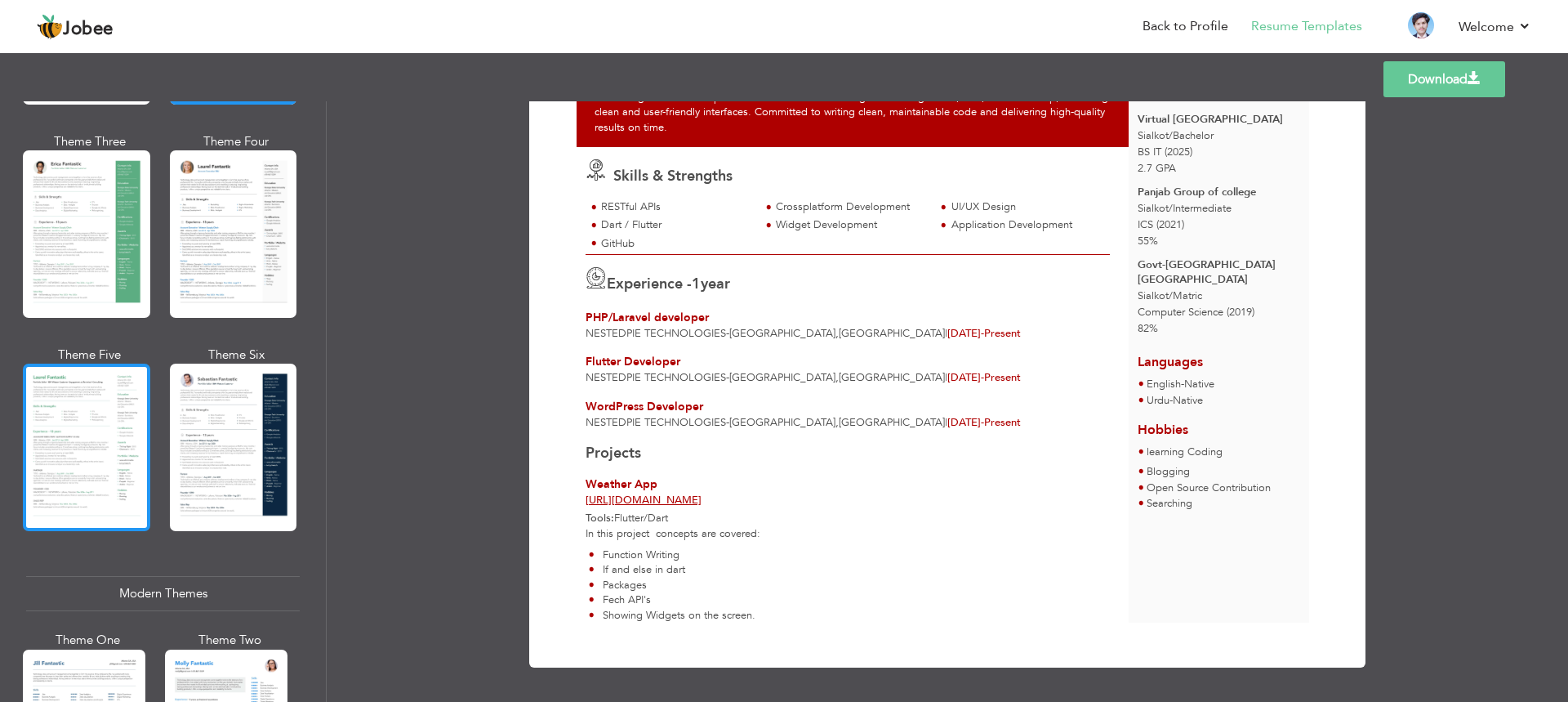 click at bounding box center [87, 447] 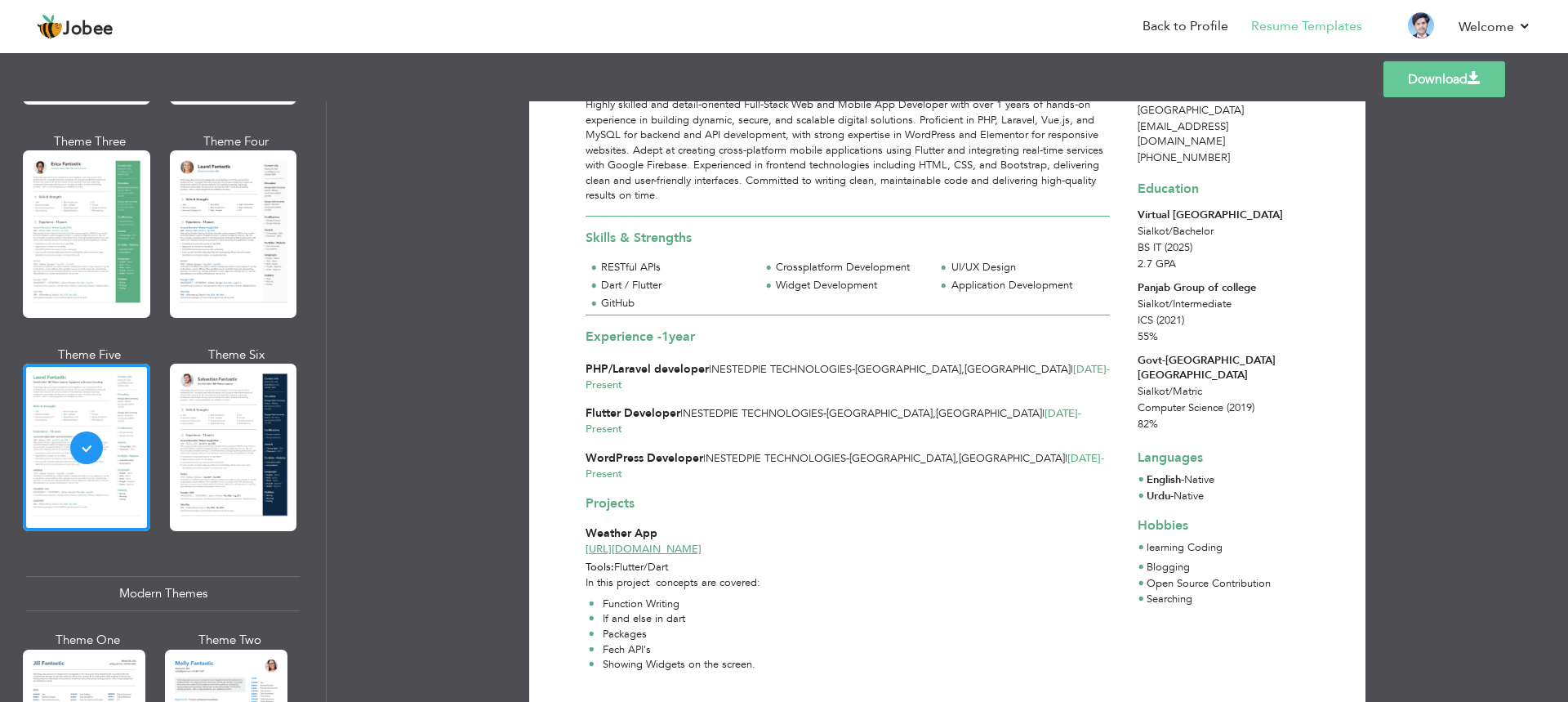 scroll, scrollTop: 0, scrollLeft: 0, axis: both 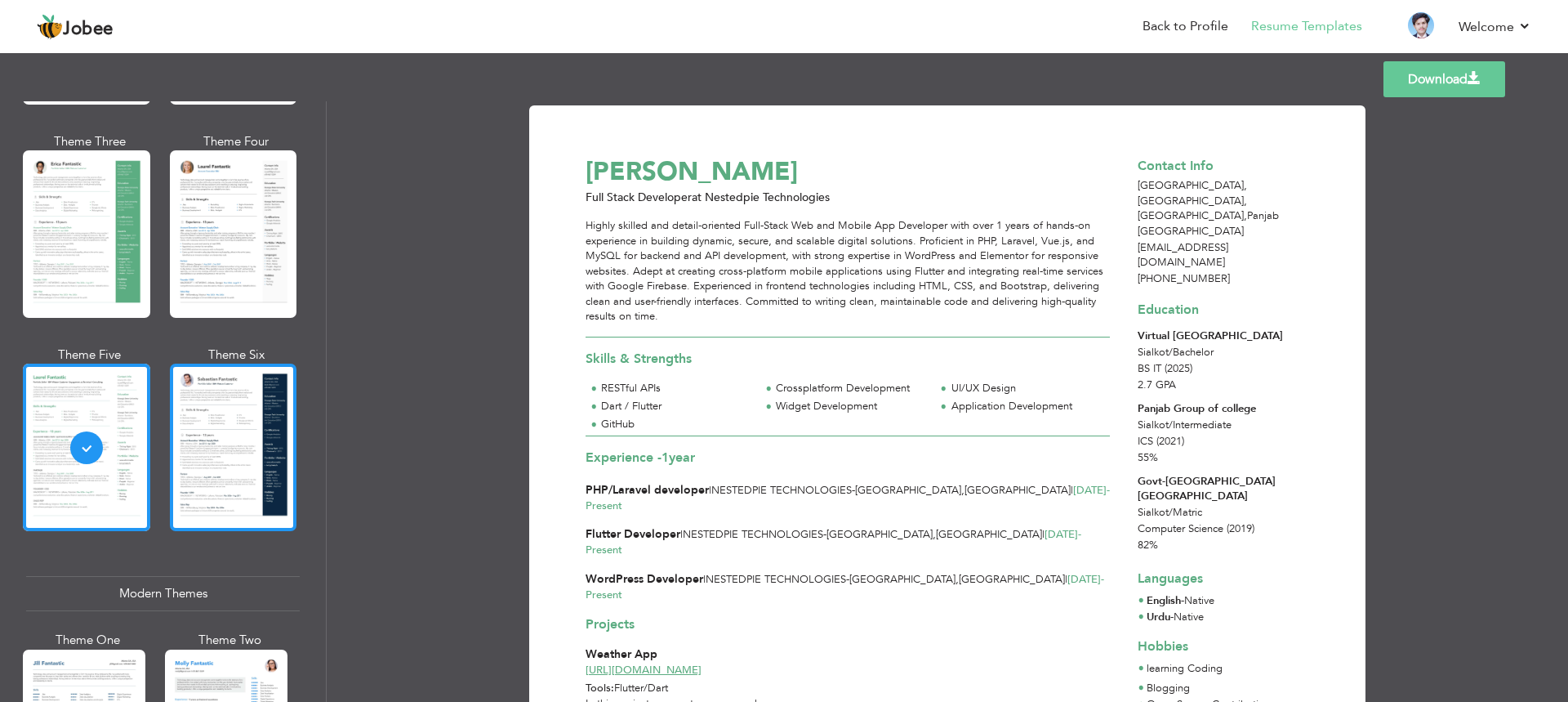 click at bounding box center [234, 447] 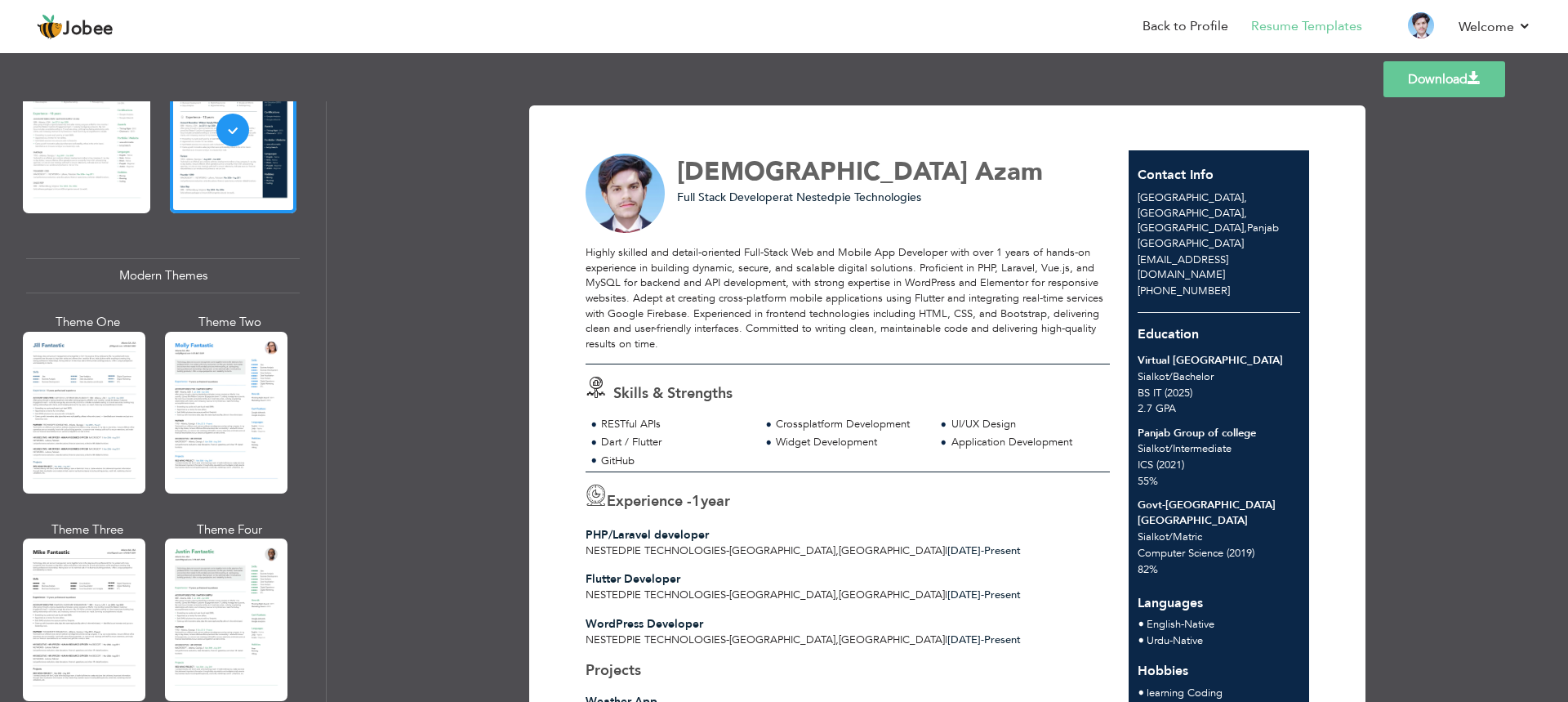 scroll, scrollTop: 597, scrollLeft: 0, axis: vertical 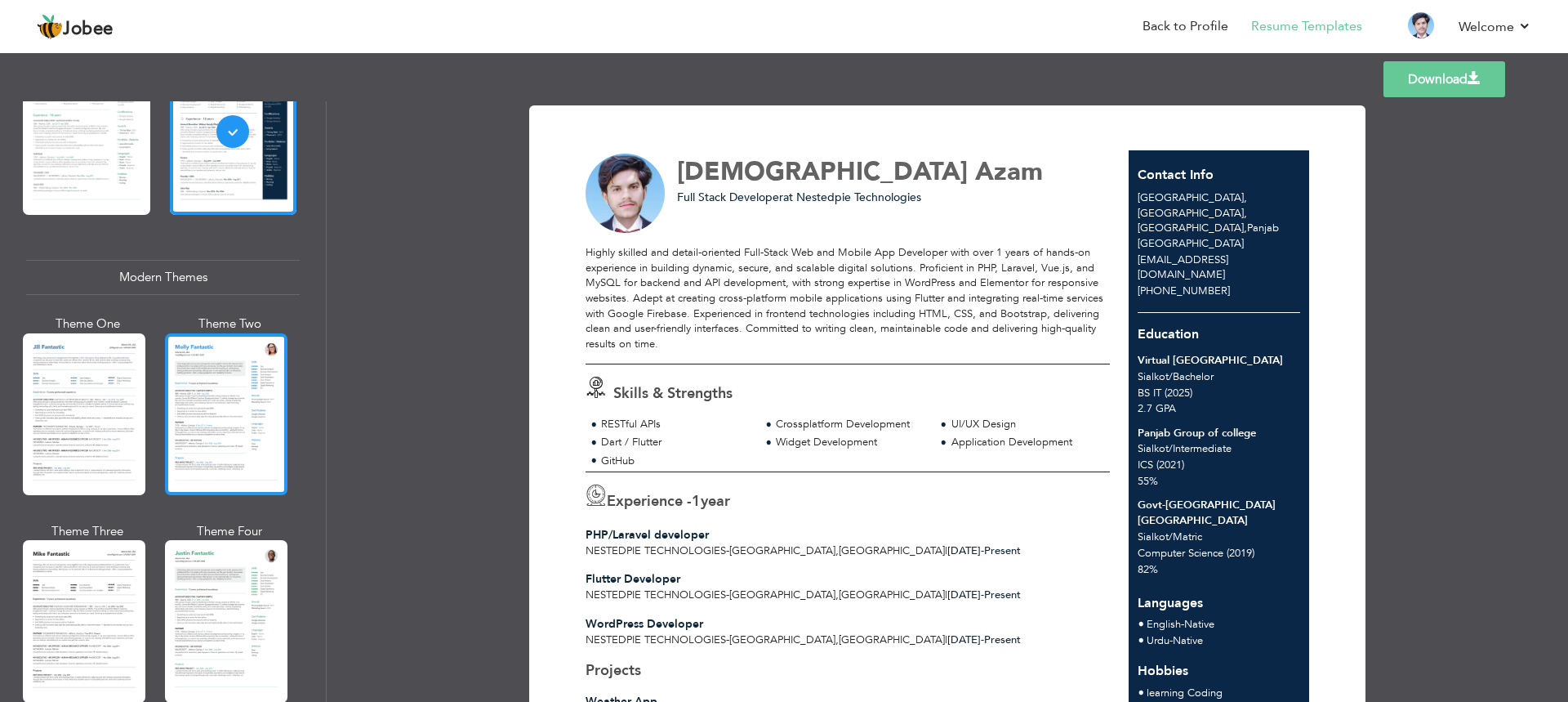 click at bounding box center (226, 414) 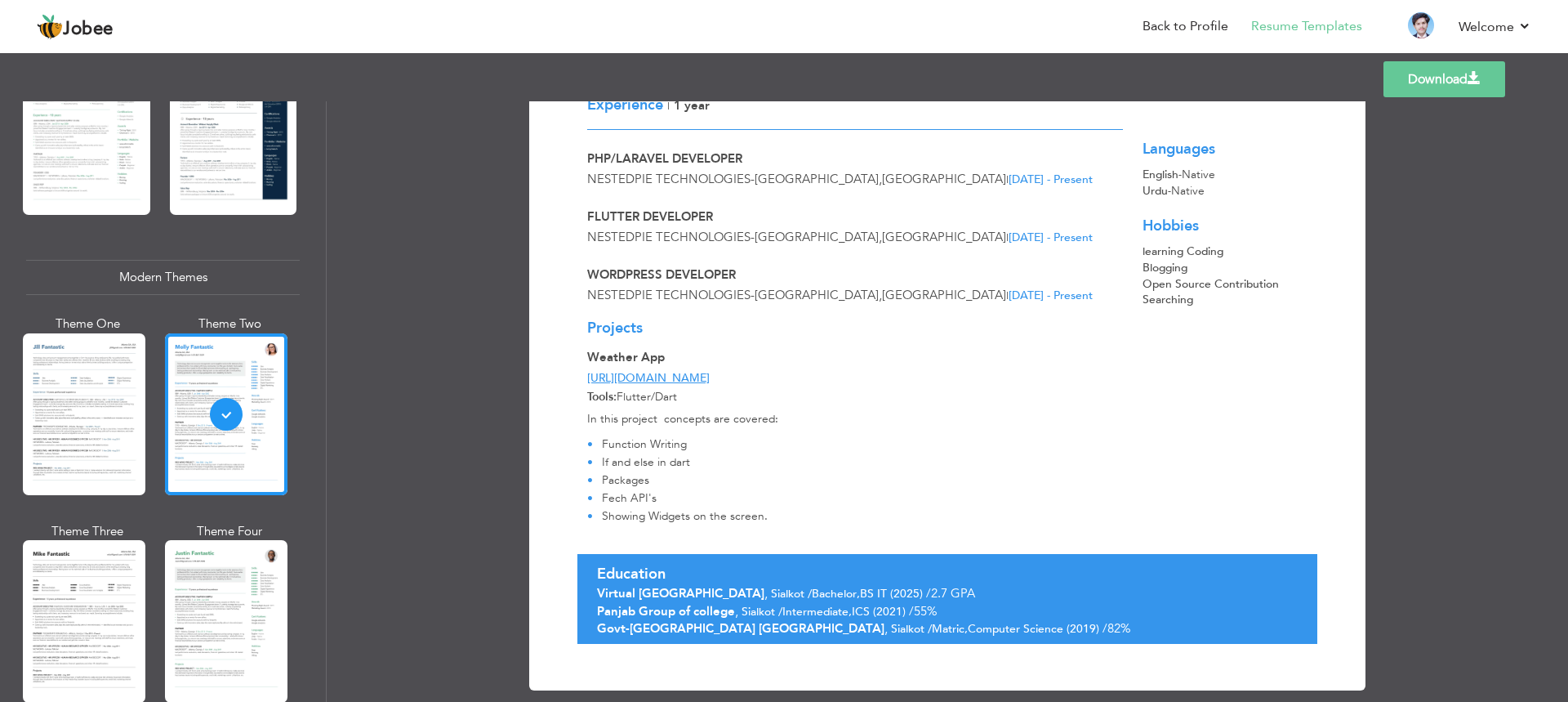 scroll, scrollTop: 338, scrollLeft: 0, axis: vertical 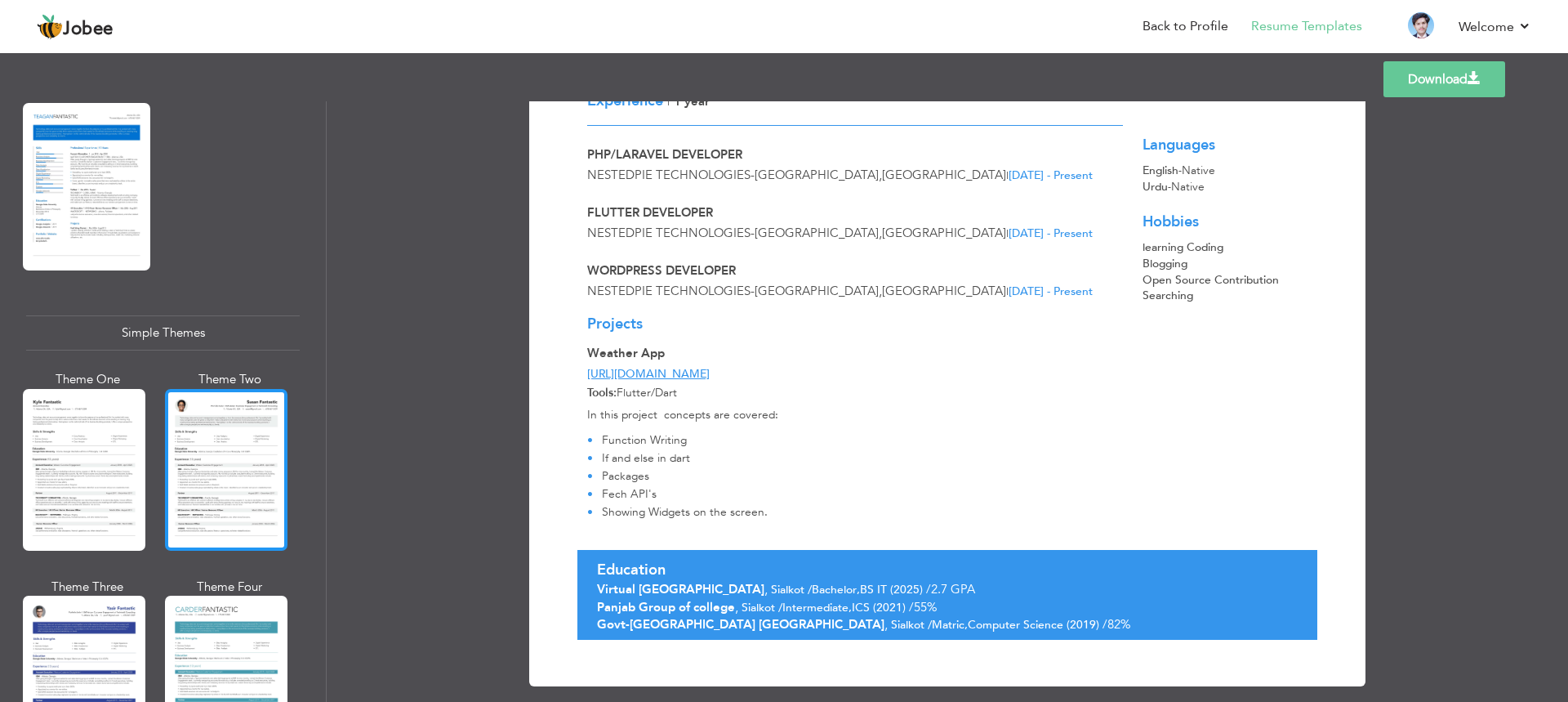 click at bounding box center (226, 470) 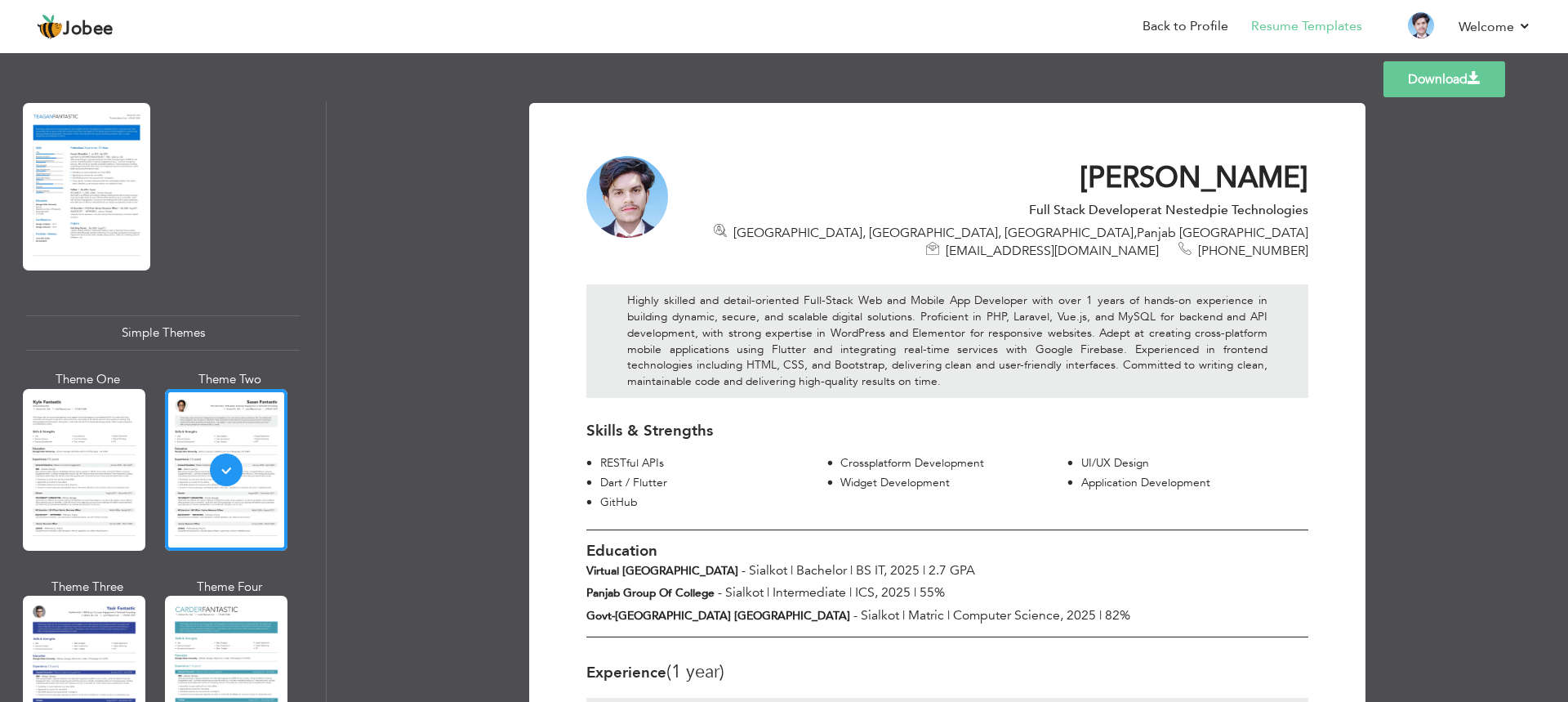 scroll, scrollTop: 4, scrollLeft: 0, axis: vertical 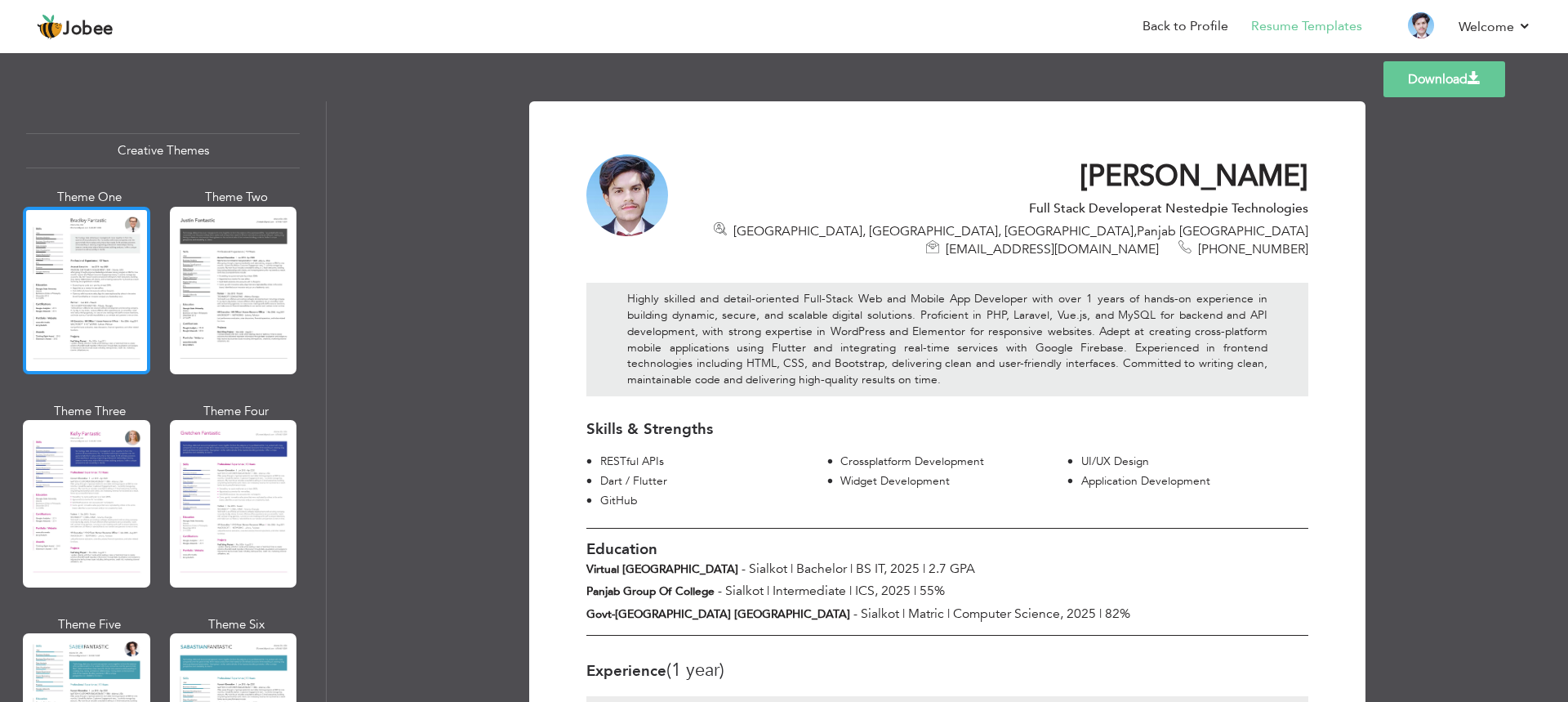 click at bounding box center (87, 290) 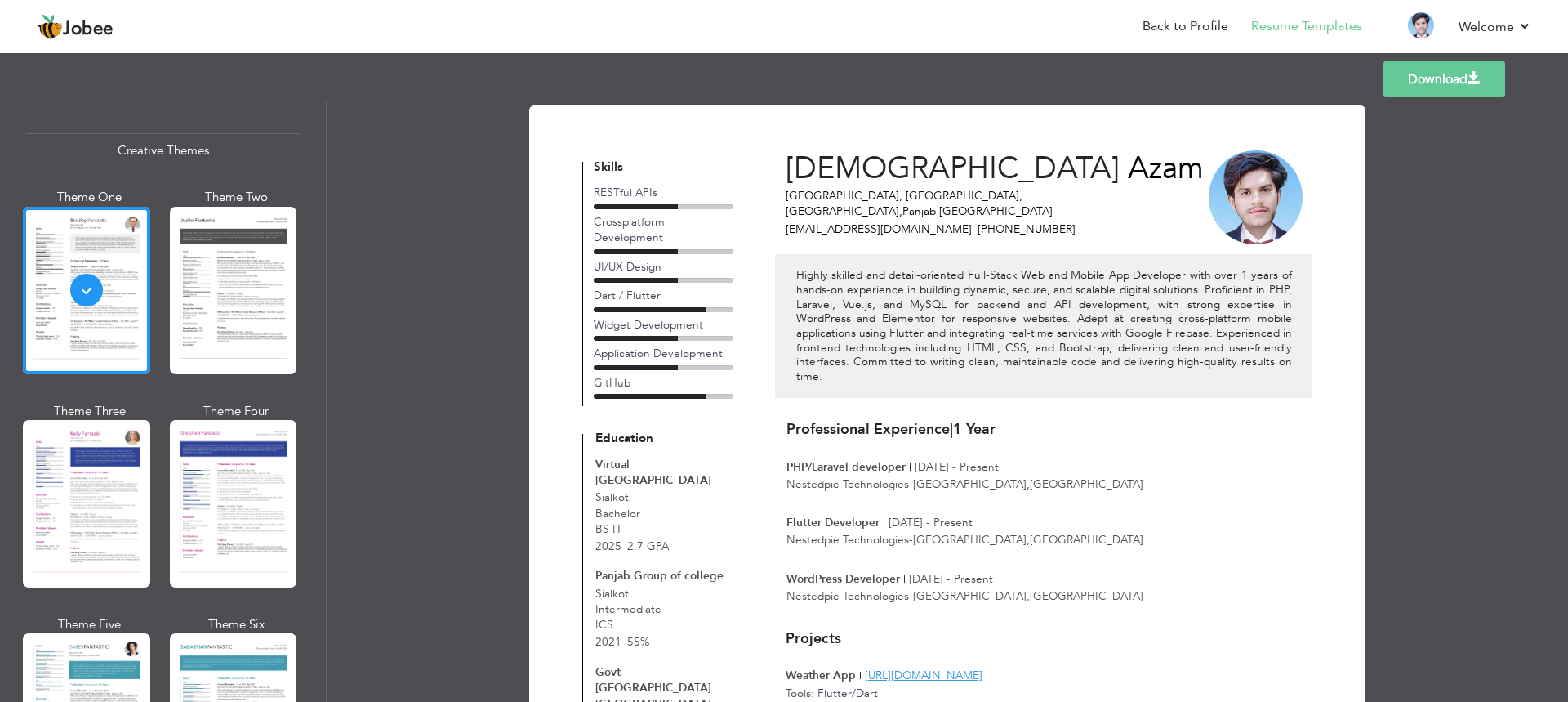 scroll, scrollTop: 2, scrollLeft: 0, axis: vertical 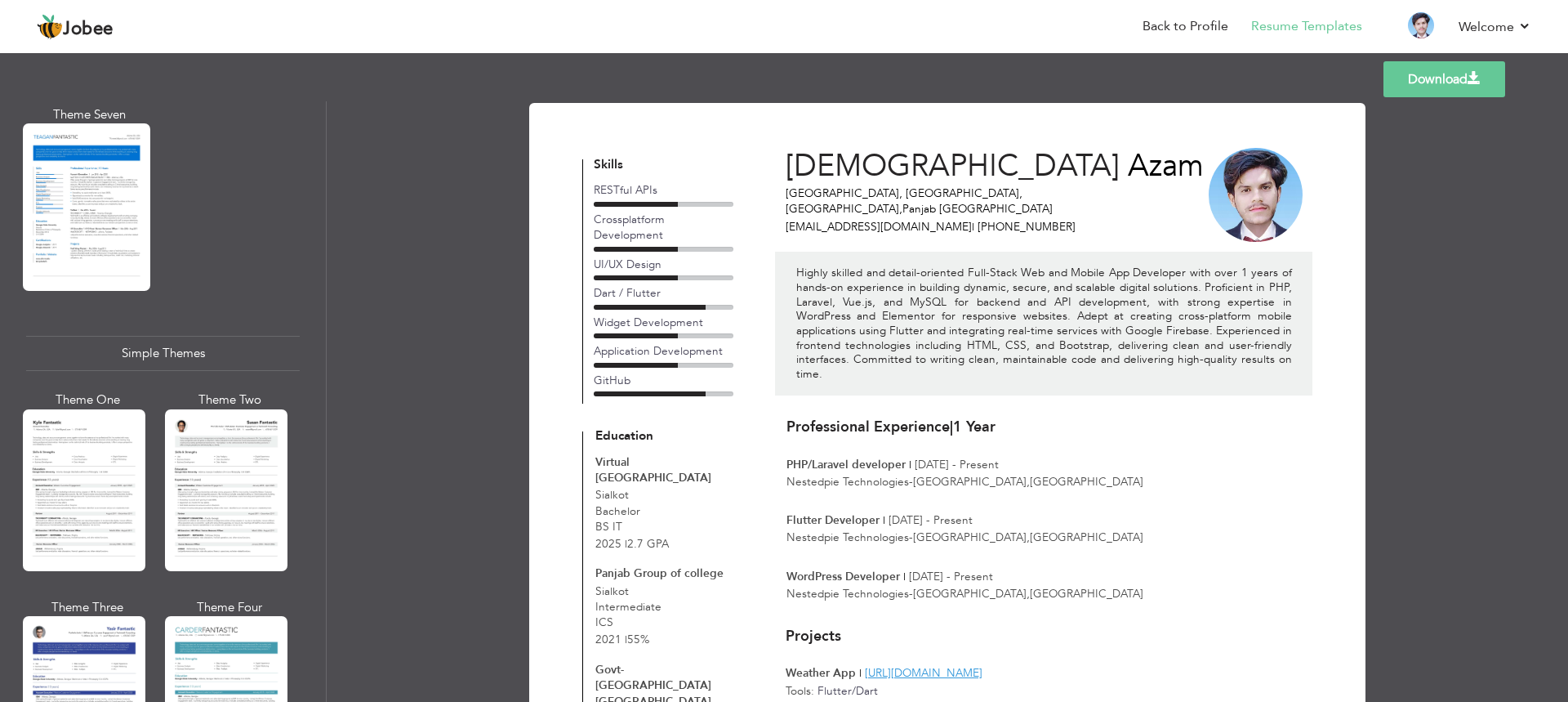 click at bounding box center (84, 490) 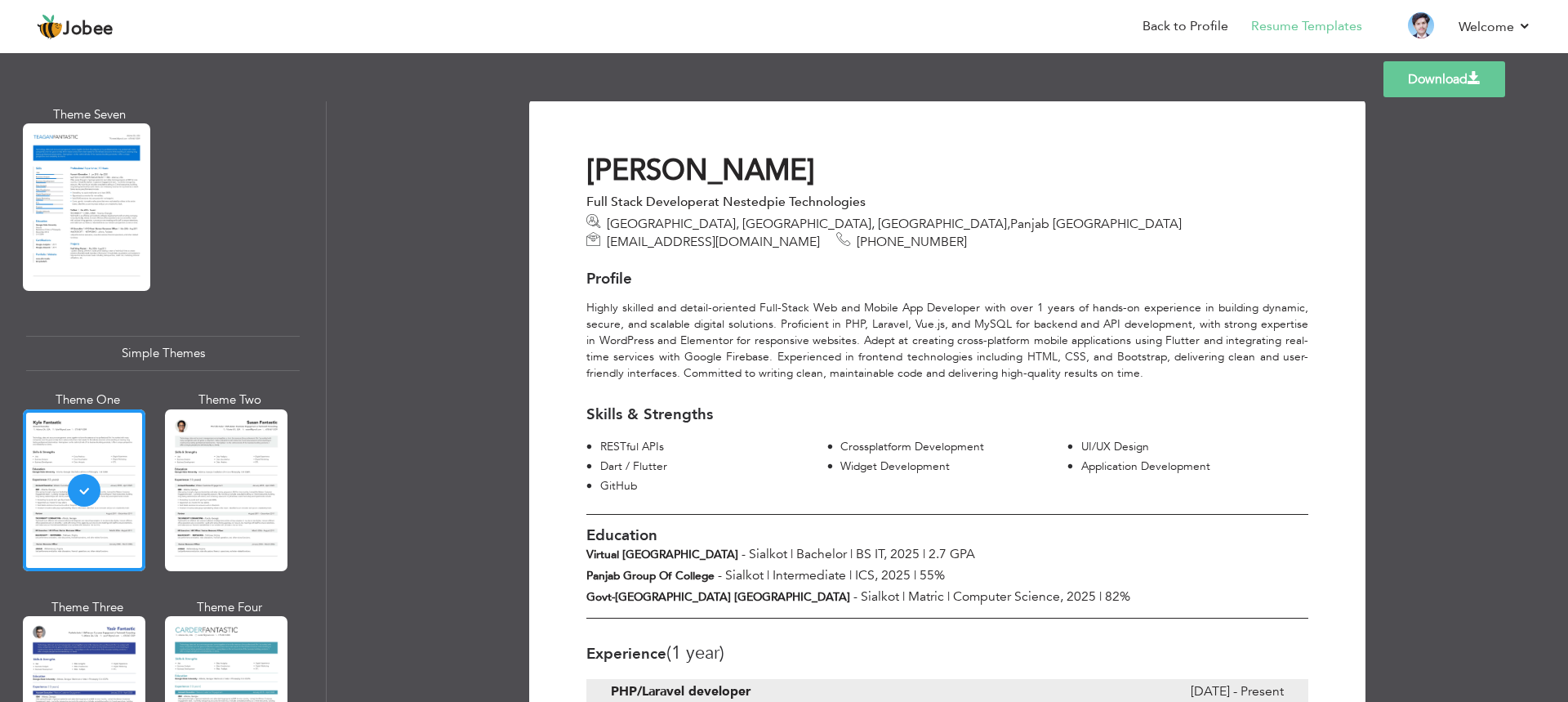 scroll, scrollTop: 6, scrollLeft: 0, axis: vertical 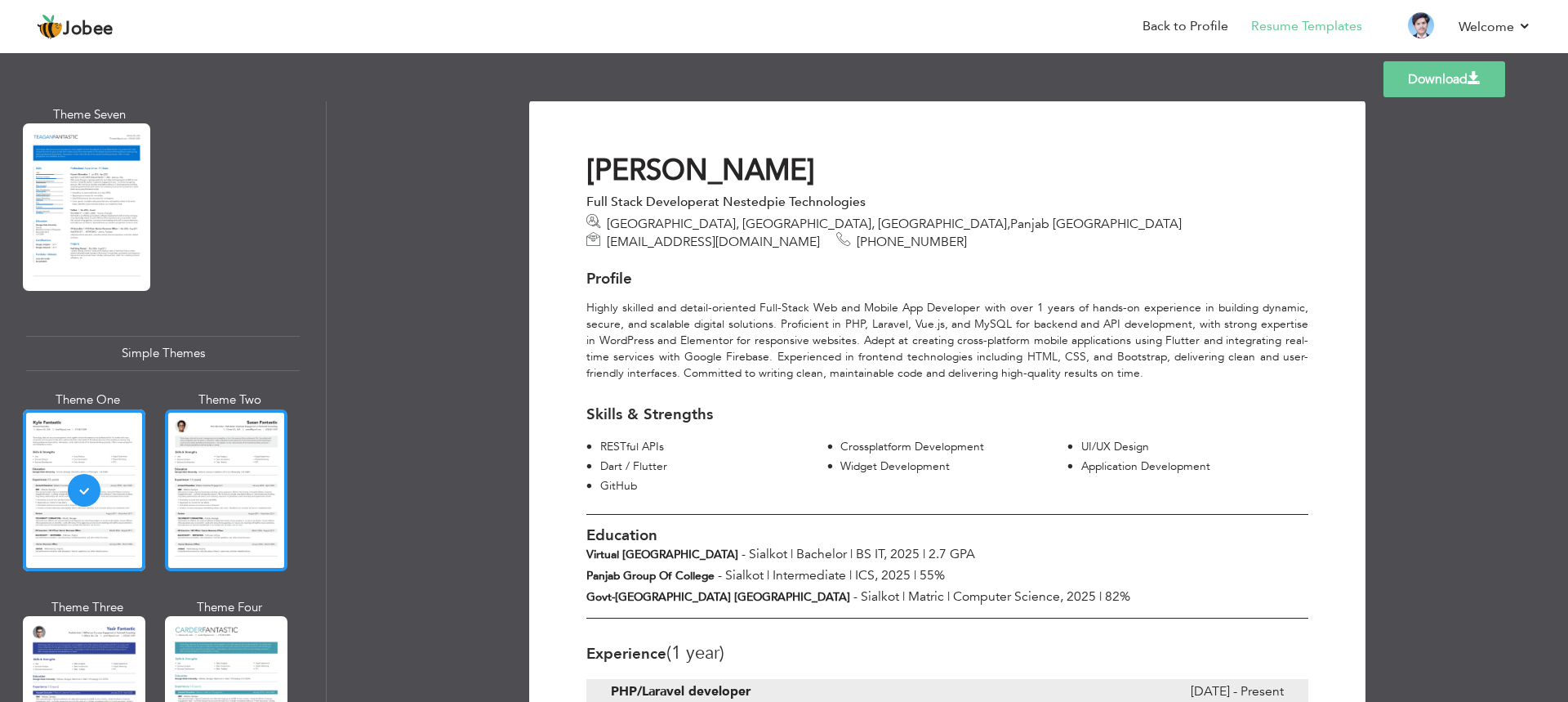 click at bounding box center [226, 490] 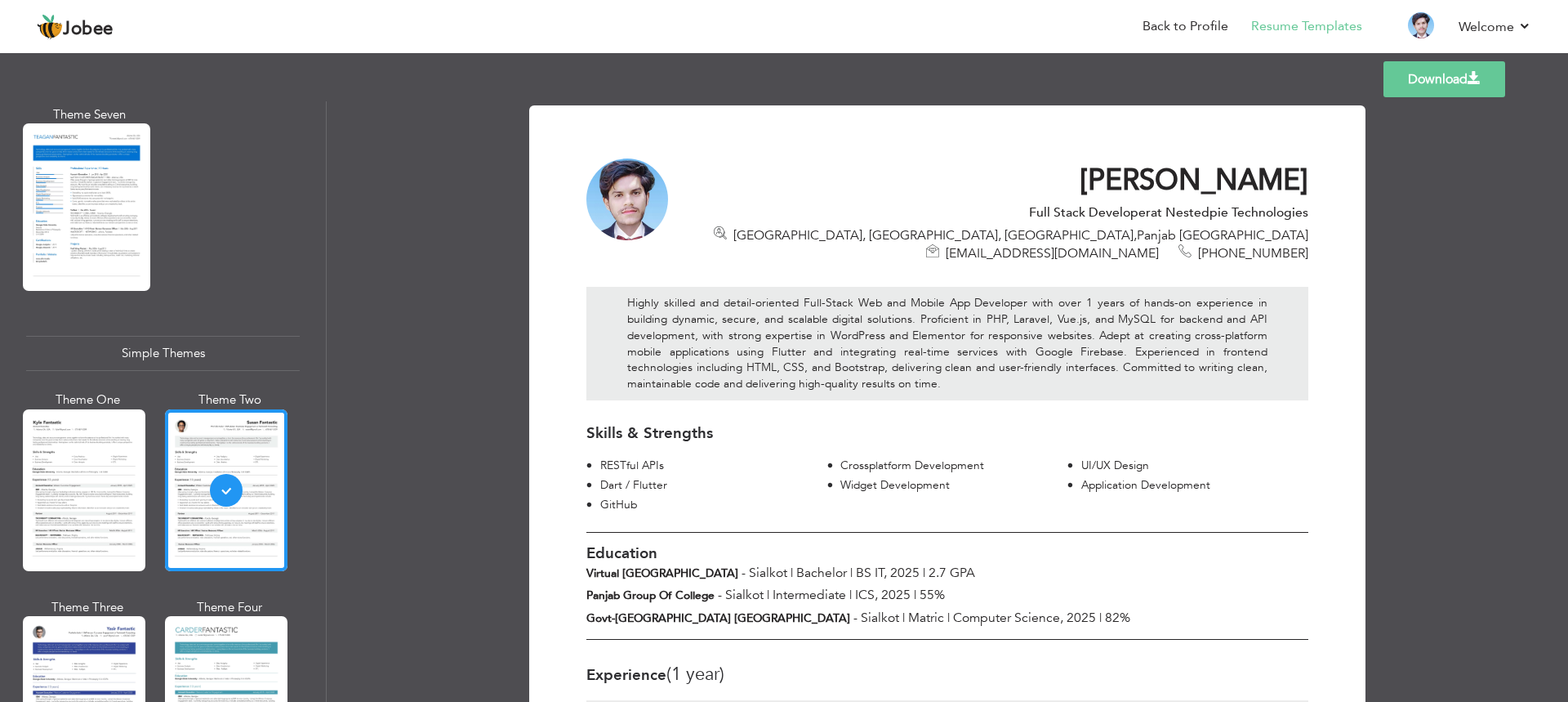 drag, startPoint x: 1125, startPoint y: 177, endPoint x: 1156, endPoint y: 170, distance: 31.780497 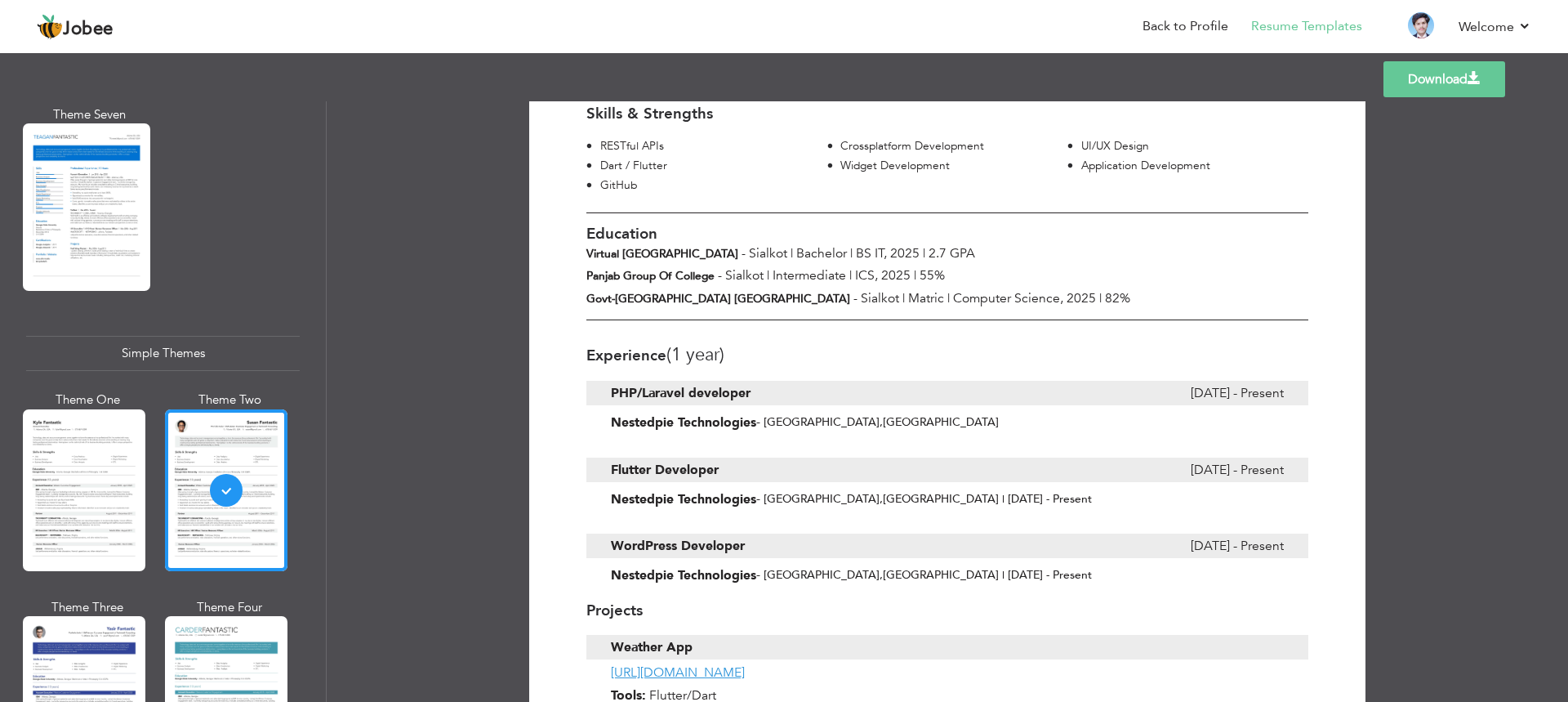 scroll, scrollTop: 0, scrollLeft: 0, axis: both 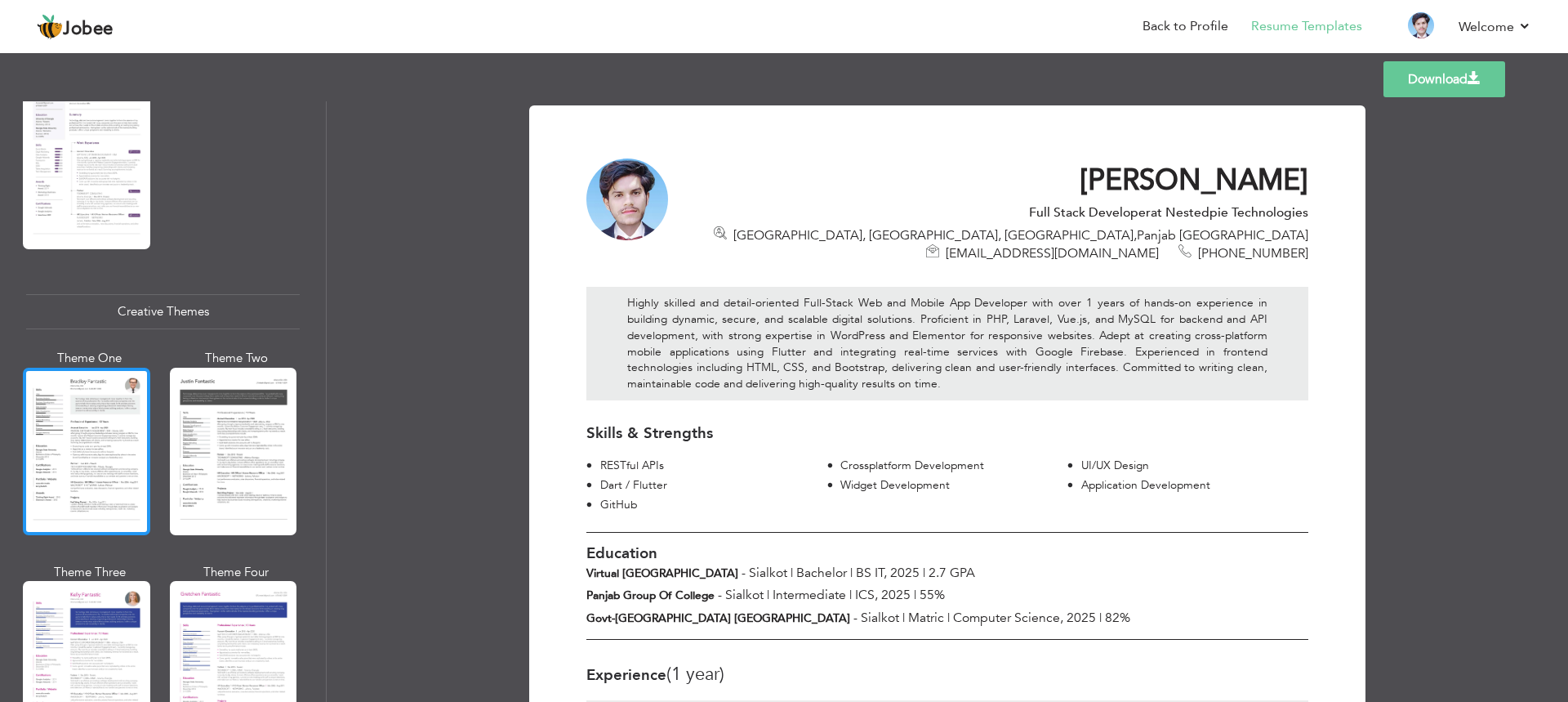 click at bounding box center [87, 451] 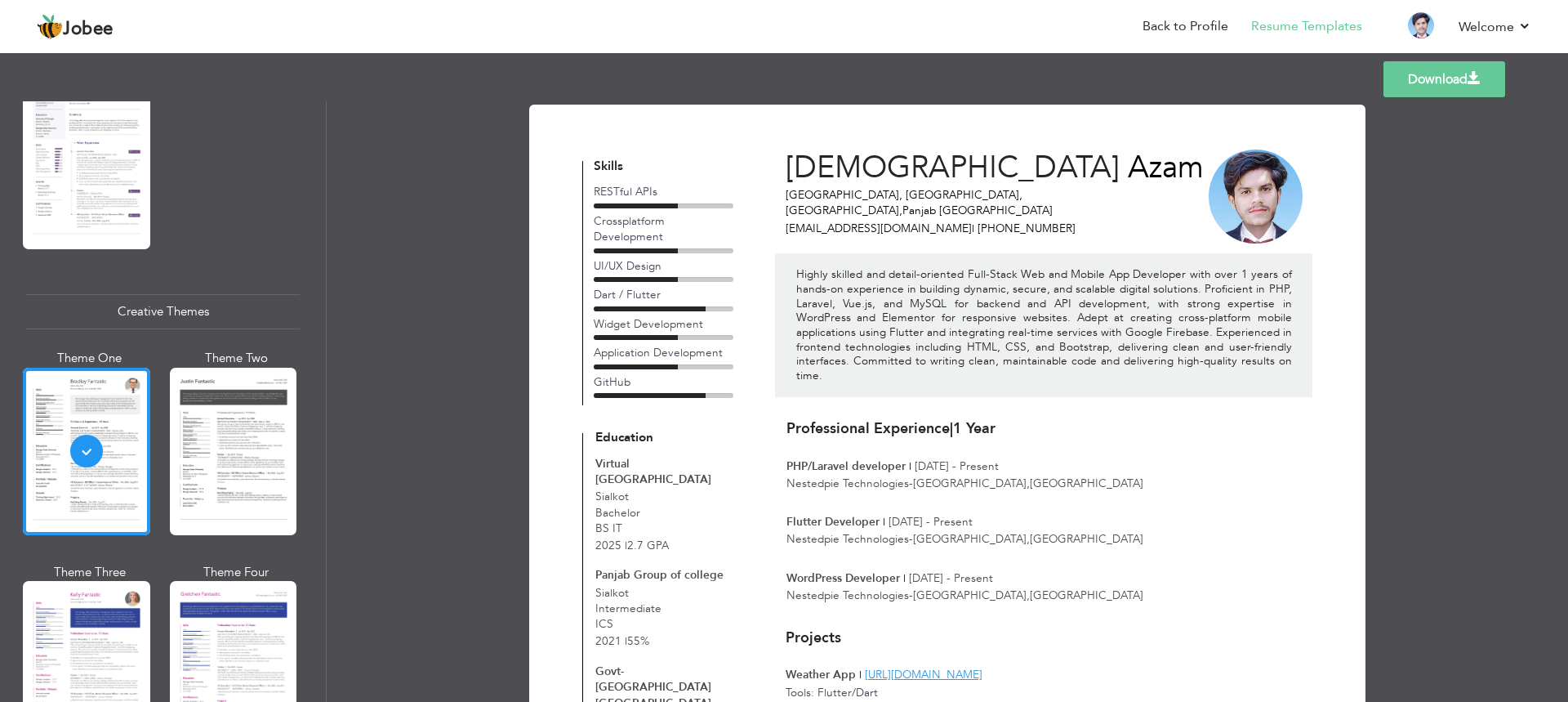 scroll, scrollTop: 0, scrollLeft: 0, axis: both 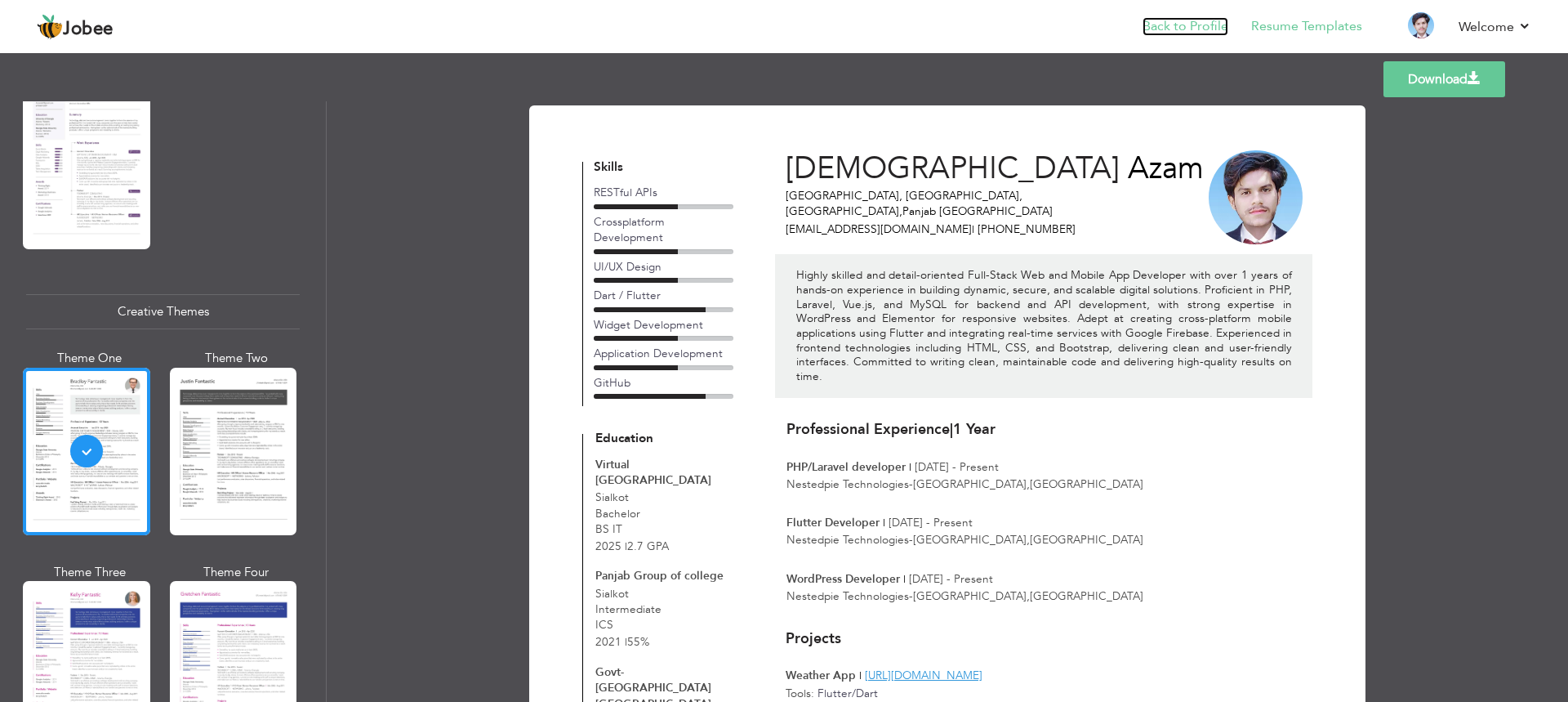 click on "Back to Profile" at bounding box center (1185, 26) 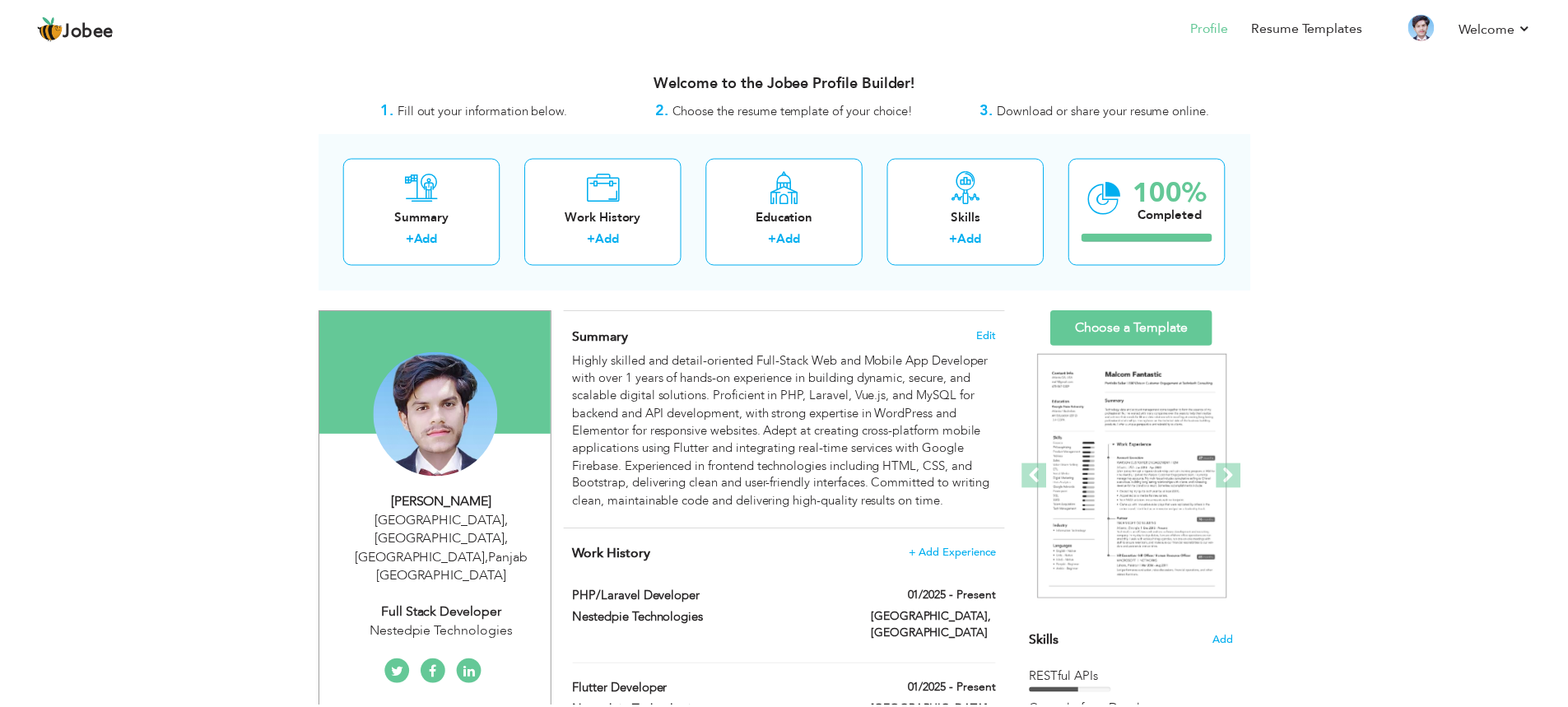scroll, scrollTop: 0, scrollLeft: 0, axis: both 